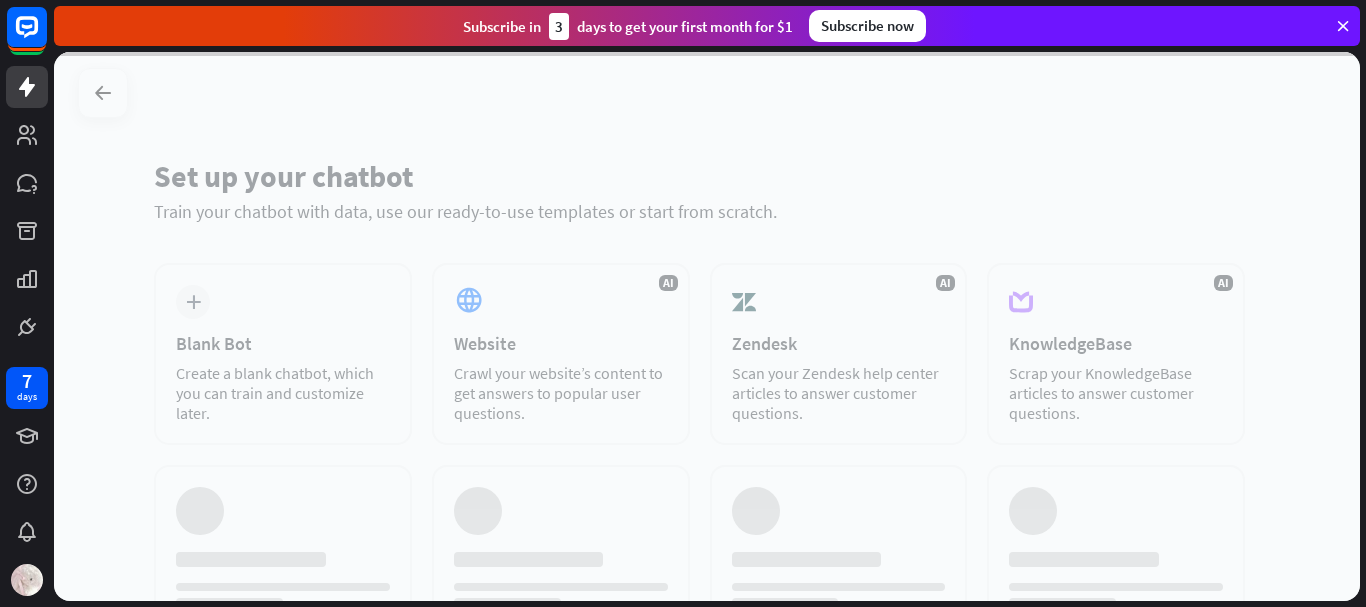 scroll, scrollTop: 0, scrollLeft: 0, axis: both 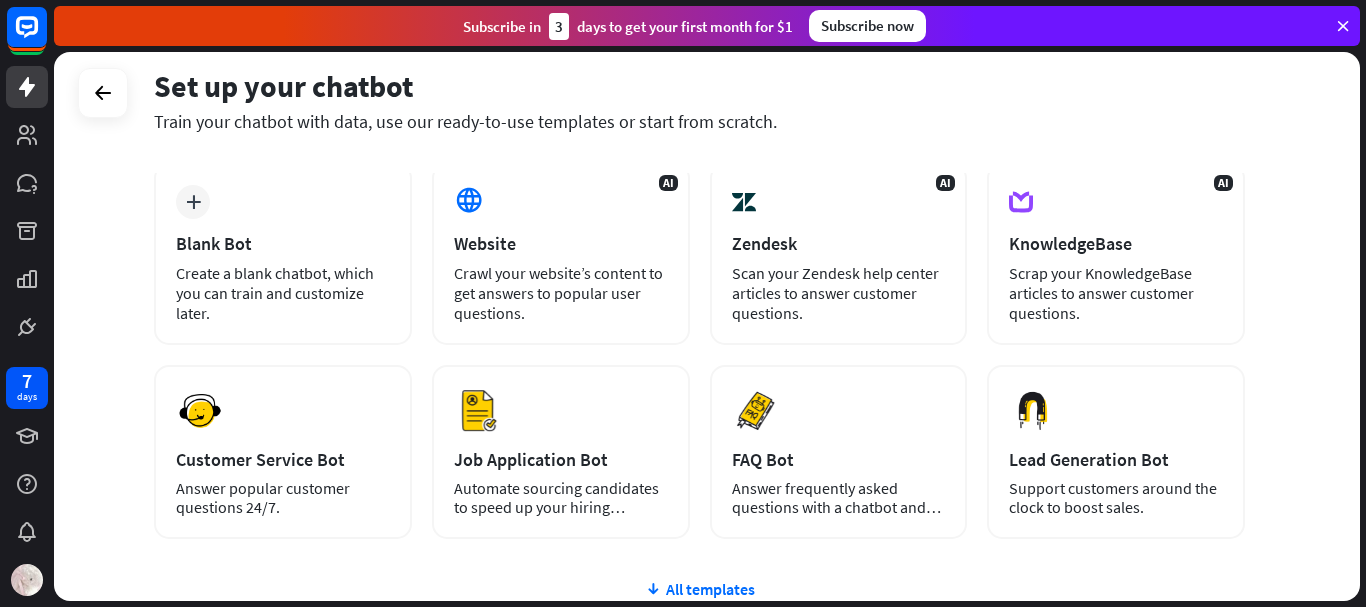 click at bounding box center (1343, 26) 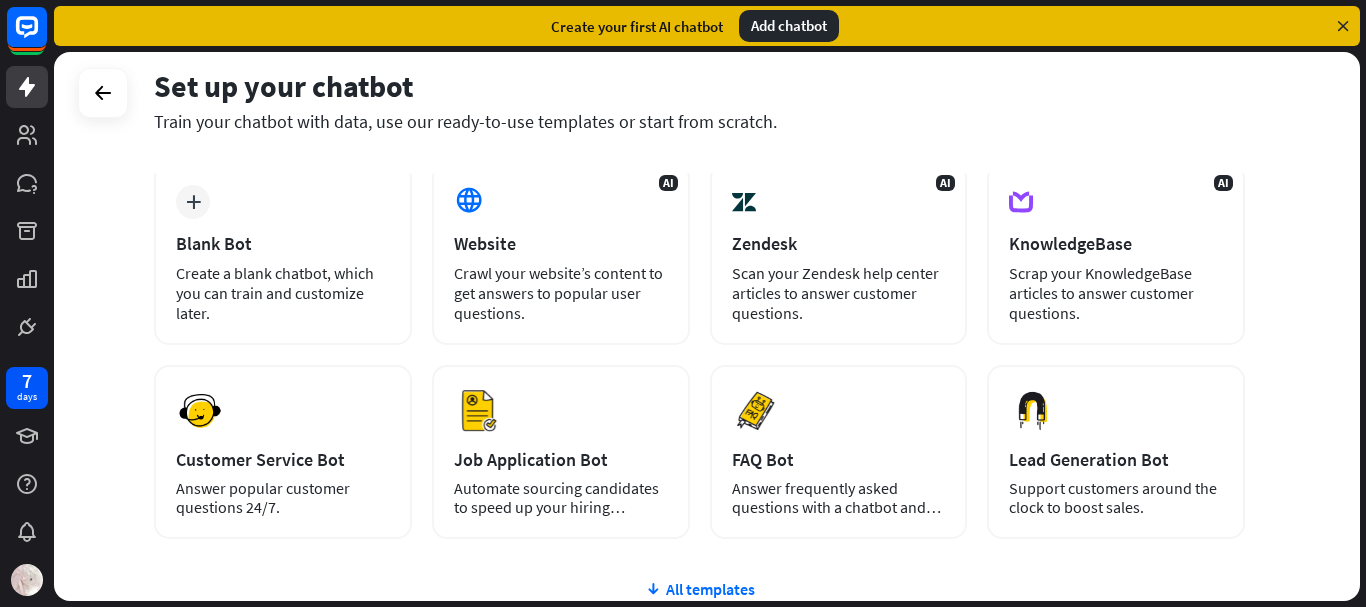 click on "Set up your chatbot
Train your chatbot with data, use our ready-to-use
templates or start from scratch.
plus   Blank Bot
Create a blank chatbot, which you can train and
customize later.
AI     Website
Crawl your website’s content to get answers to
popular user questions.
AI               Zendesk
Scan your Zendesk help center articles to answer
customer questions.
AI         KnowledgeBase
Scrap your KnowledgeBase articles to answer customer
questions.
Preview
Customer Service Bot" at bounding box center (707, 326) 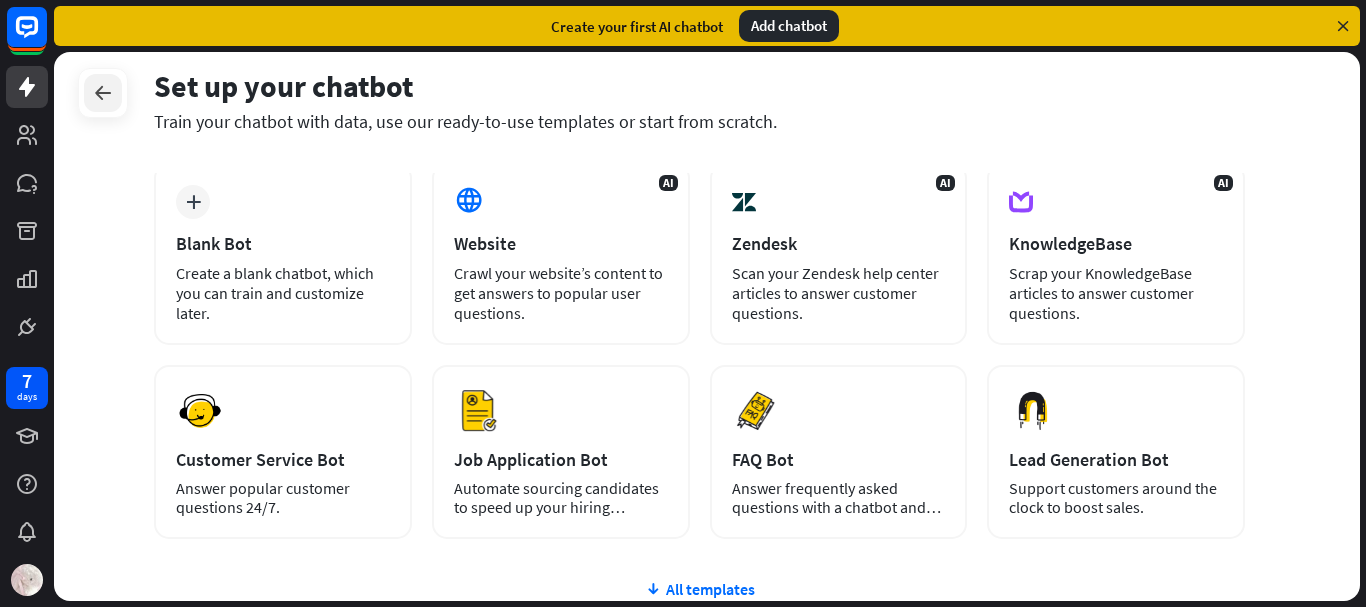 click at bounding box center [103, 93] 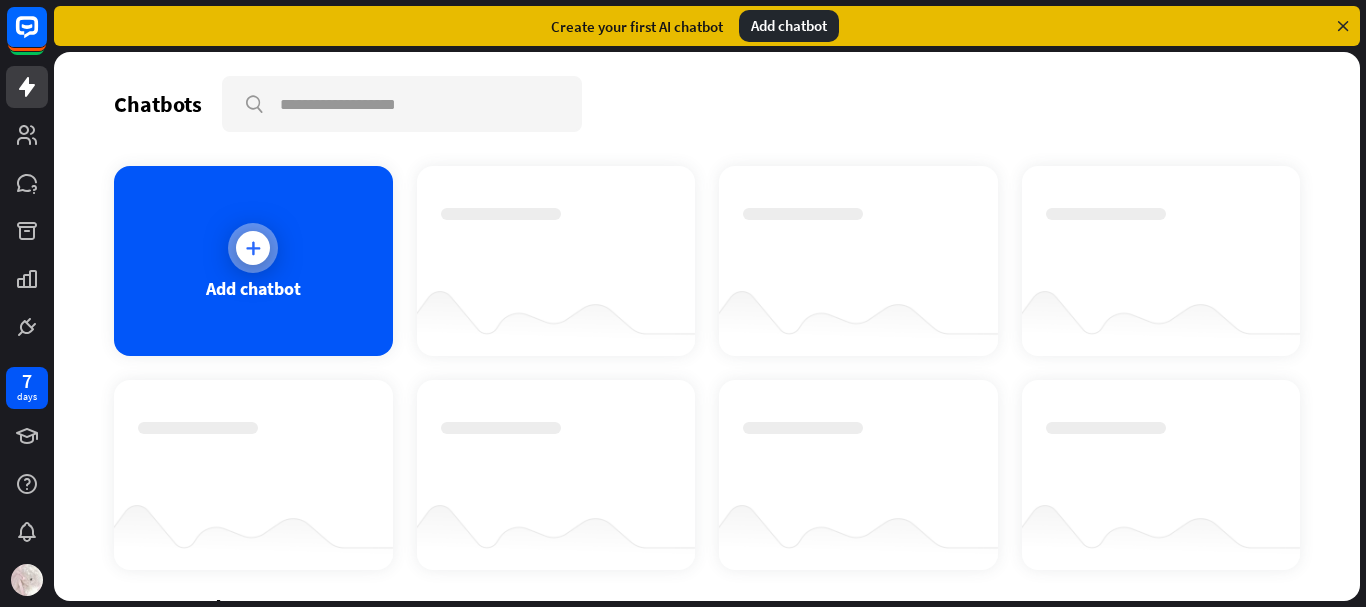 click on "Add chatbot" at bounding box center (253, 261) 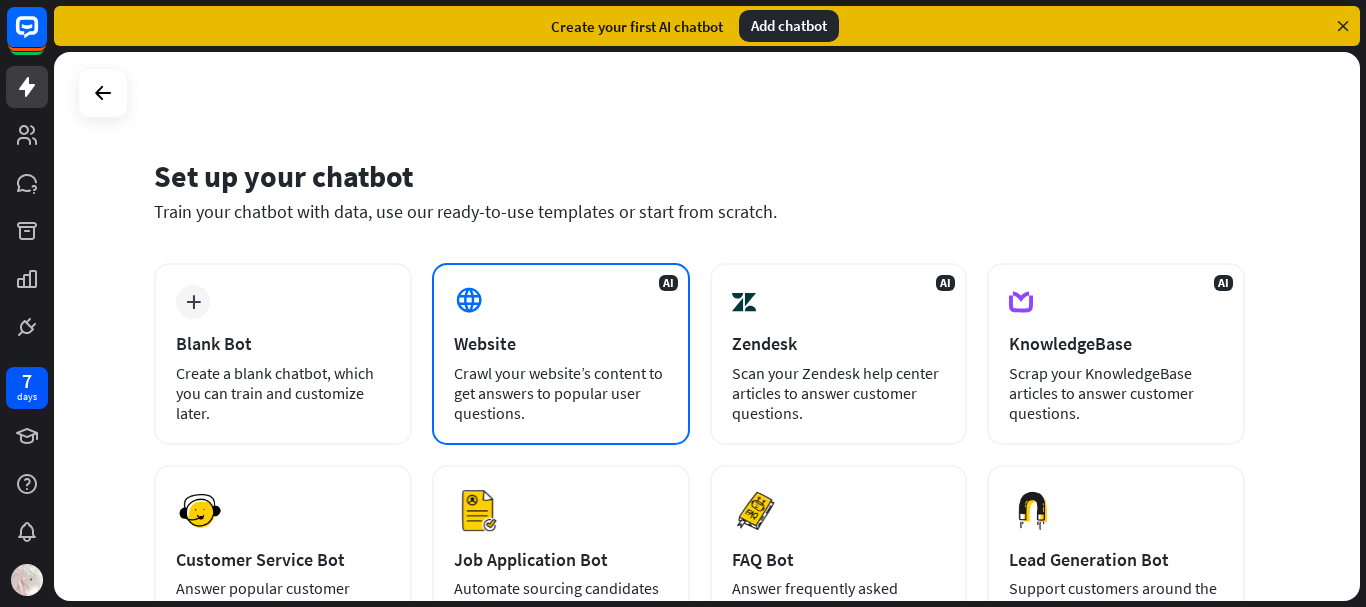 click on "Website" at bounding box center [561, 343] 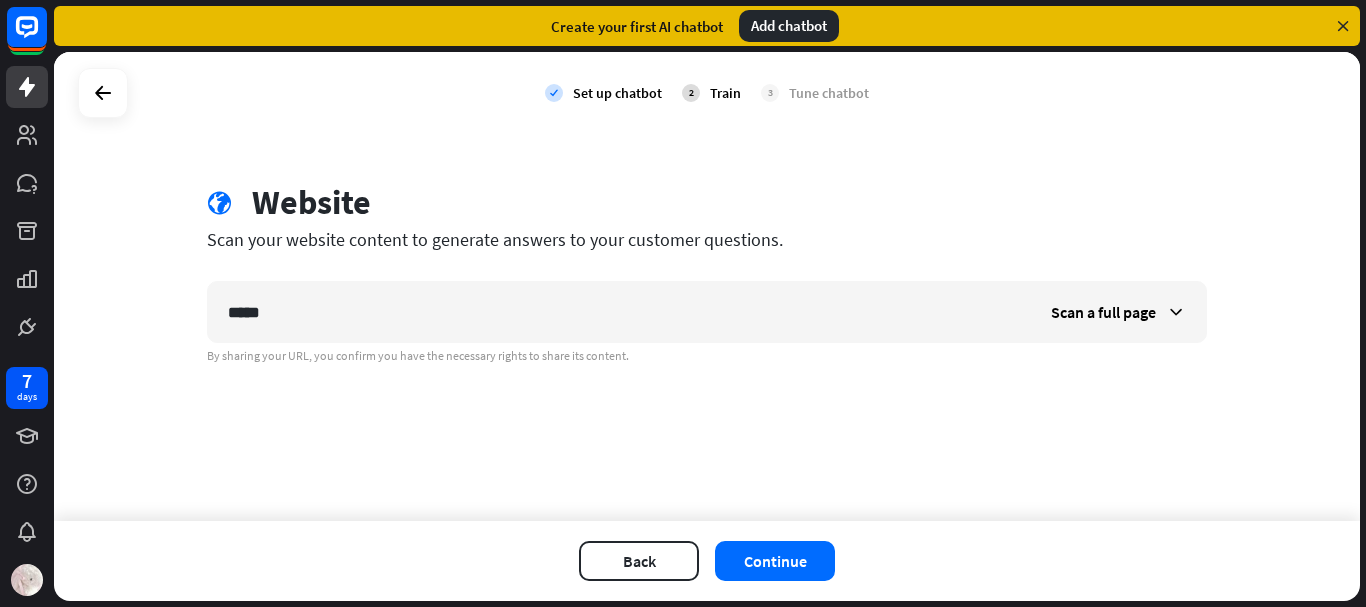 drag, startPoint x: 639, startPoint y: 293, endPoint x: 0, endPoint y: 114, distance: 663.5978 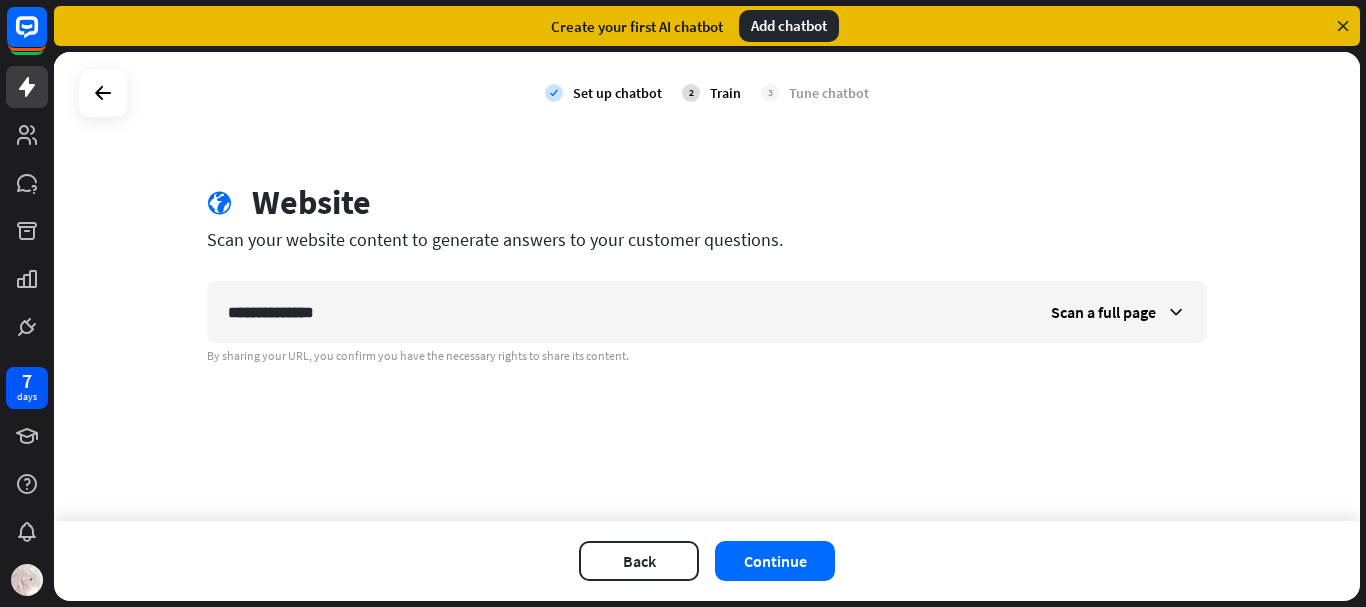 type on "**********" 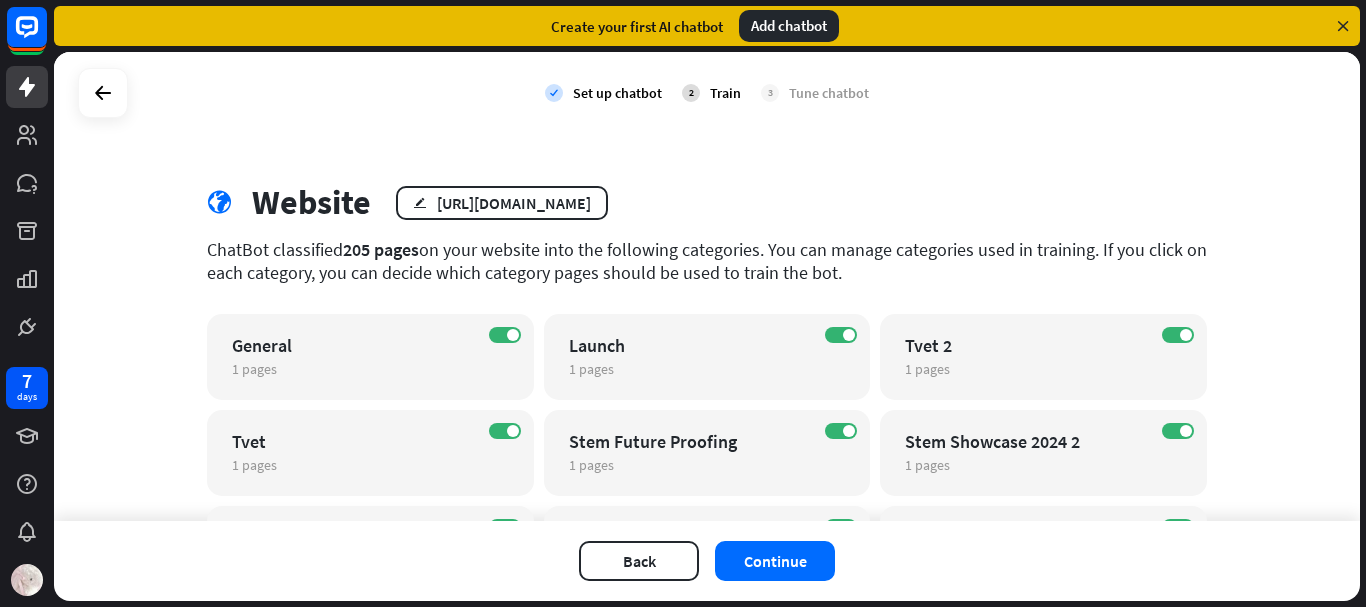 click at bounding box center (103, 93) 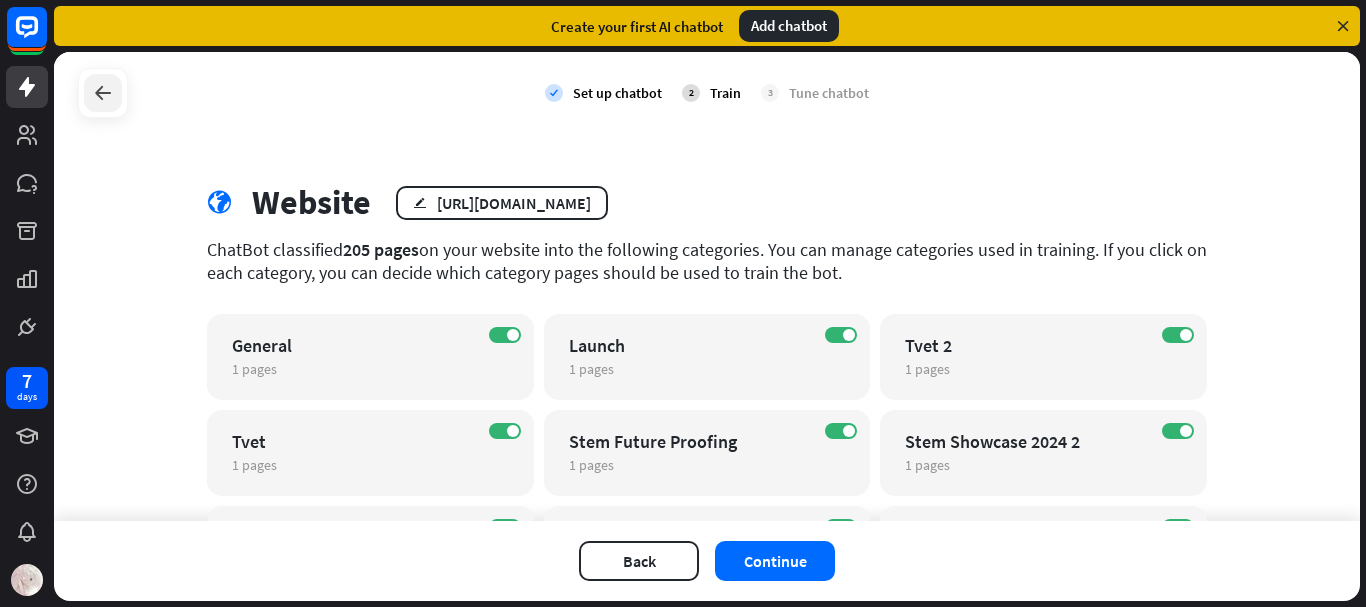click at bounding box center [103, 93] 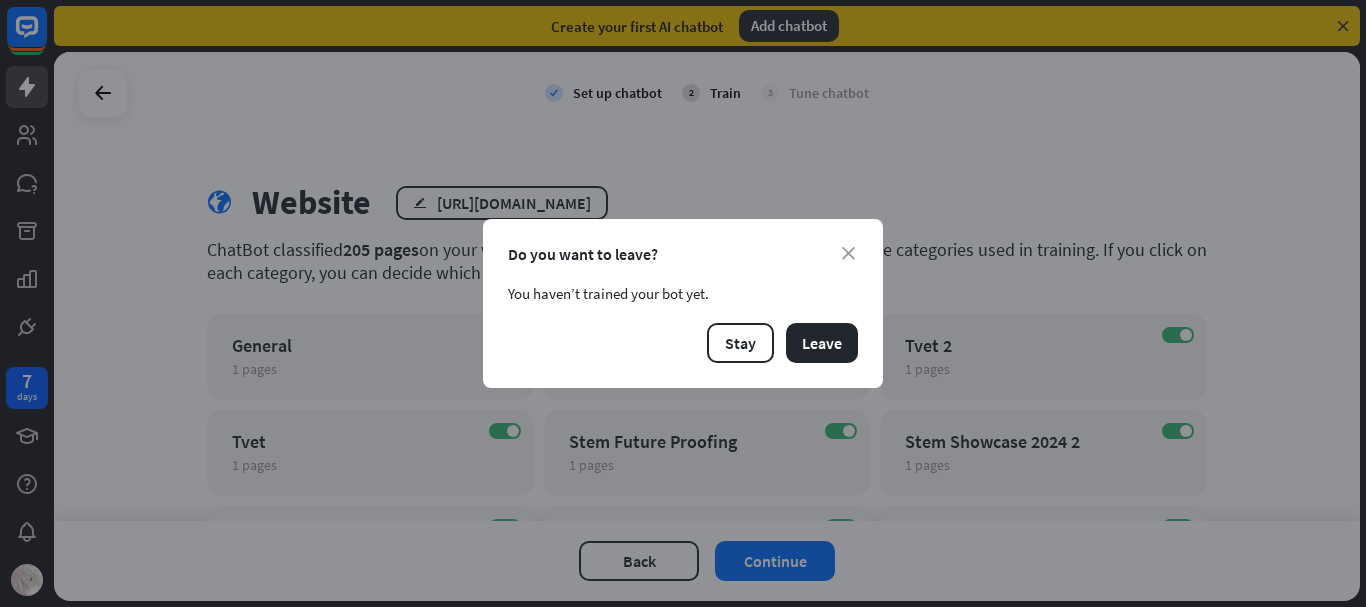 click on "close   Do you want to leave?   You haven’t trained your bot yet.
Stay
Leave" at bounding box center (683, 303) 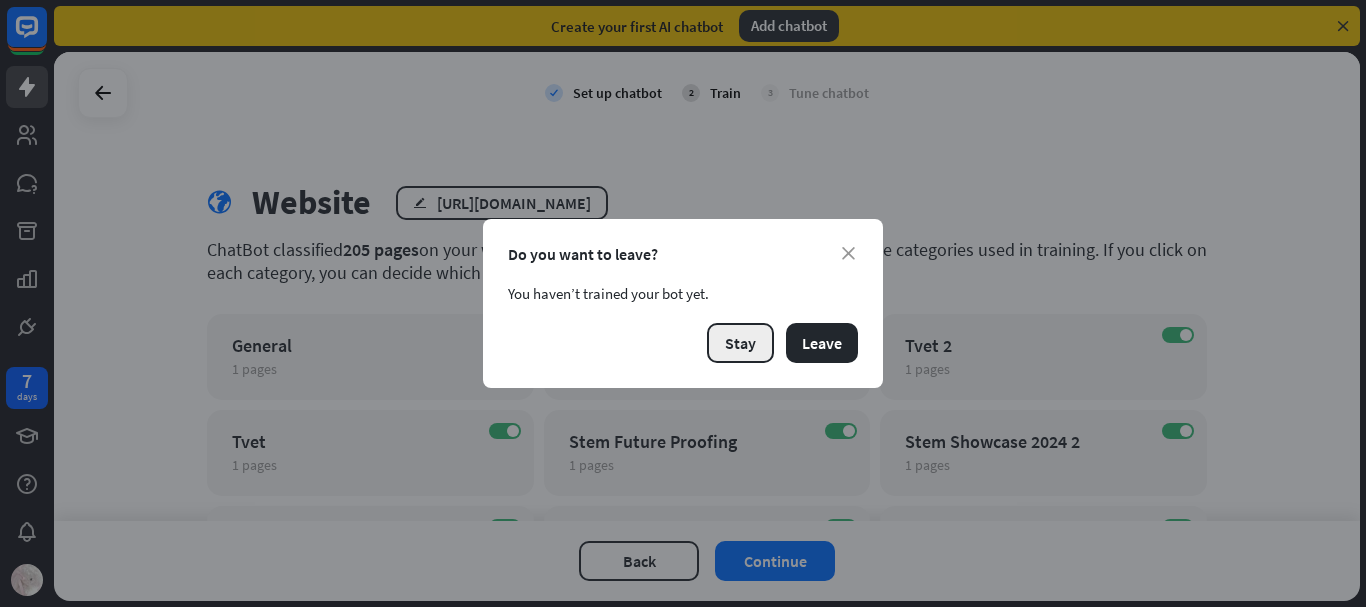 click on "Stay" at bounding box center (740, 343) 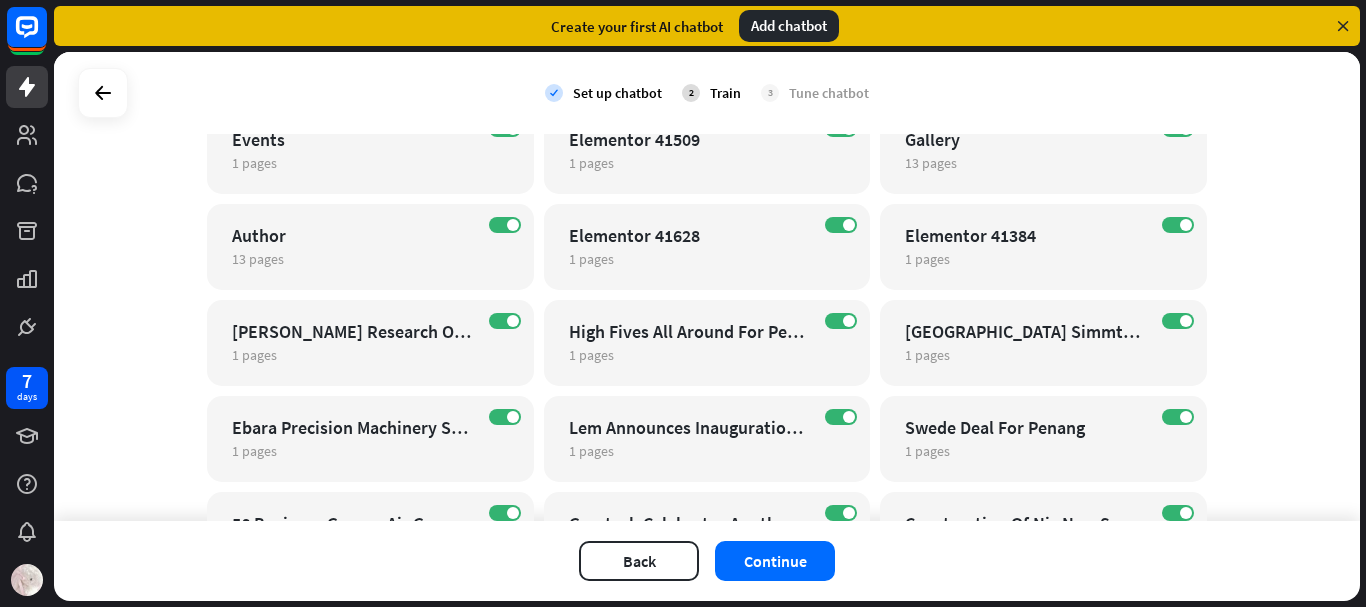 scroll, scrollTop: 1100, scrollLeft: 0, axis: vertical 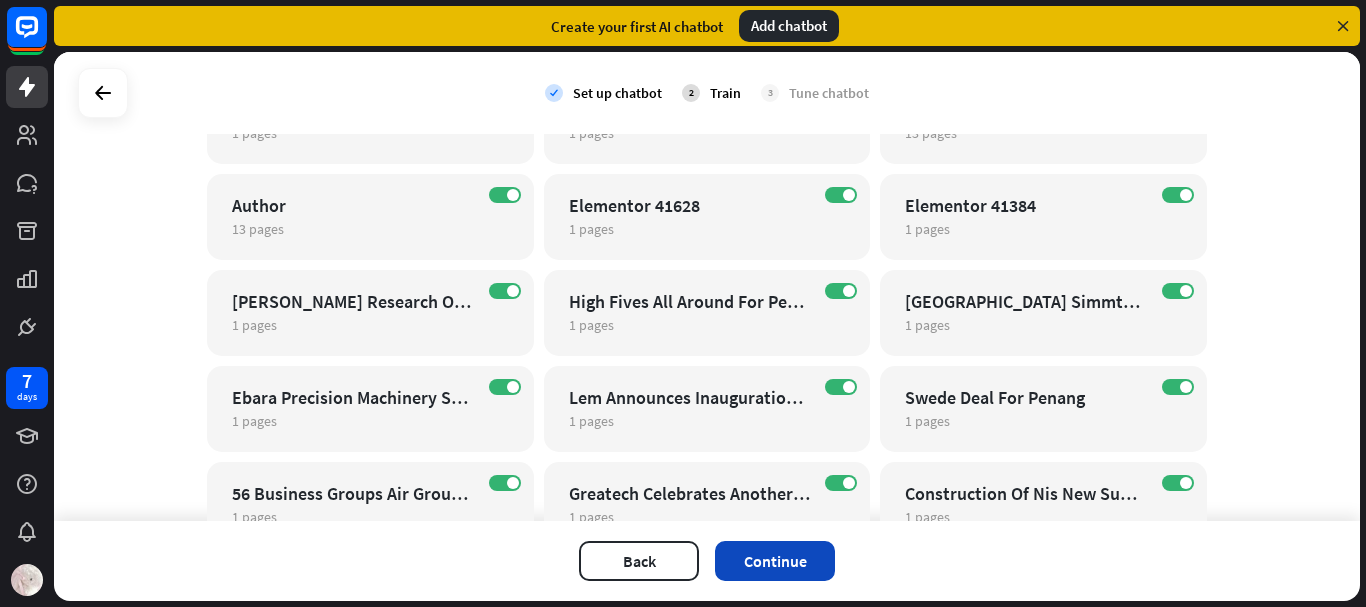 click on "Continue" at bounding box center [775, 561] 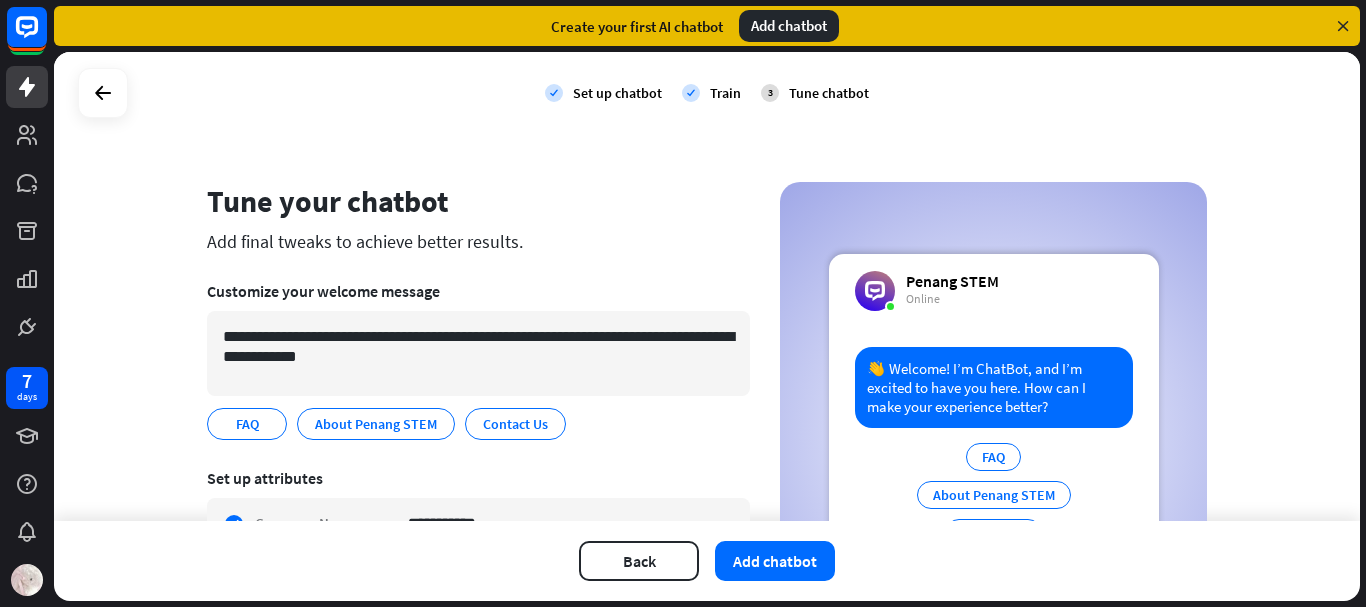 scroll, scrollTop: 300, scrollLeft: 0, axis: vertical 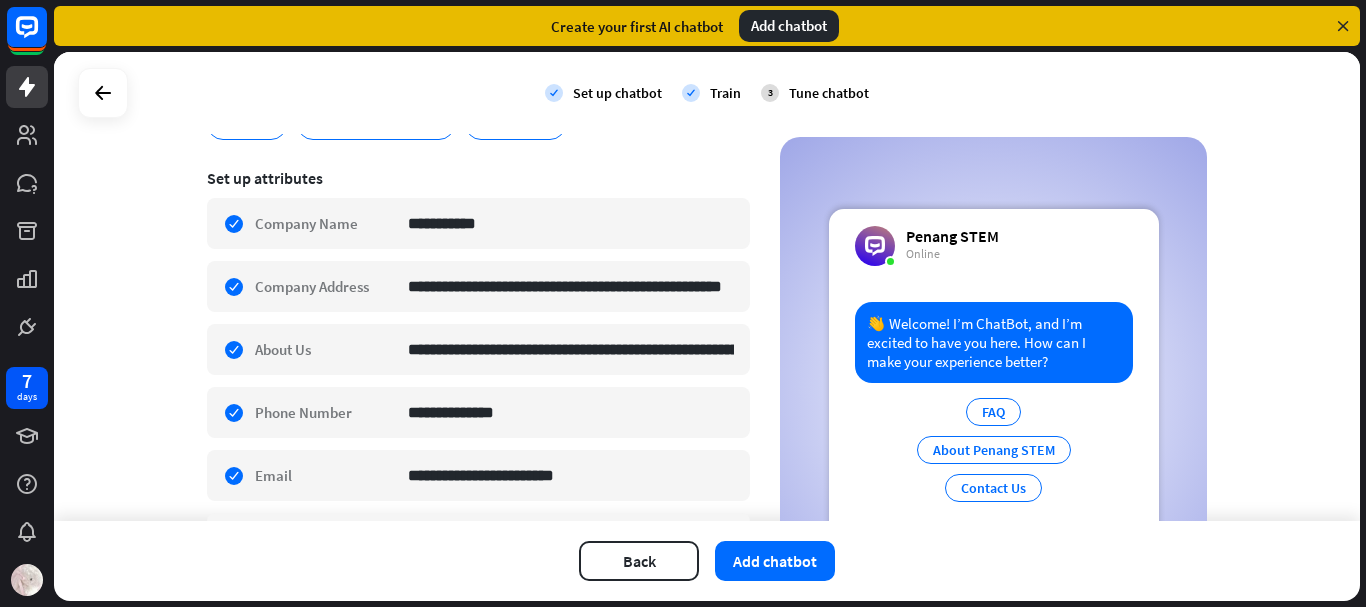 click on "About Penang STEM" at bounding box center [994, 450] 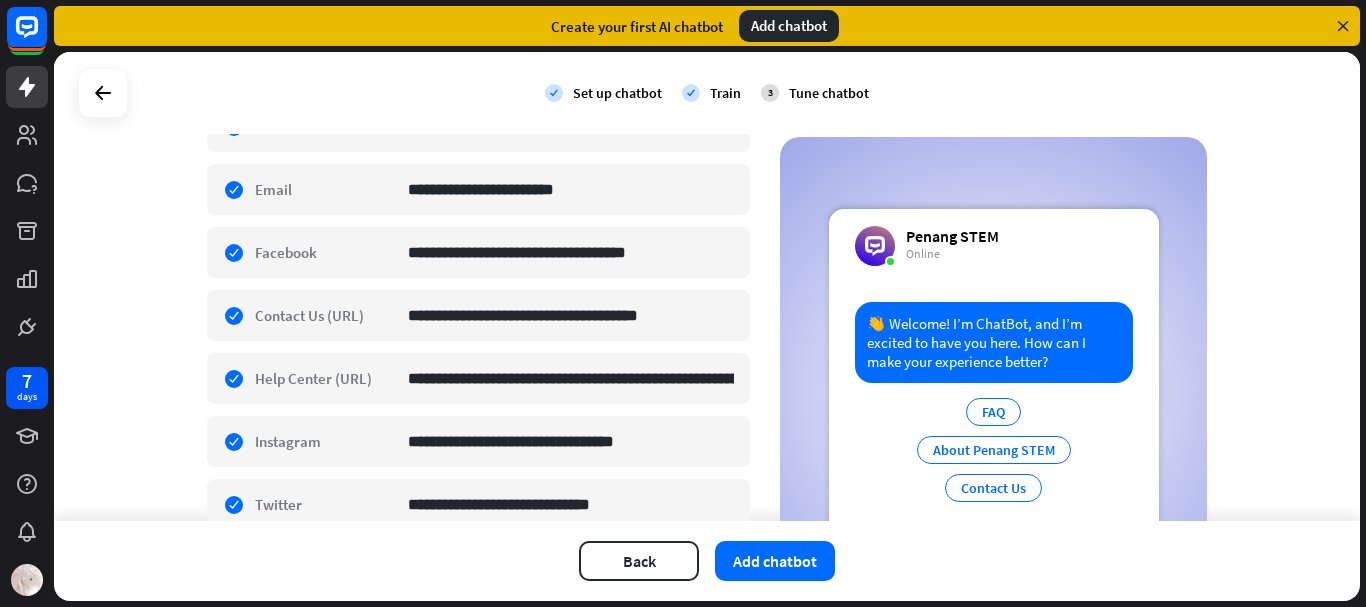 scroll, scrollTop: 811, scrollLeft: 0, axis: vertical 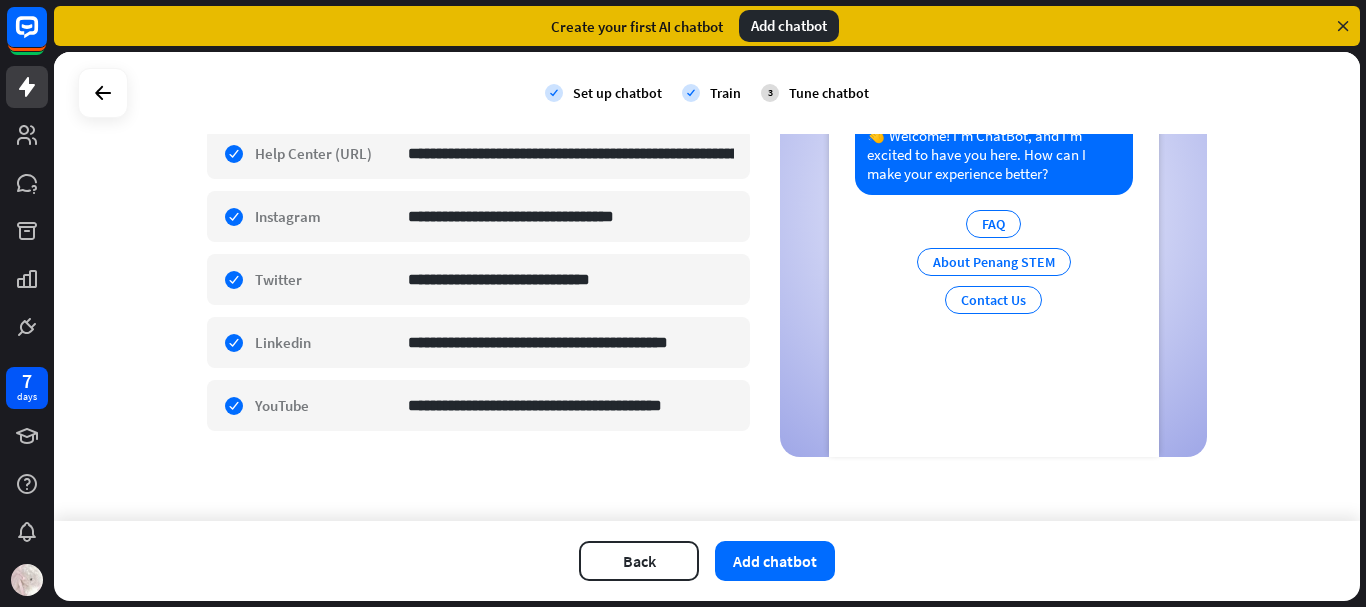 click on "FAQ
About Penang STEM
Contact Us" at bounding box center [994, 267] 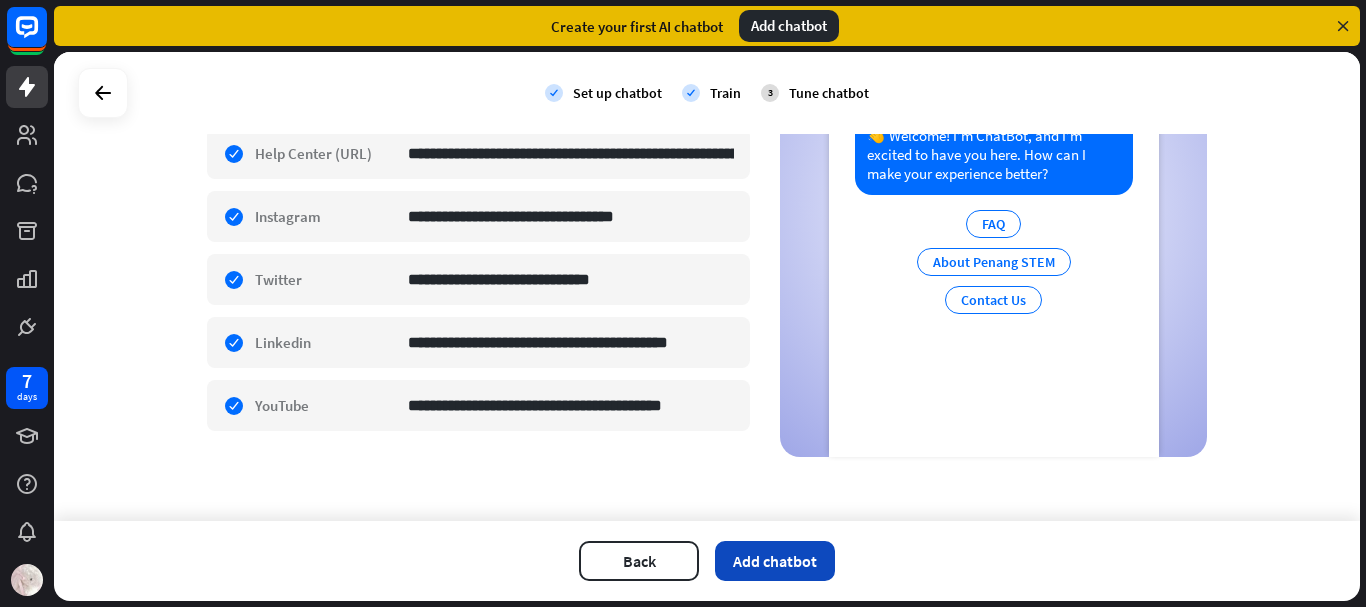 click on "Add chatbot" at bounding box center [775, 561] 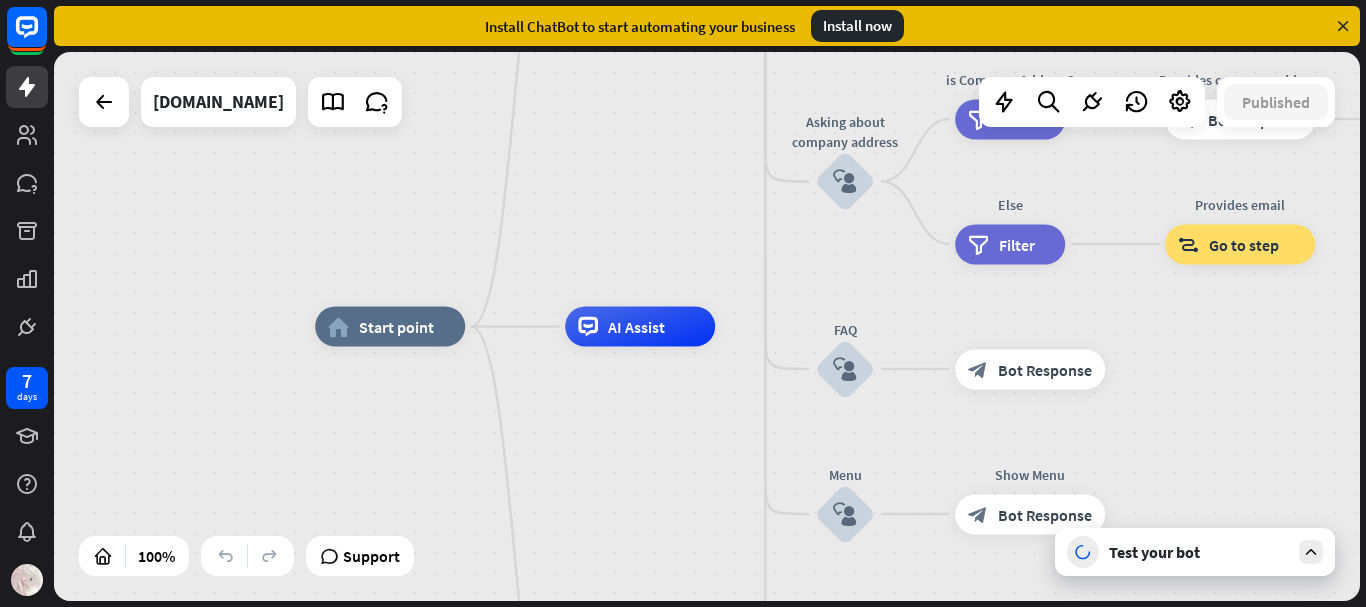 click on "Test your bot" at bounding box center (1195, 552) 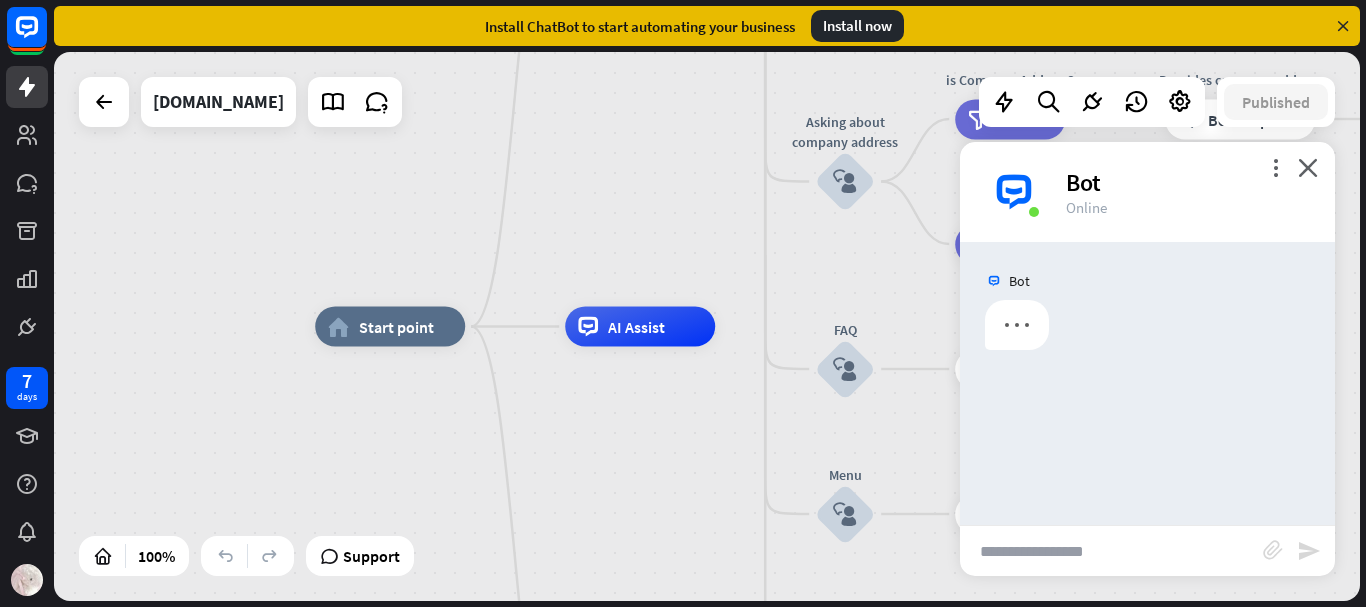 click at bounding box center [1111, 551] 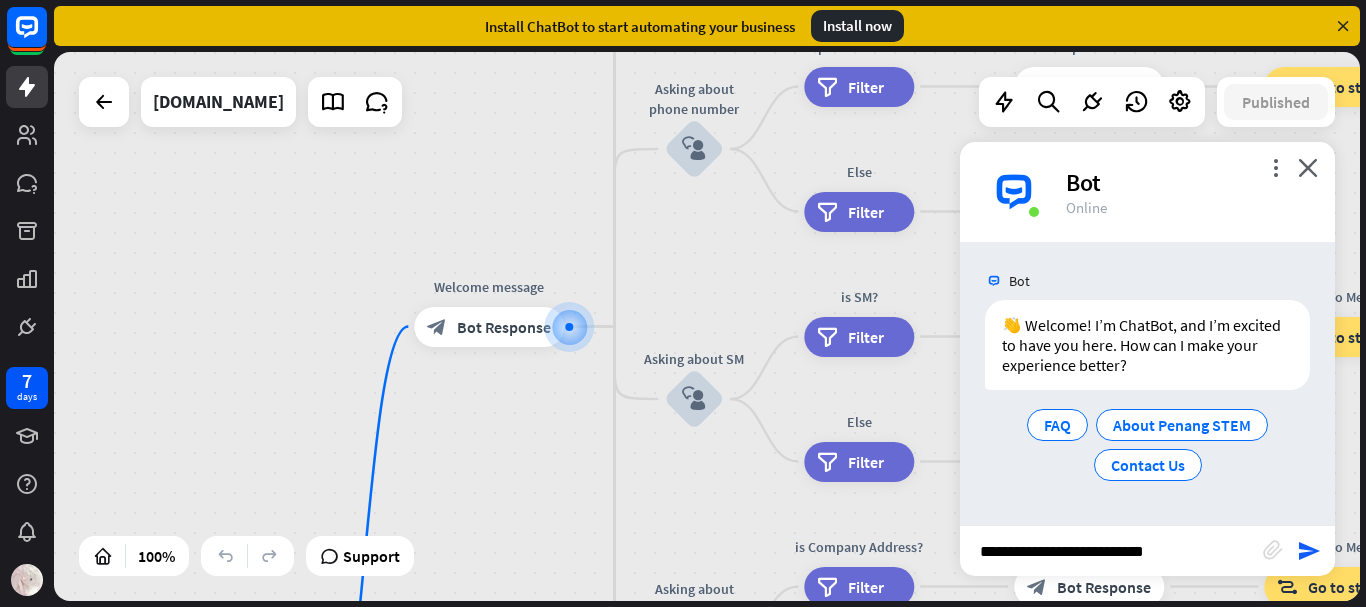 type on "**********" 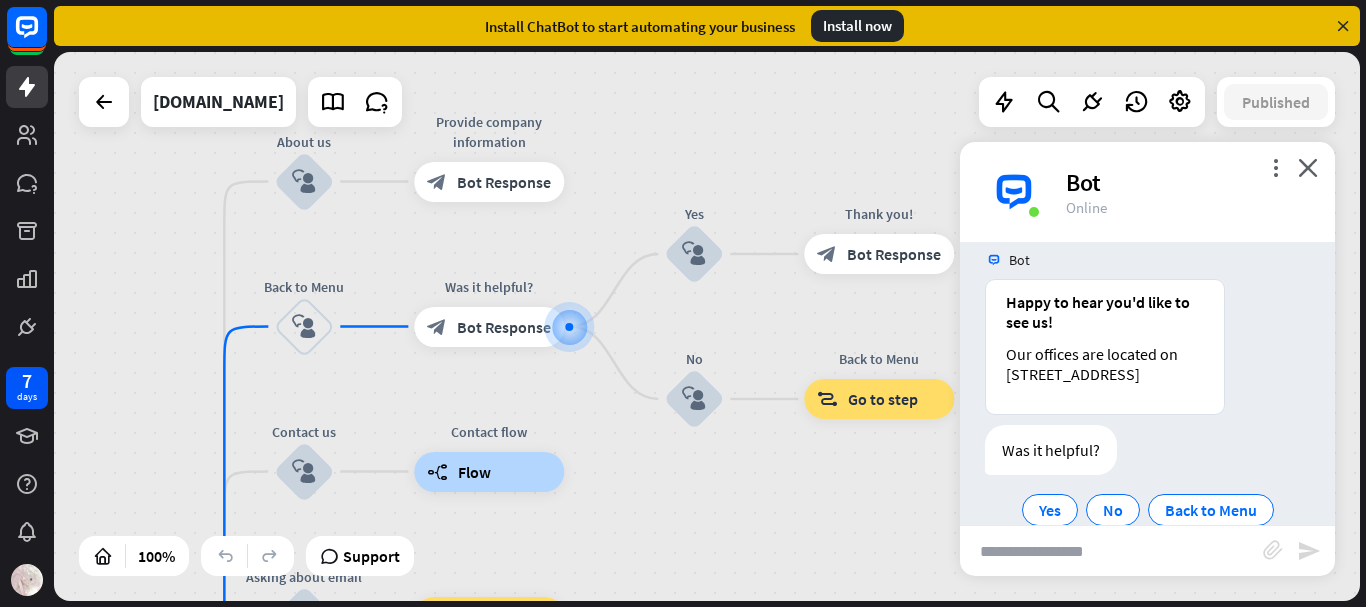 scroll, scrollTop: 312, scrollLeft: 0, axis: vertical 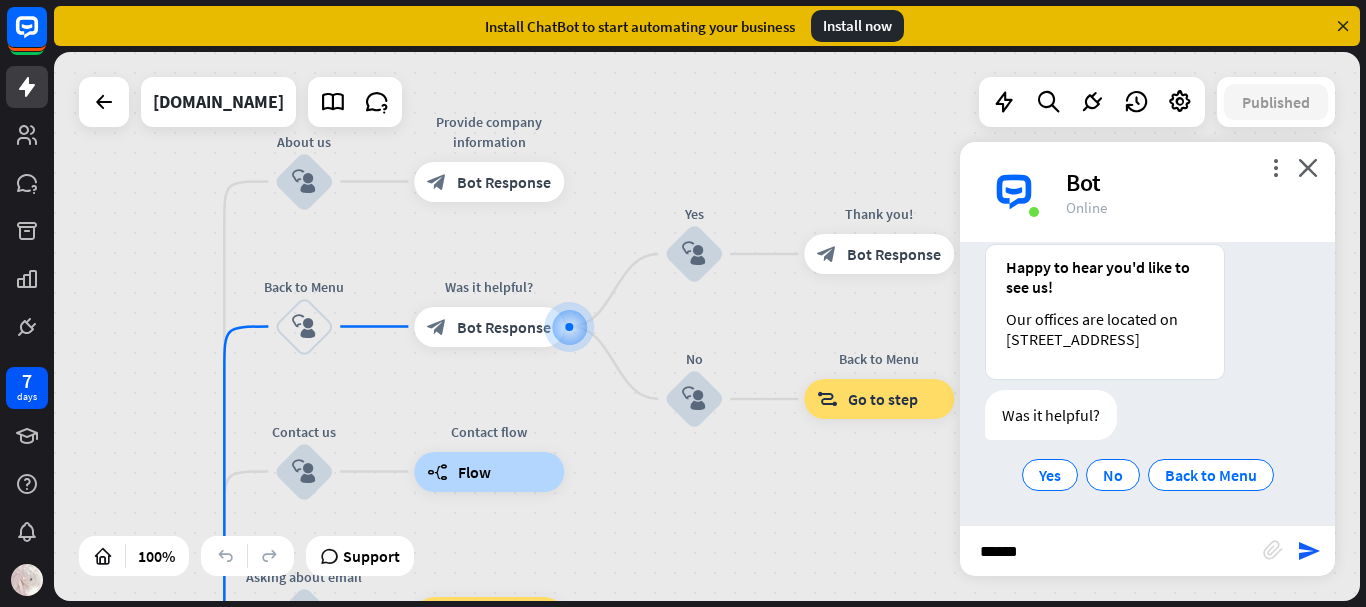 type on "*****" 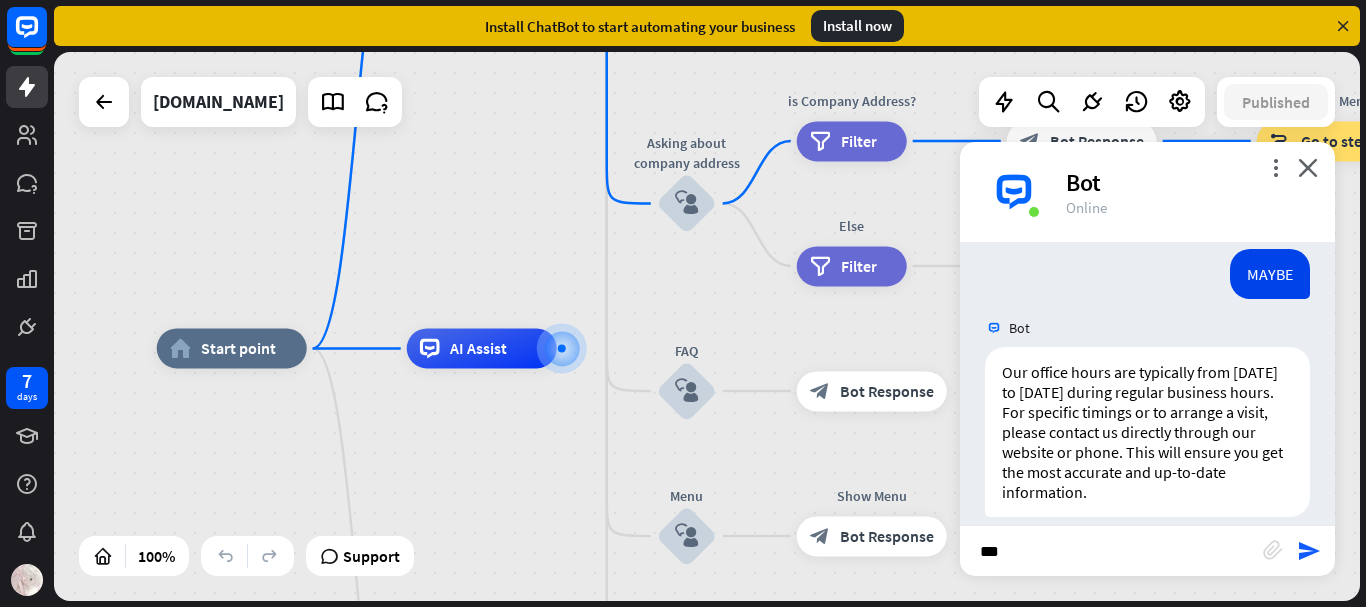 scroll, scrollTop: 573, scrollLeft: 0, axis: vertical 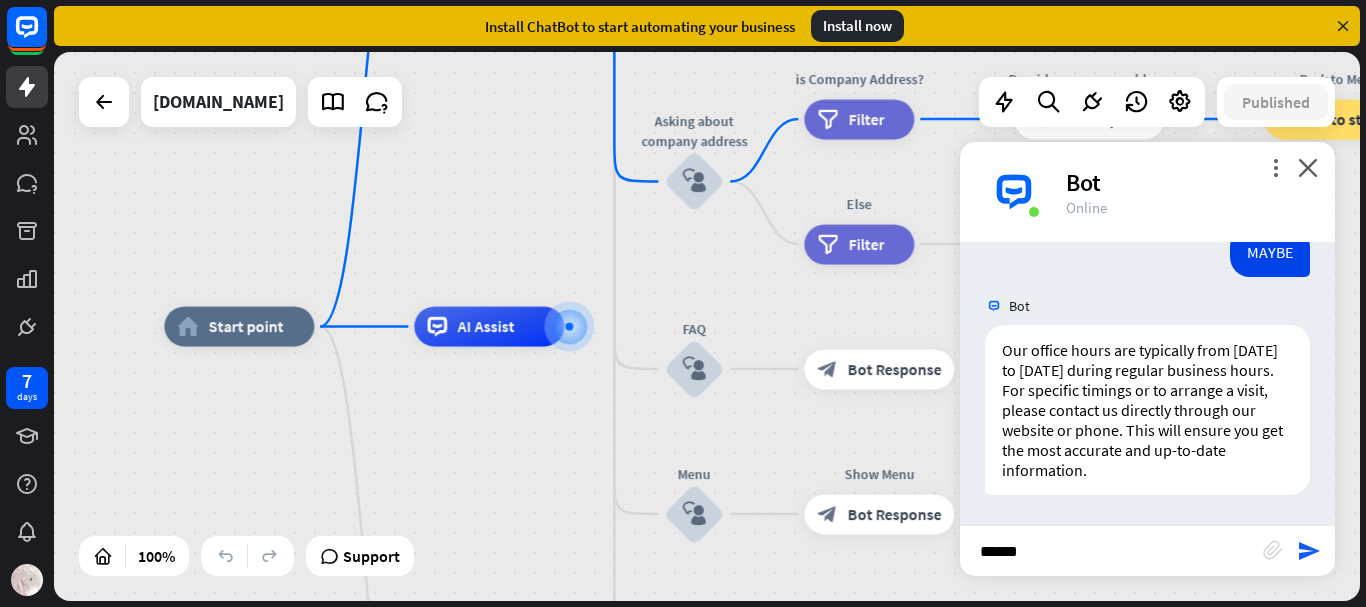 type on "******" 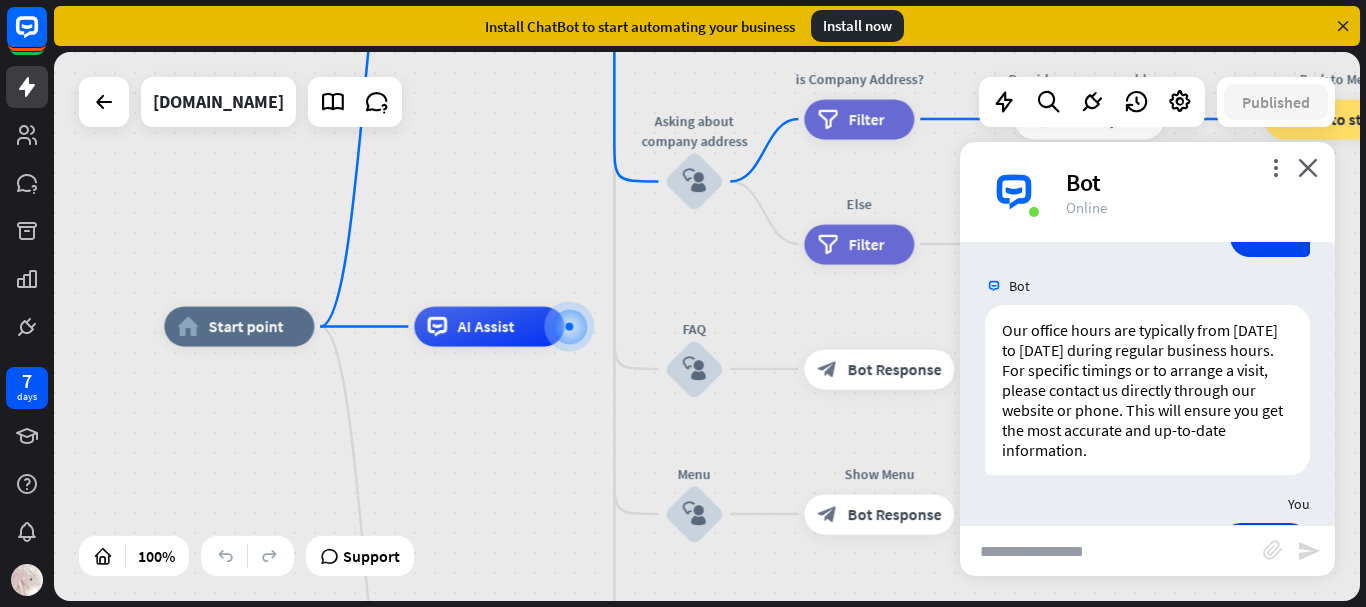 scroll, scrollTop: 790, scrollLeft: 0, axis: vertical 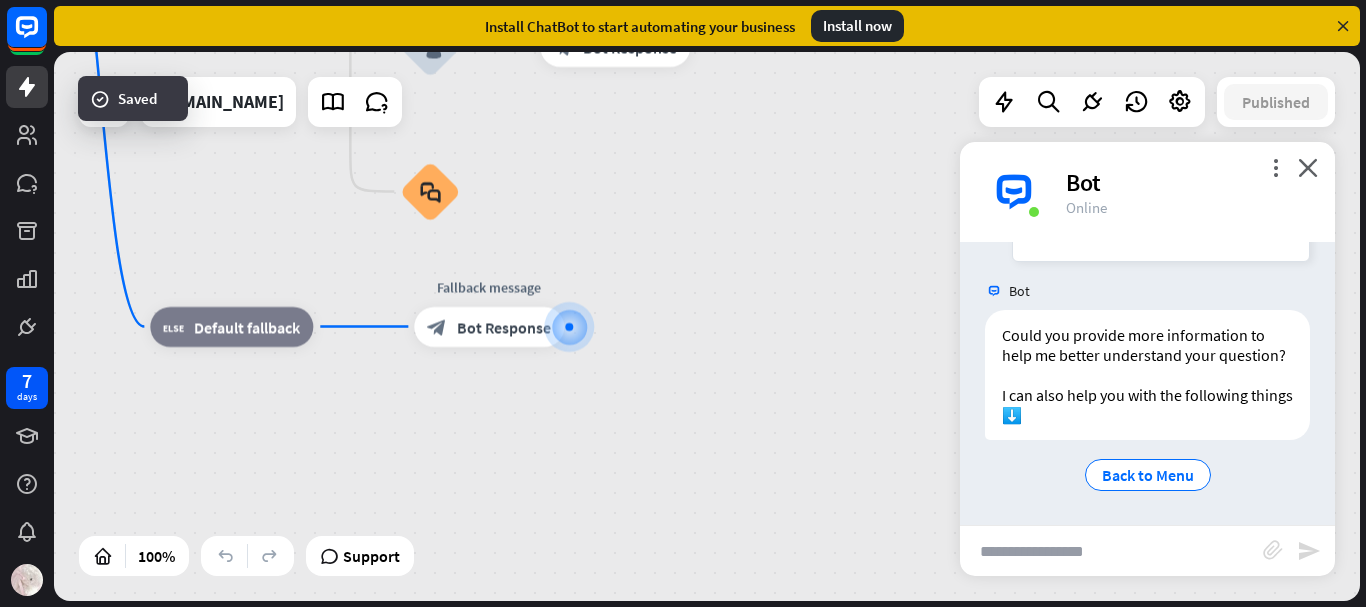 click at bounding box center [1111, 551] 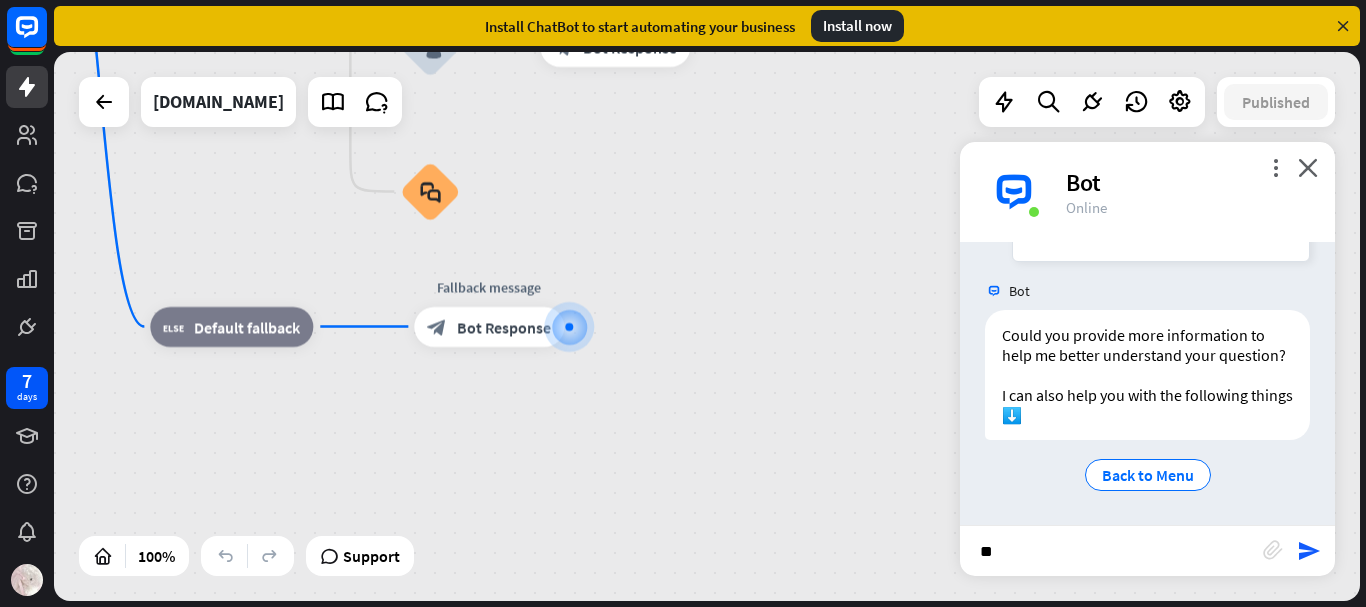 type on "*" 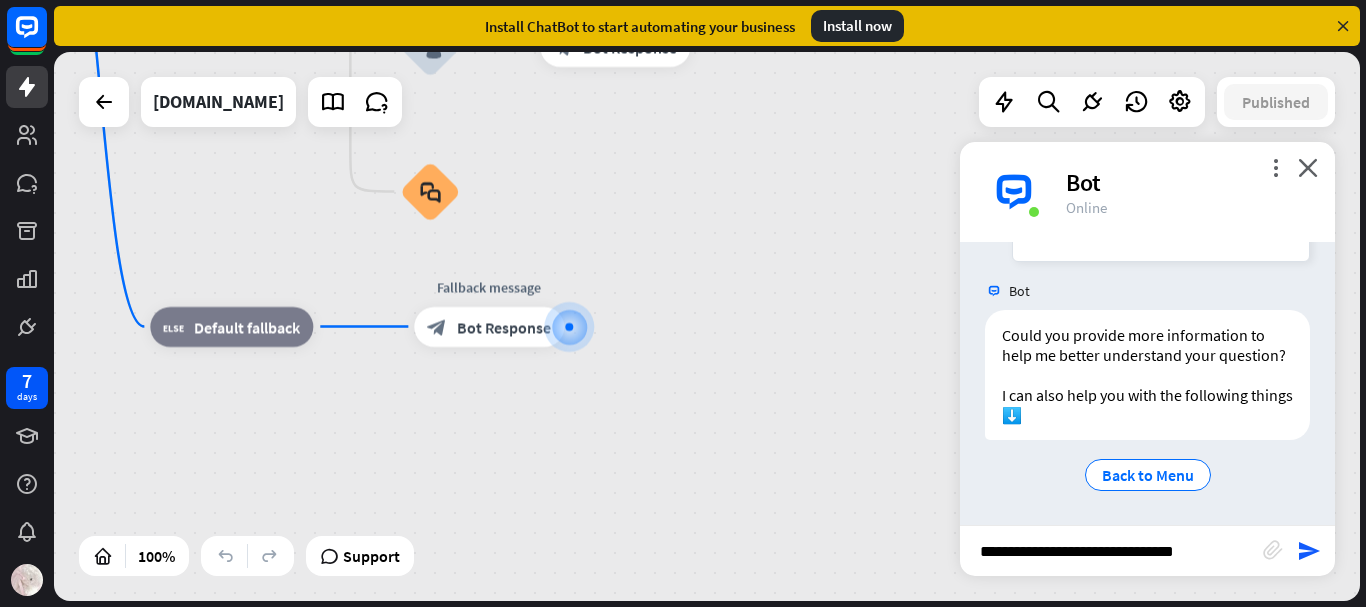type on "**********" 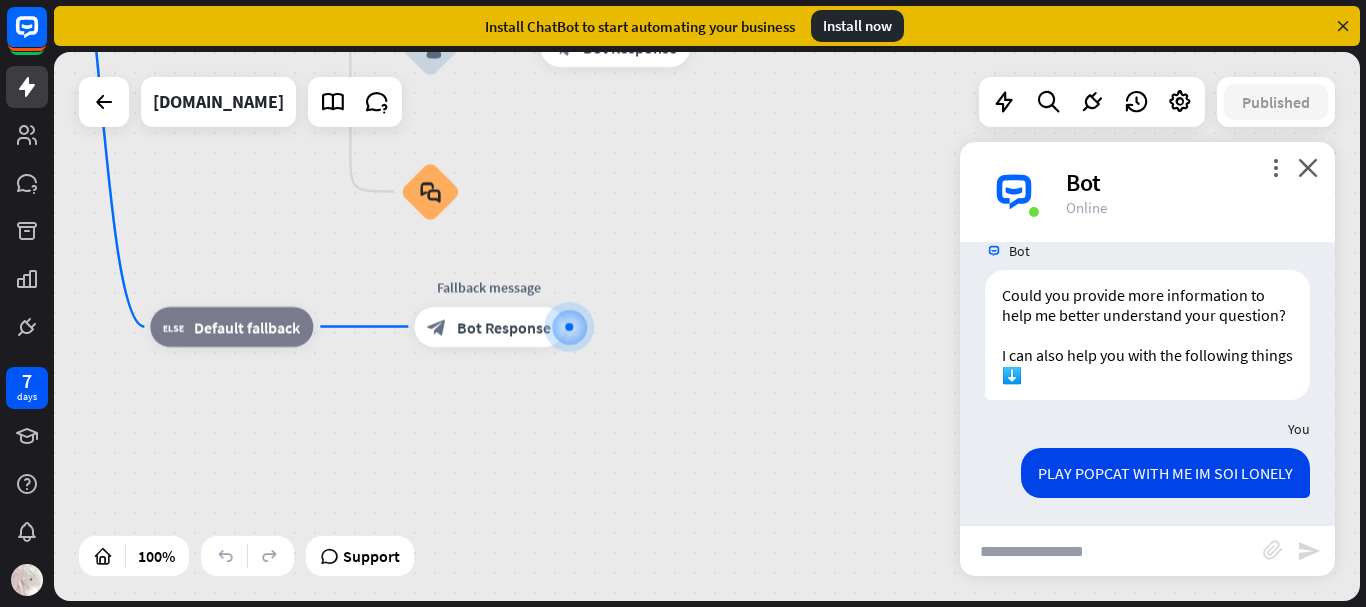 scroll, scrollTop: 1190, scrollLeft: 0, axis: vertical 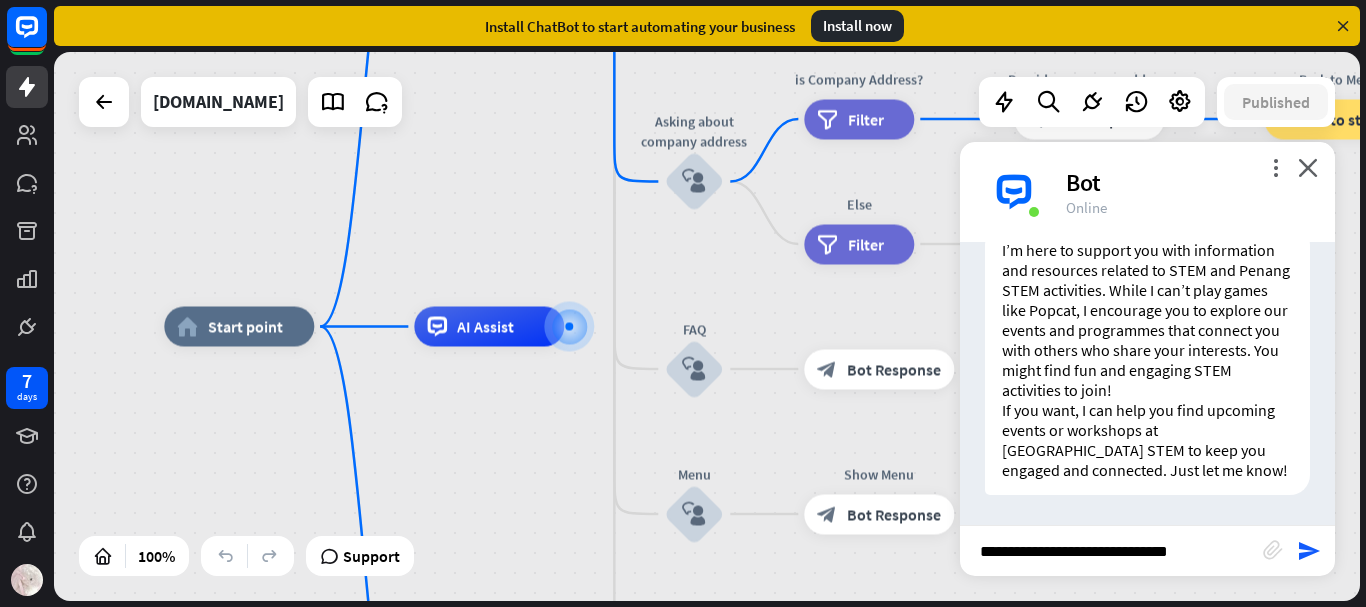 type on "**********" 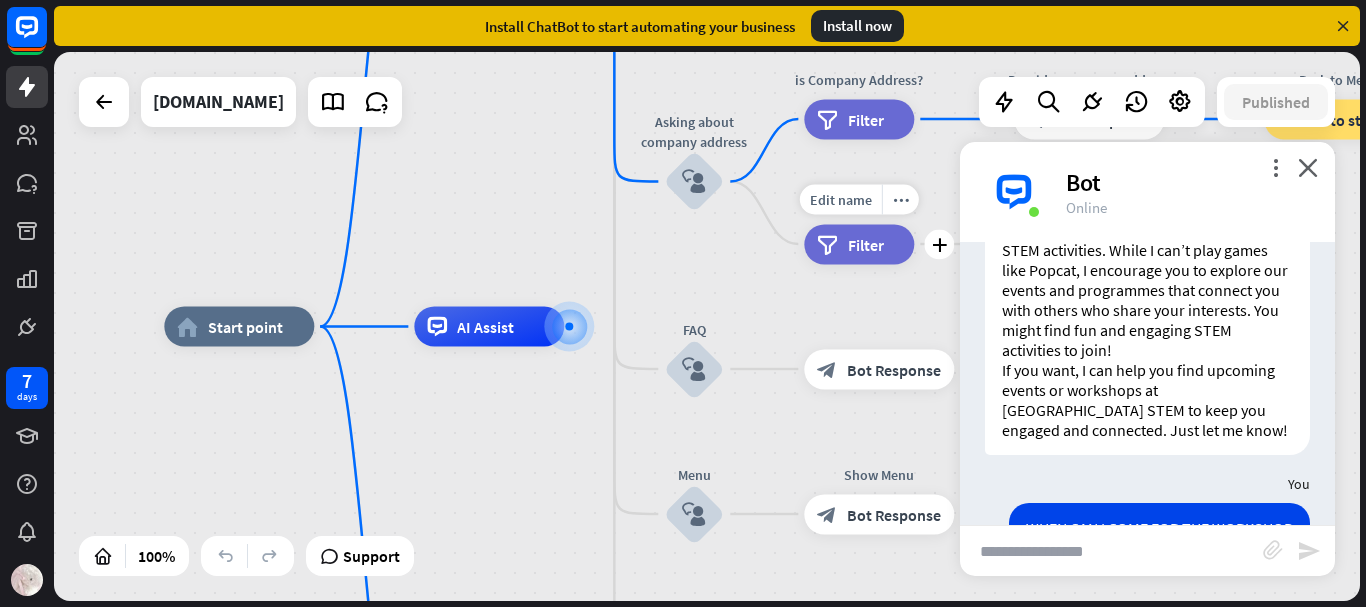scroll, scrollTop: 0, scrollLeft: 0, axis: both 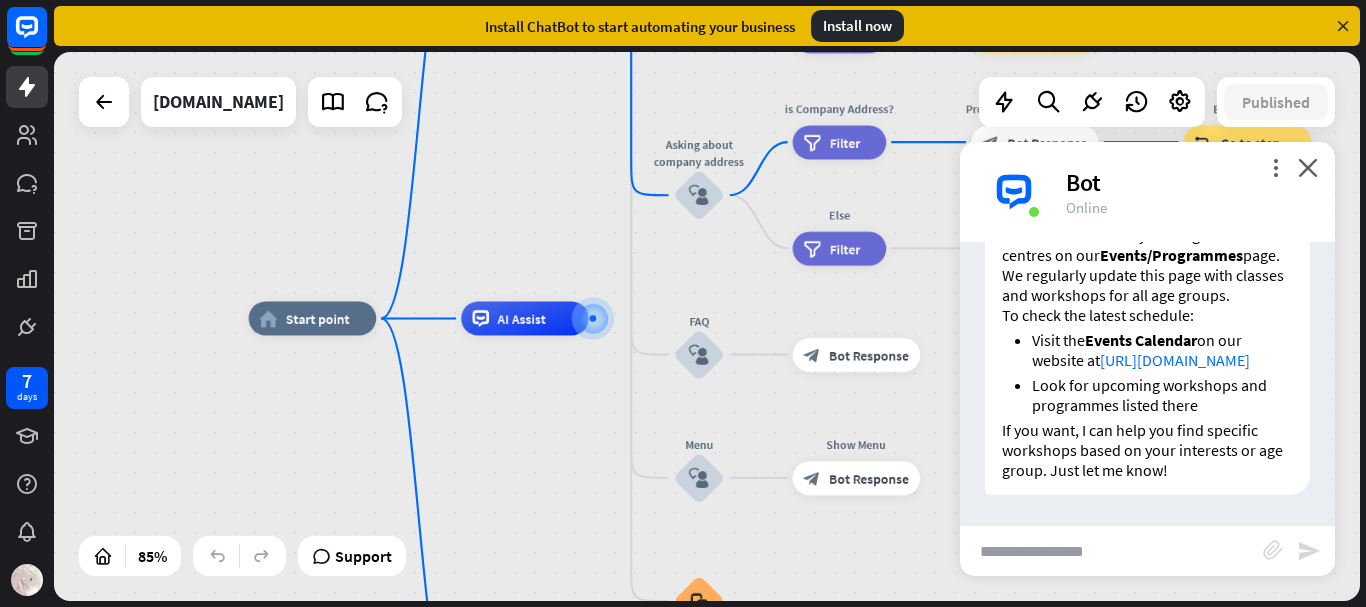 click at bounding box center (1111, 551) 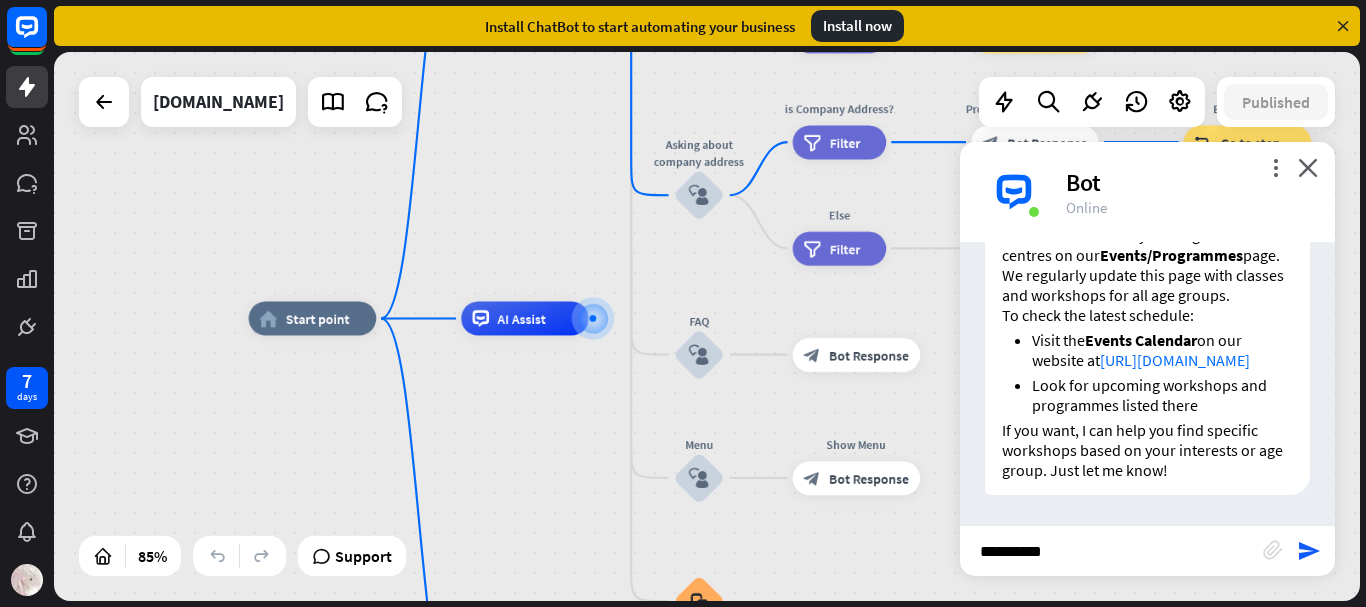 drag, startPoint x: 1097, startPoint y: 550, endPoint x: 1074, endPoint y: 502, distance: 53.225933 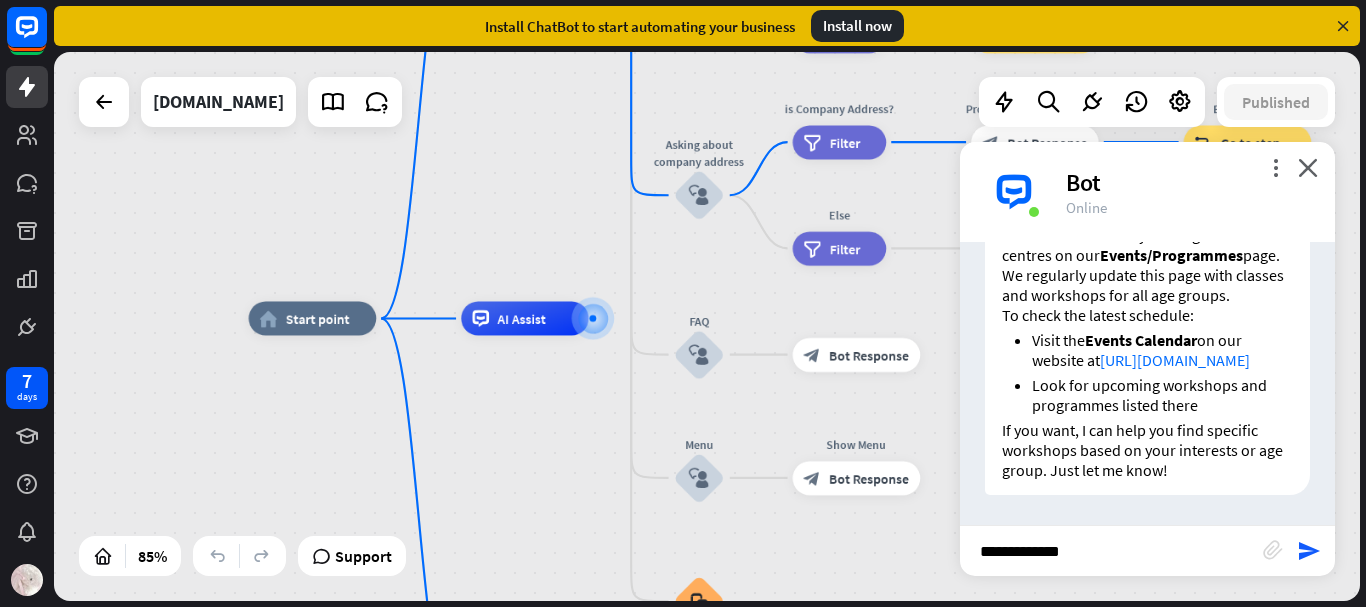 type on "**********" 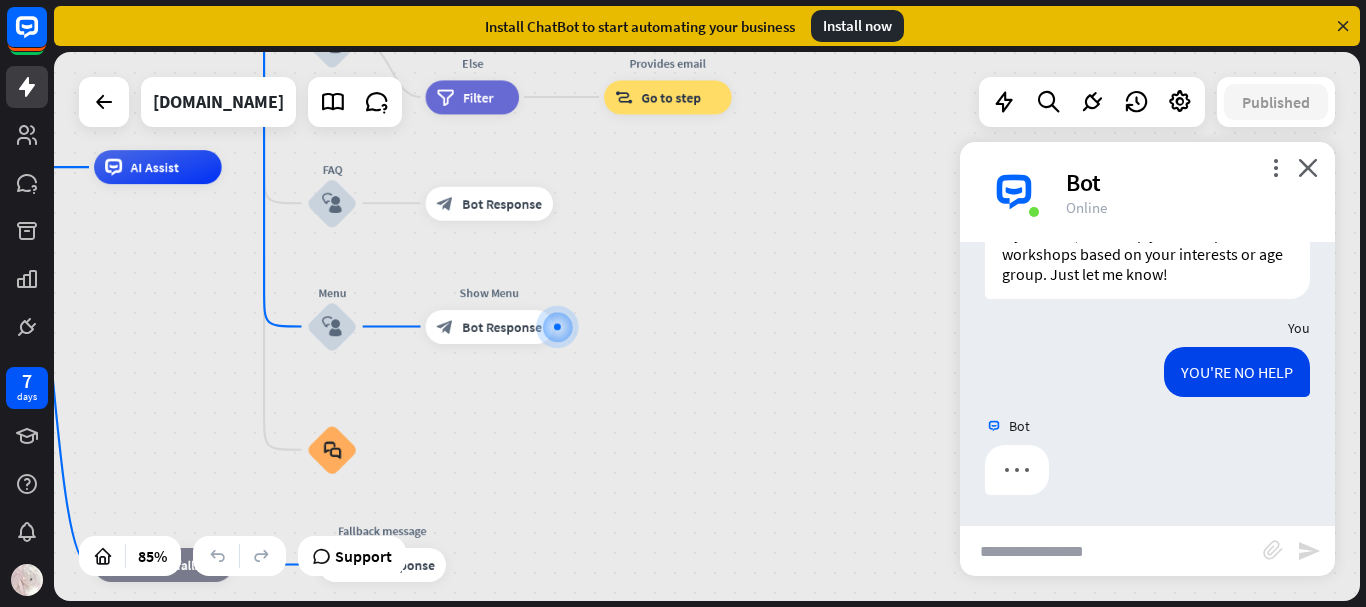 scroll, scrollTop: 2076, scrollLeft: 0, axis: vertical 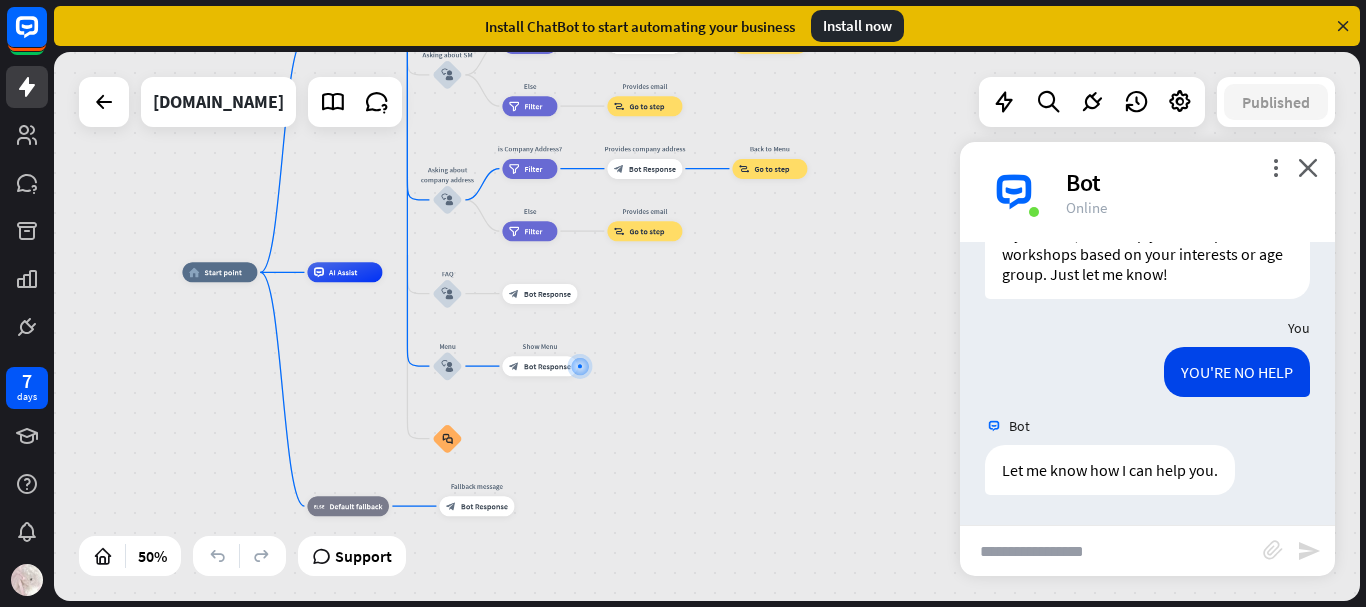 click at bounding box center (1111, 551) 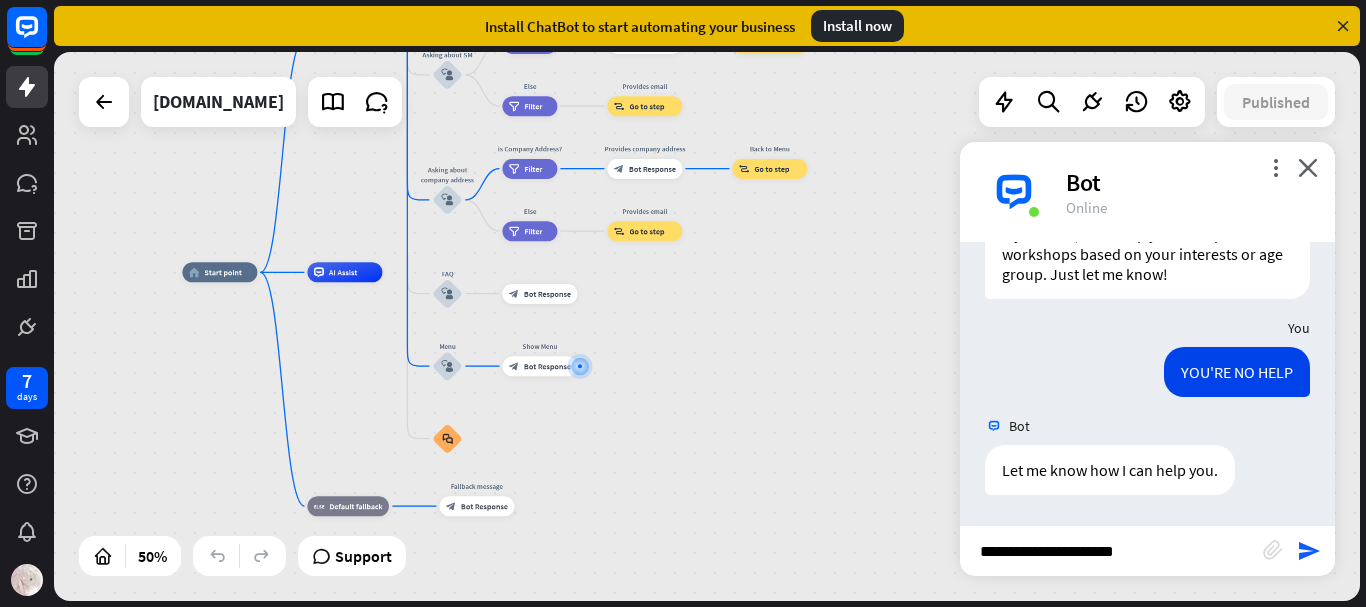 type on "**********" 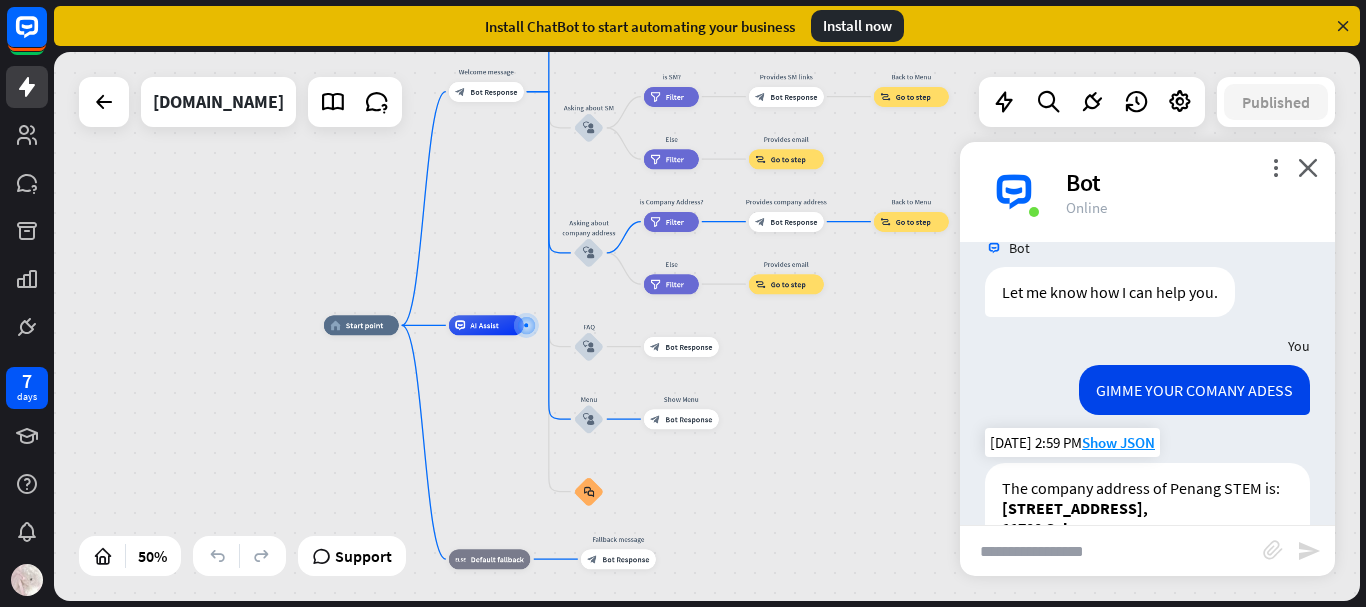 scroll, scrollTop: 2392, scrollLeft: 0, axis: vertical 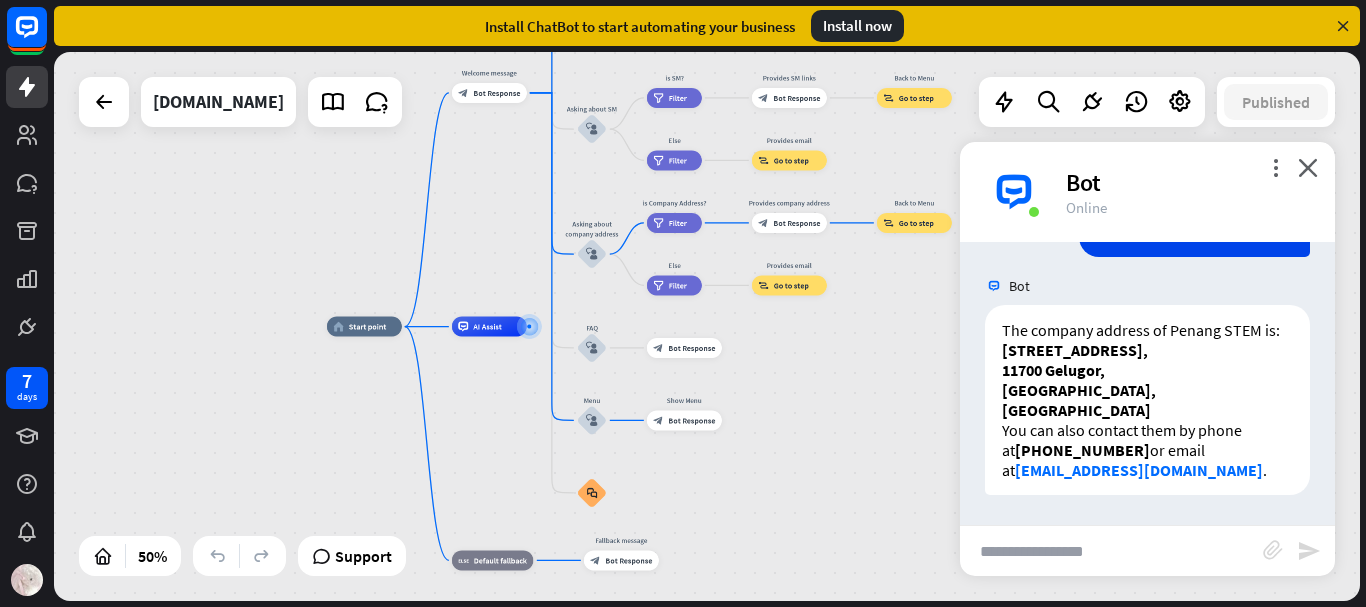 click at bounding box center [1111, 551] 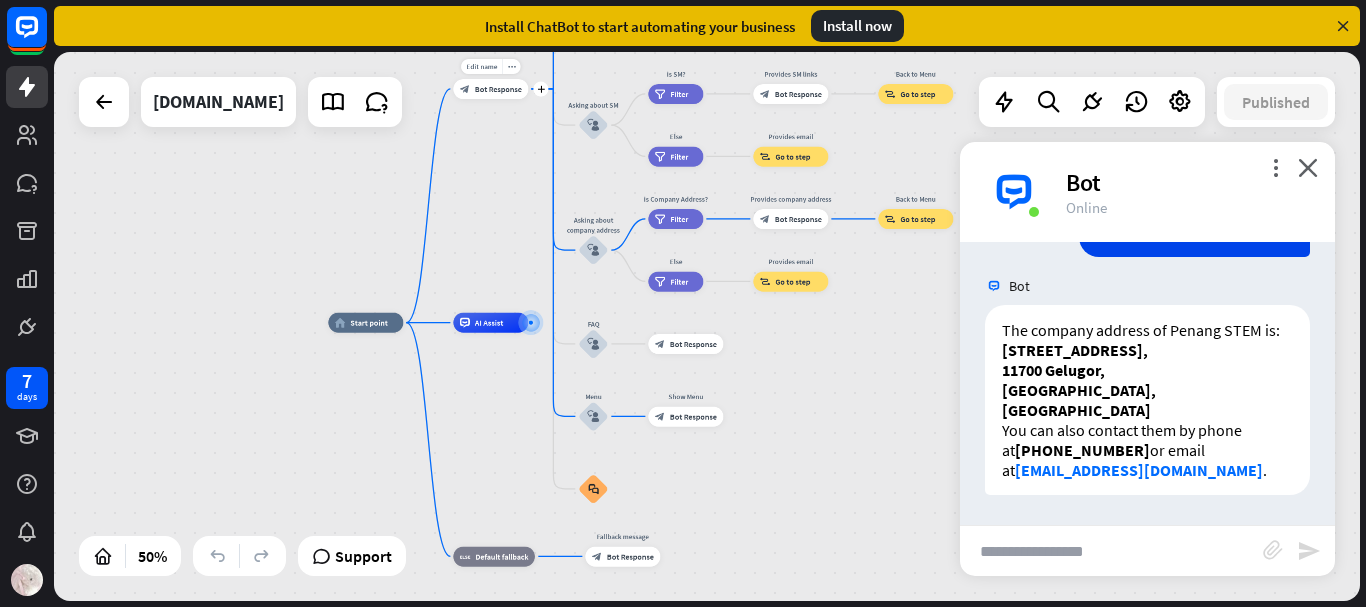 click on "block_bot_response   Bot Response" at bounding box center [490, 89] 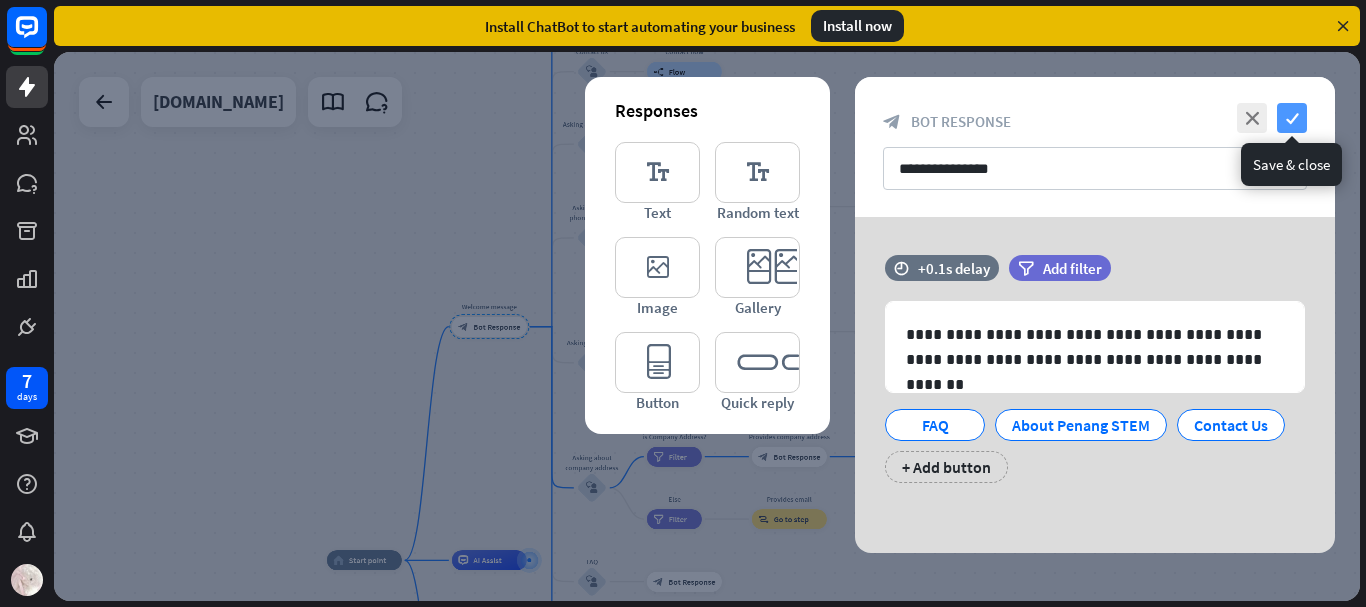 click on "check" at bounding box center [1292, 118] 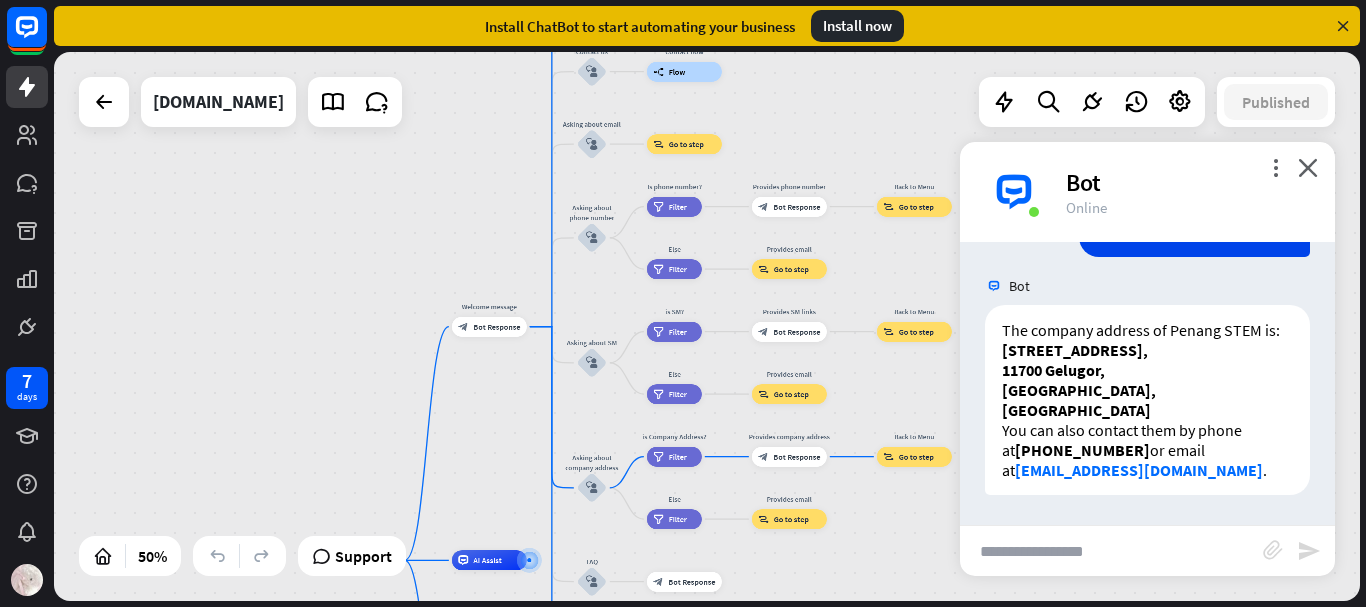 click at bounding box center [1111, 551] 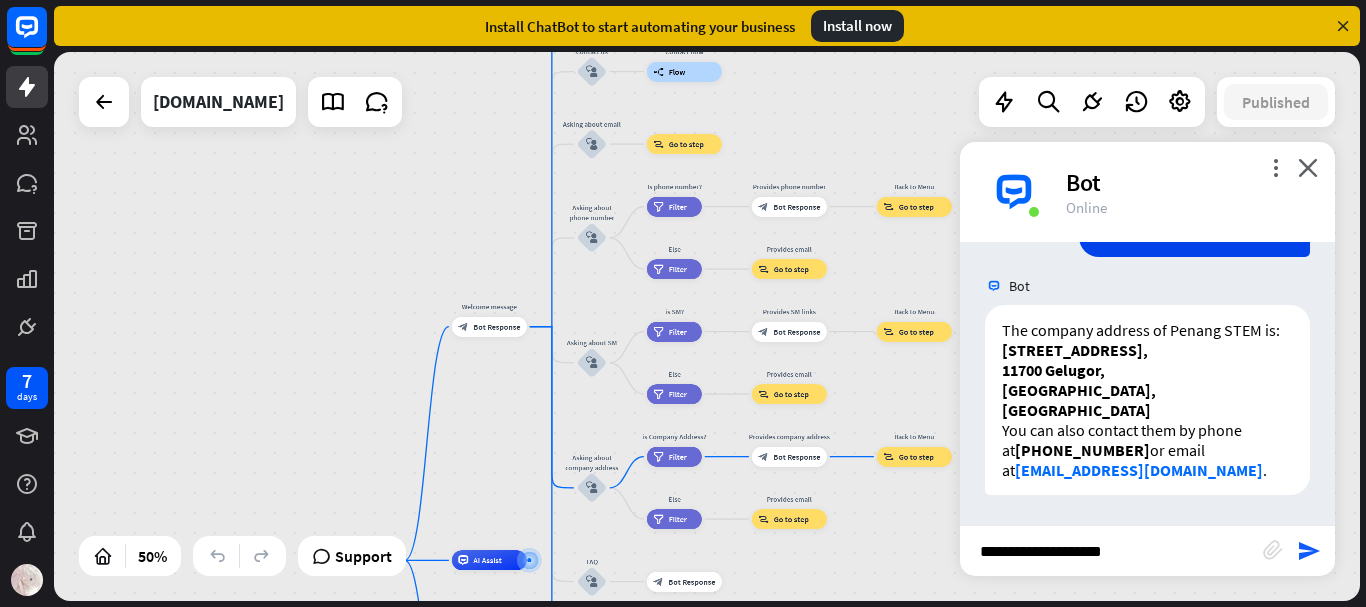 type on "**********" 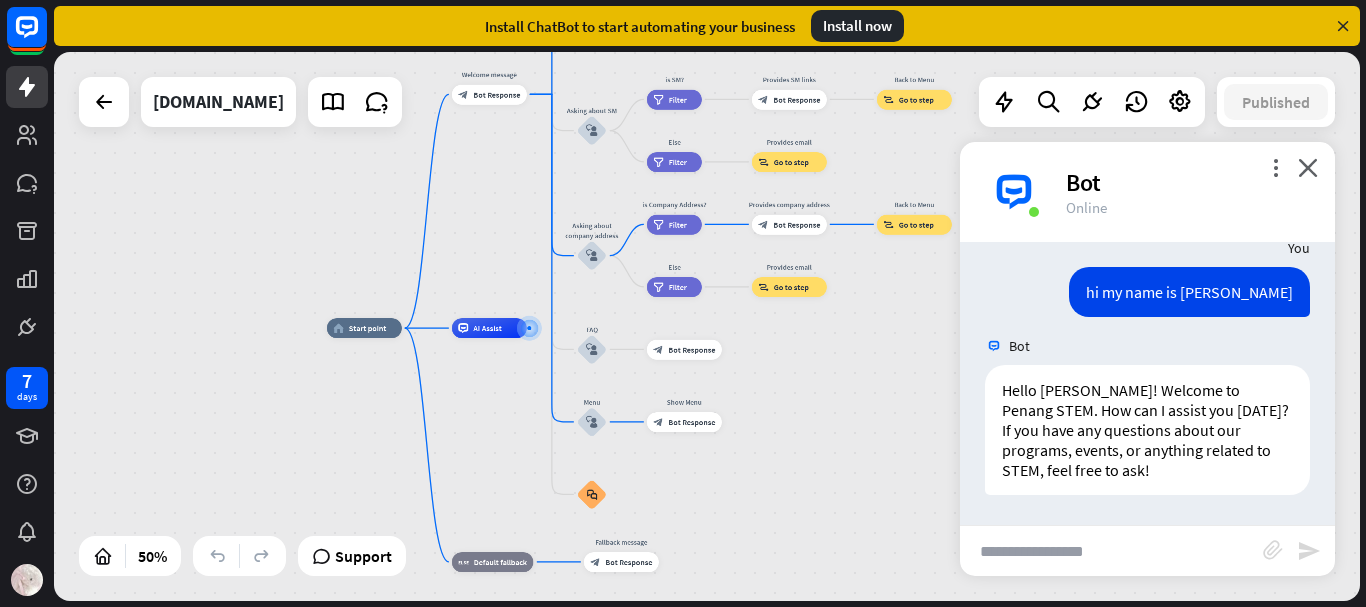 scroll, scrollTop: 2668, scrollLeft: 0, axis: vertical 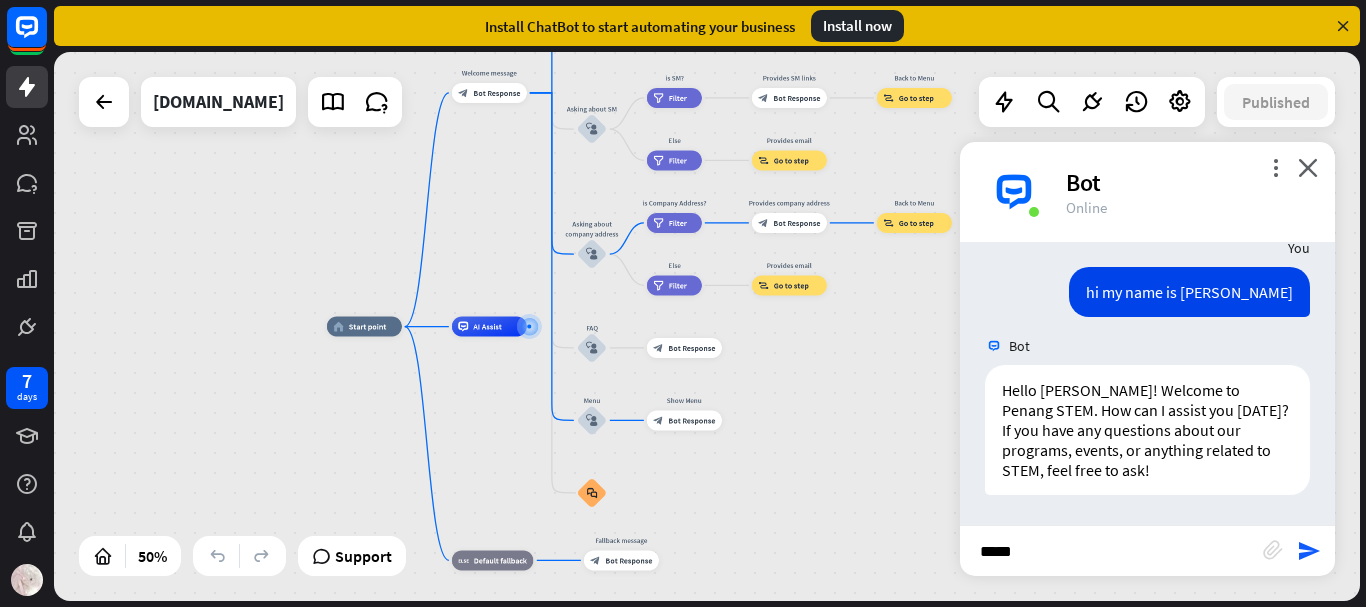 type on "******" 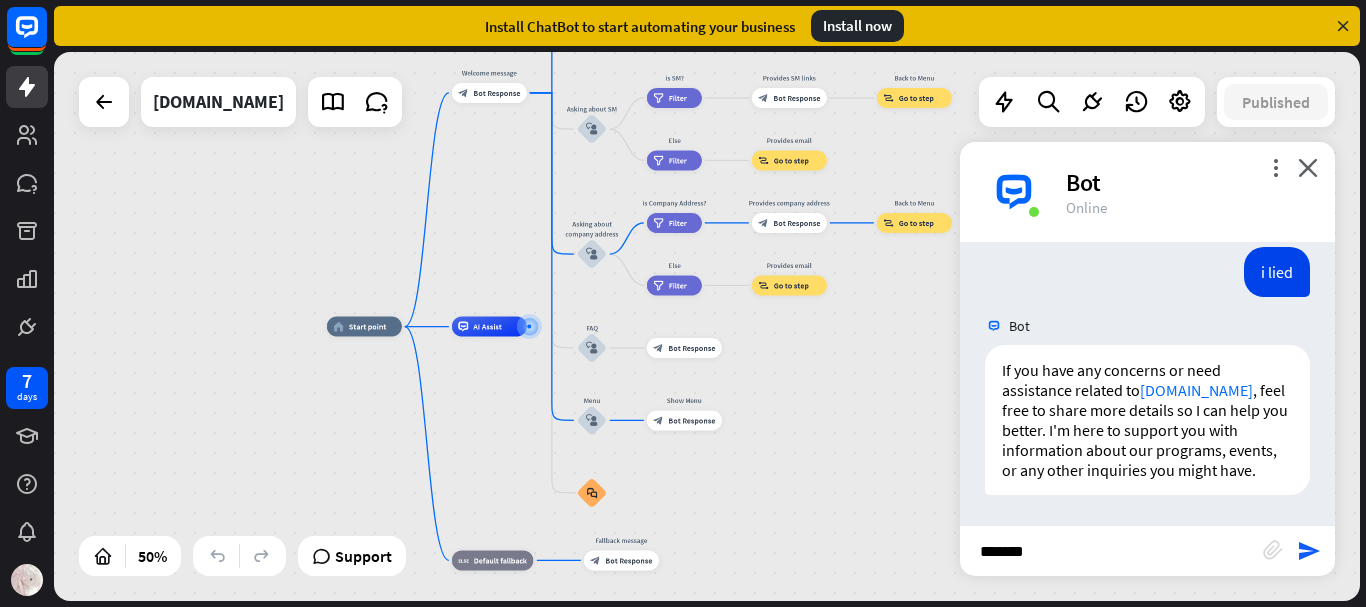 scroll, scrollTop: 2984, scrollLeft: 0, axis: vertical 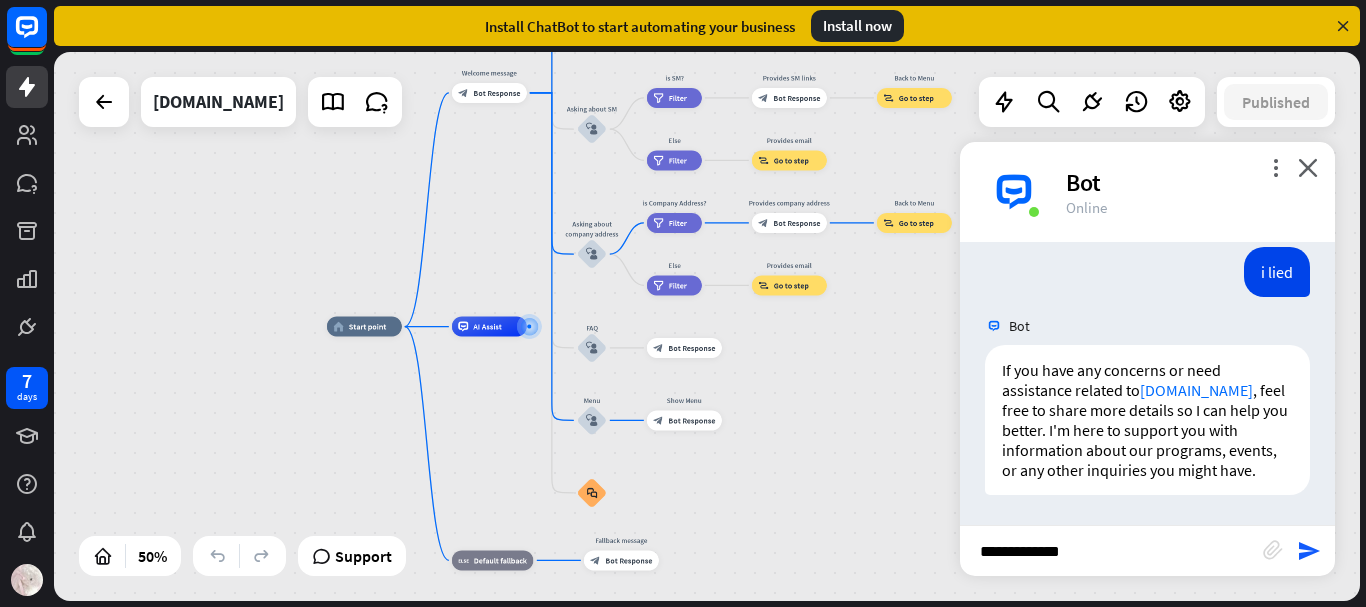 type on "**********" 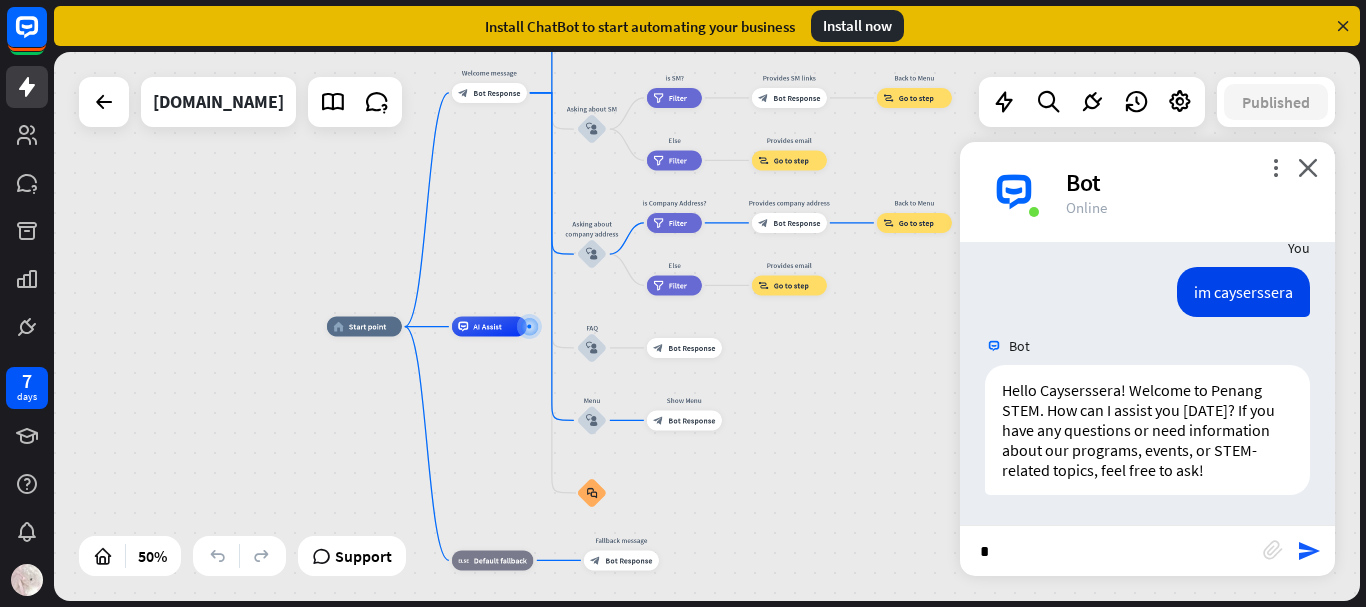scroll, scrollTop: 3260, scrollLeft: 0, axis: vertical 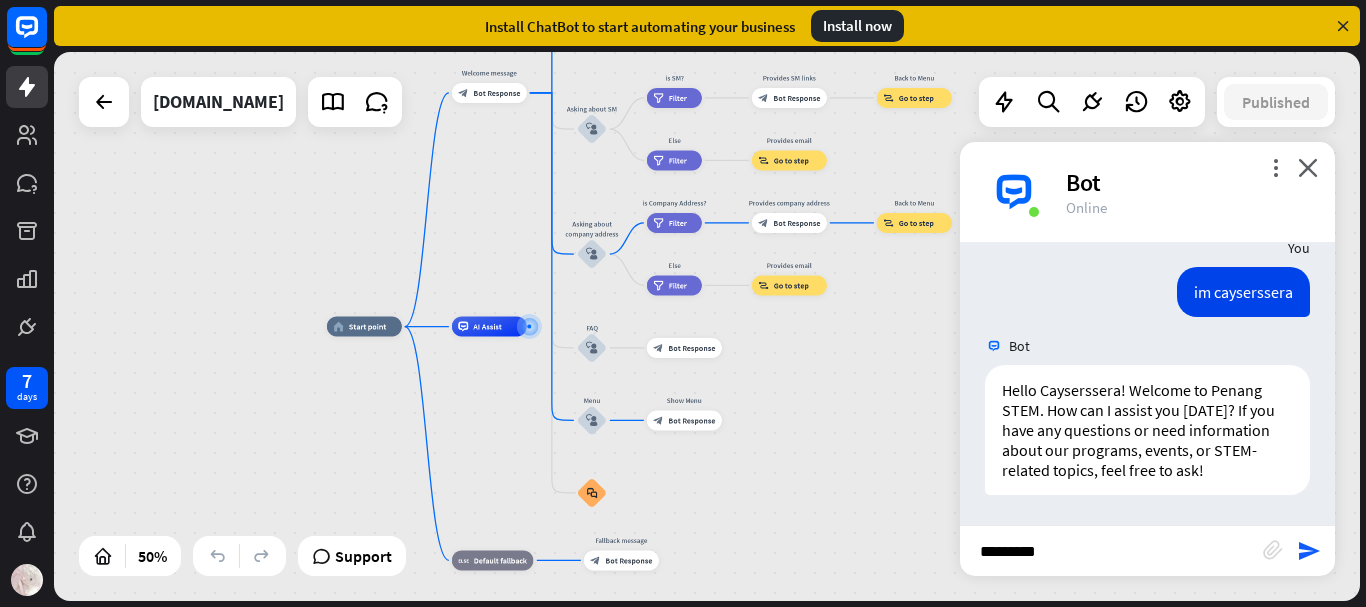 type on "**********" 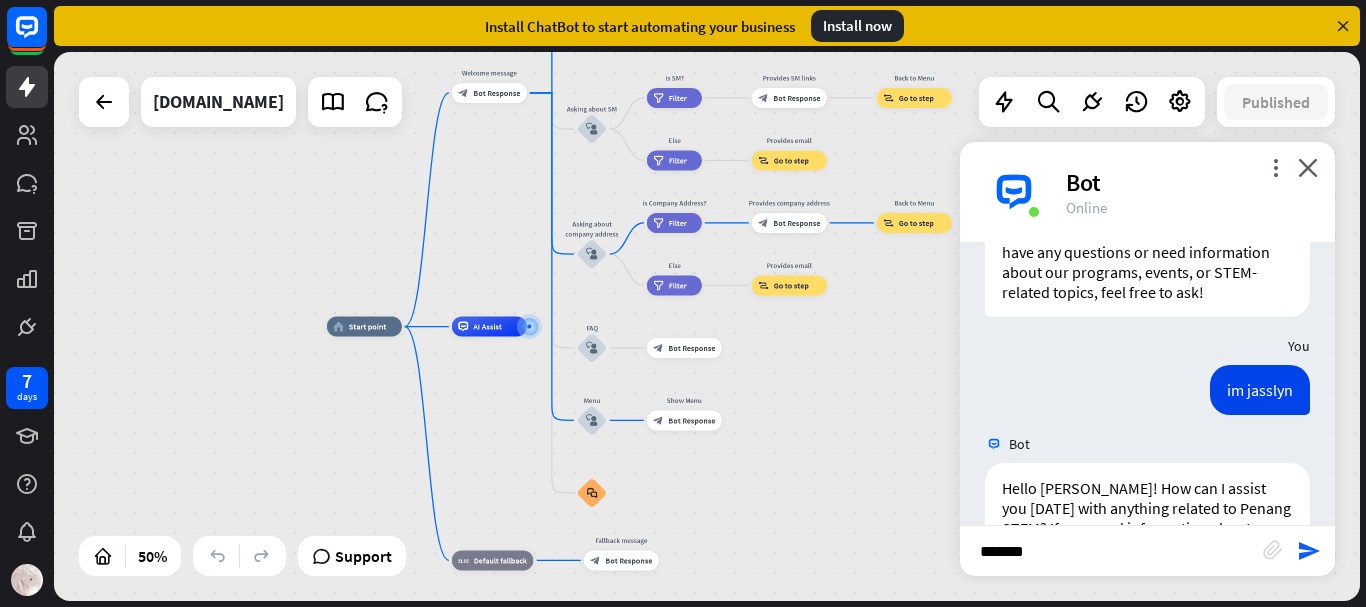 scroll, scrollTop: 3536, scrollLeft: 0, axis: vertical 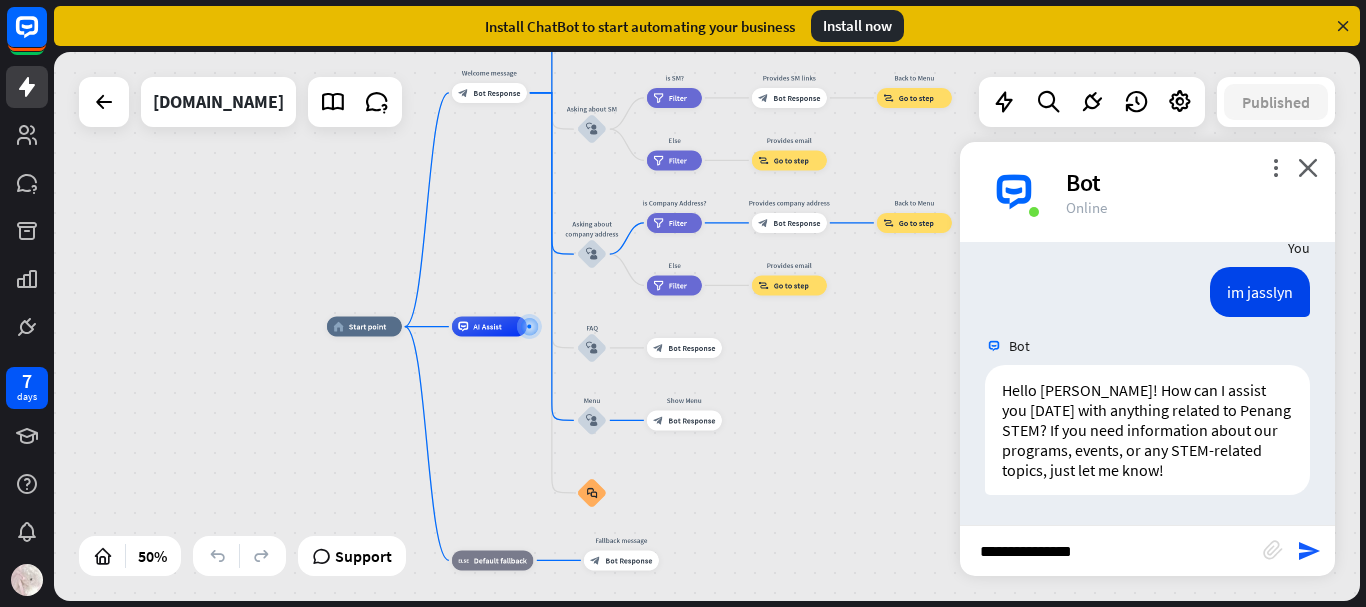 type on "**********" 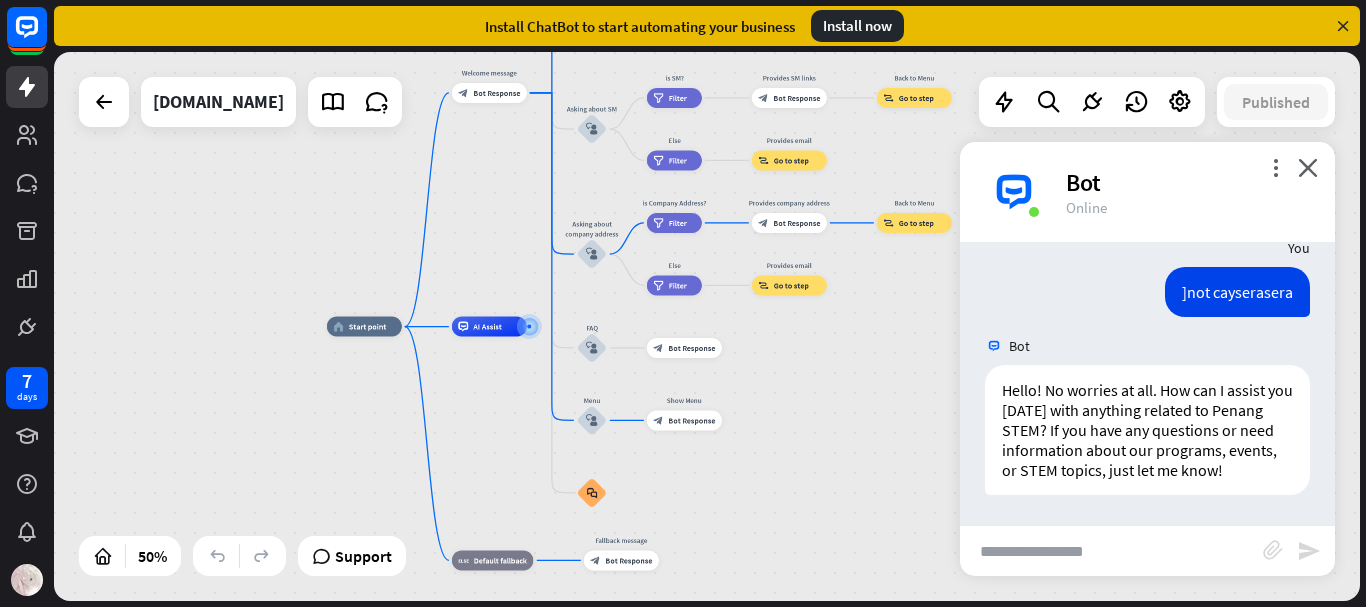 scroll, scrollTop: 3812, scrollLeft: 0, axis: vertical 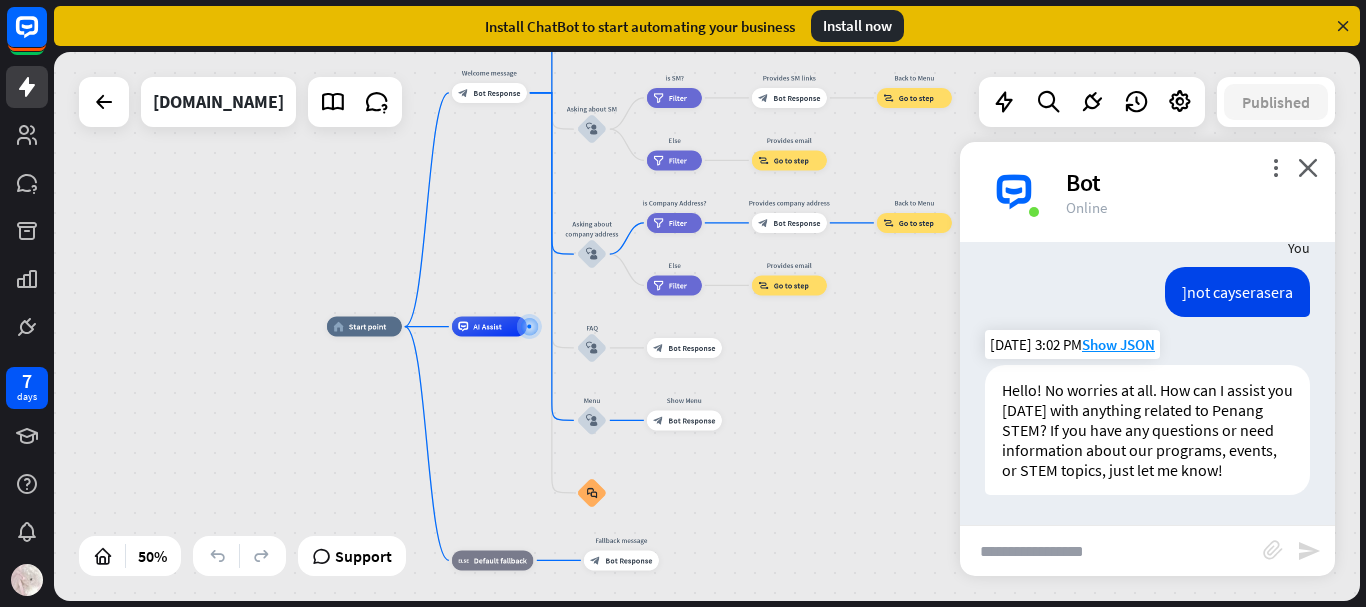 drag, startPoint x: 1050, startPoint y: 549, endPoint x: 1024, endPoint y: 388, distance: 163.08586 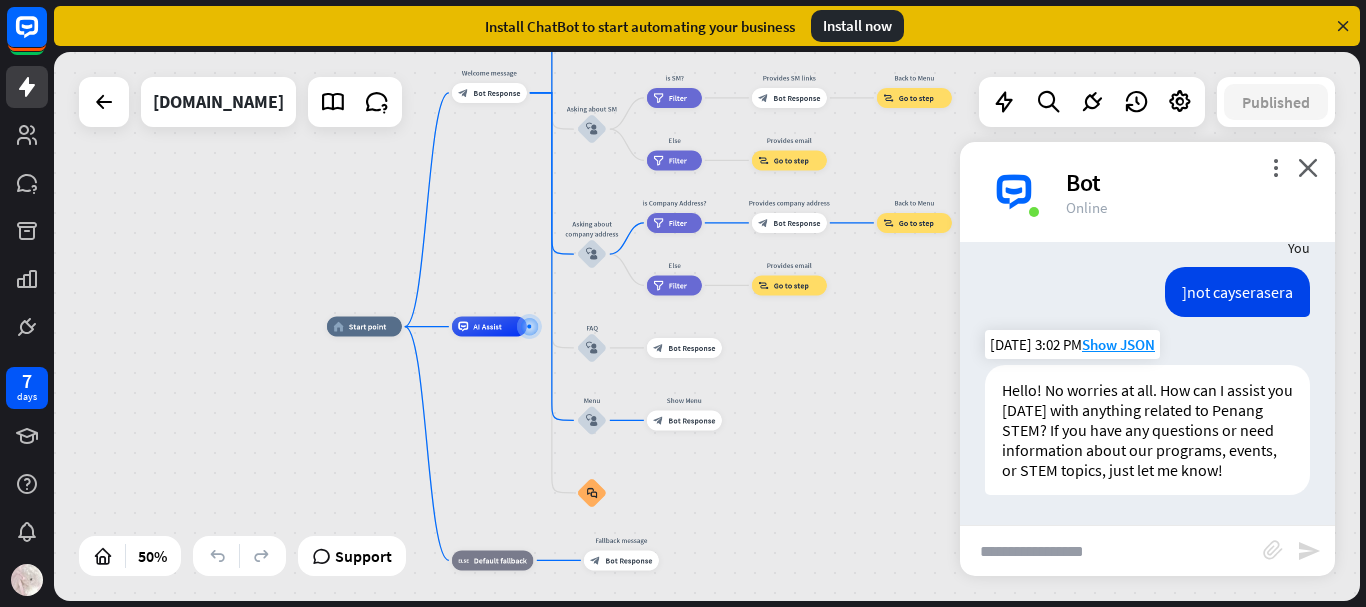 click on "more_vert
close
Bot
Online
Bot
👋 Welcome! I’m ChatBot, and I’m excited to have you here. How can I make your experience better?
Today 2:55 PM
Show JSON
You
WHERE ARE YOU LOCATED AT!!??
Today 2:55 PM
Show JSON
Bot
Happy to hear you'd like to see us!   Our offices are located on 1, Jalan Kaki Bukit, 11700 Gelugor, Penang, Malaysia
Today 2:55 PM
Show JSON
Was it helpful?
Today 2:55 PM
Show JSON
You
MAYBE
Today 2:55 PM" at bounding box center (1147, 359) 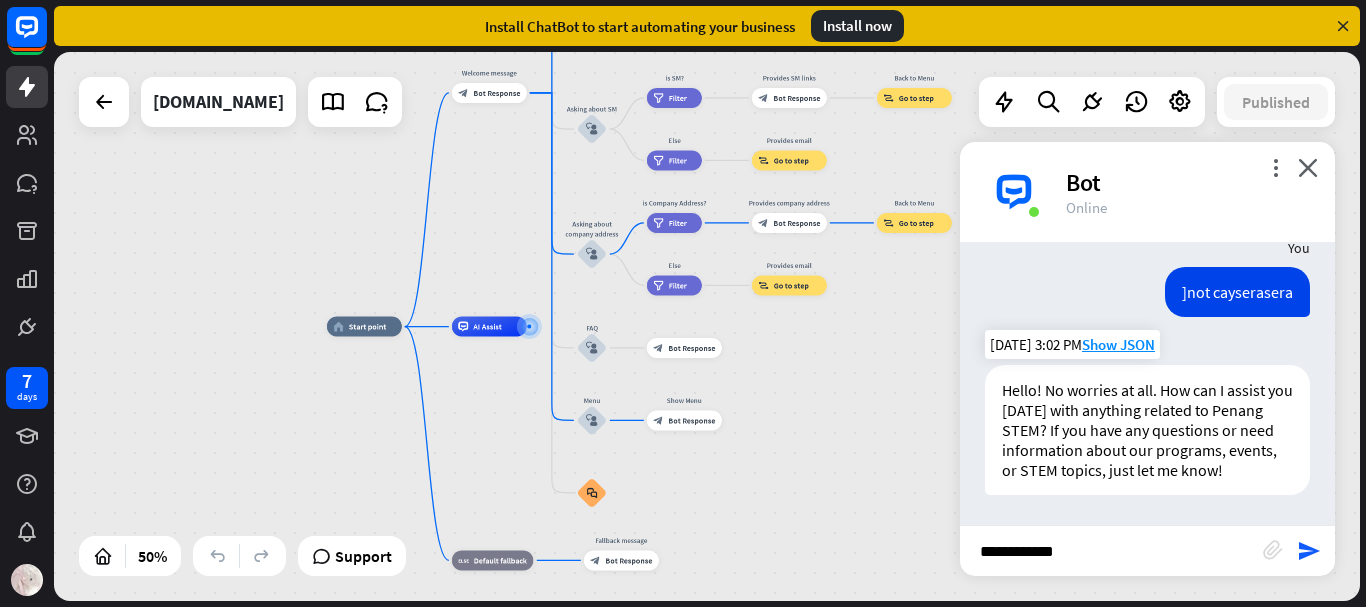 type on "**********" 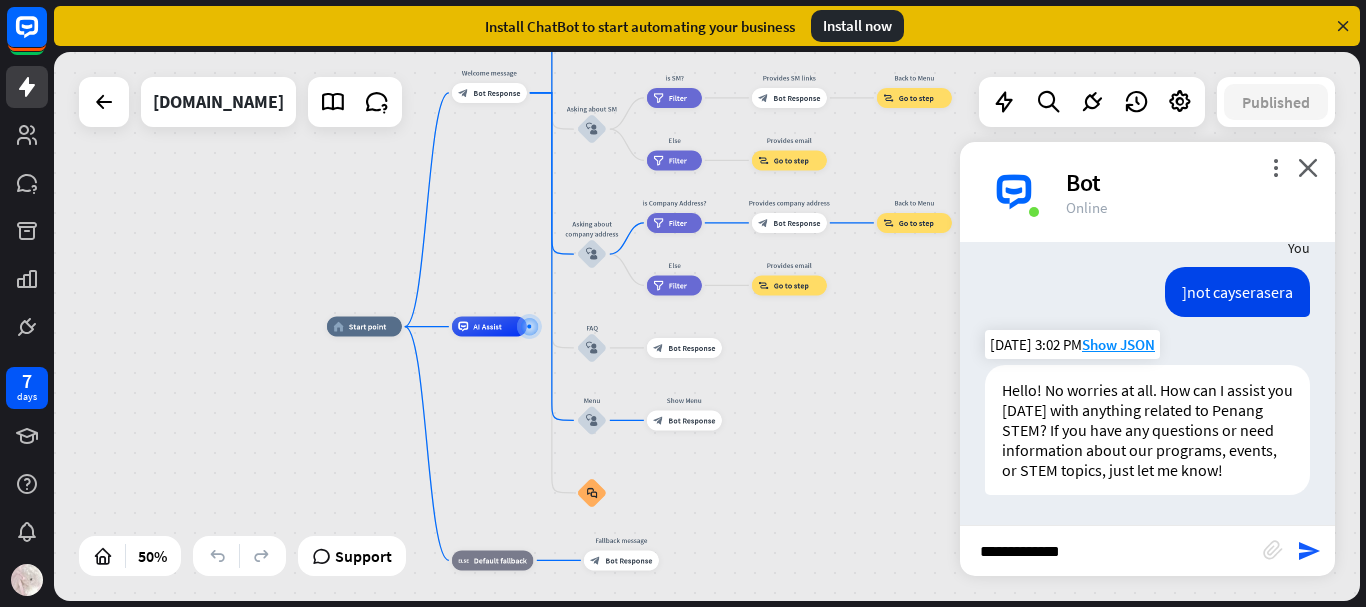 type 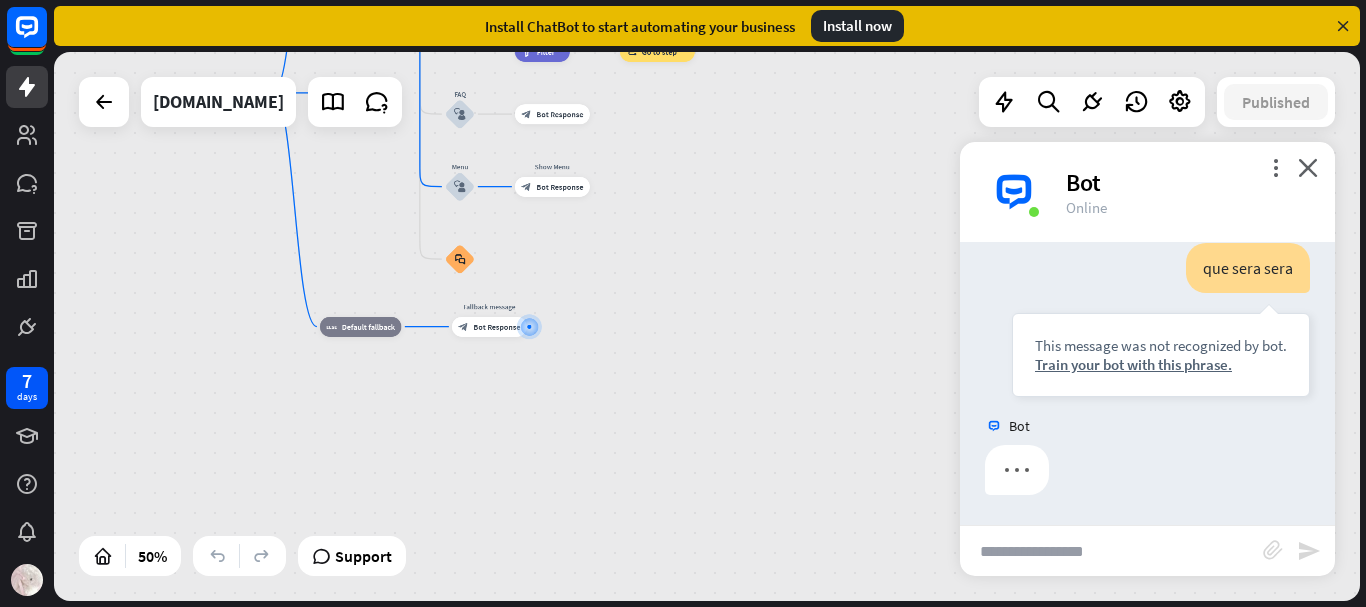 scroll, scrollTop: 4112, scrollLeft: 0, axis: vertical 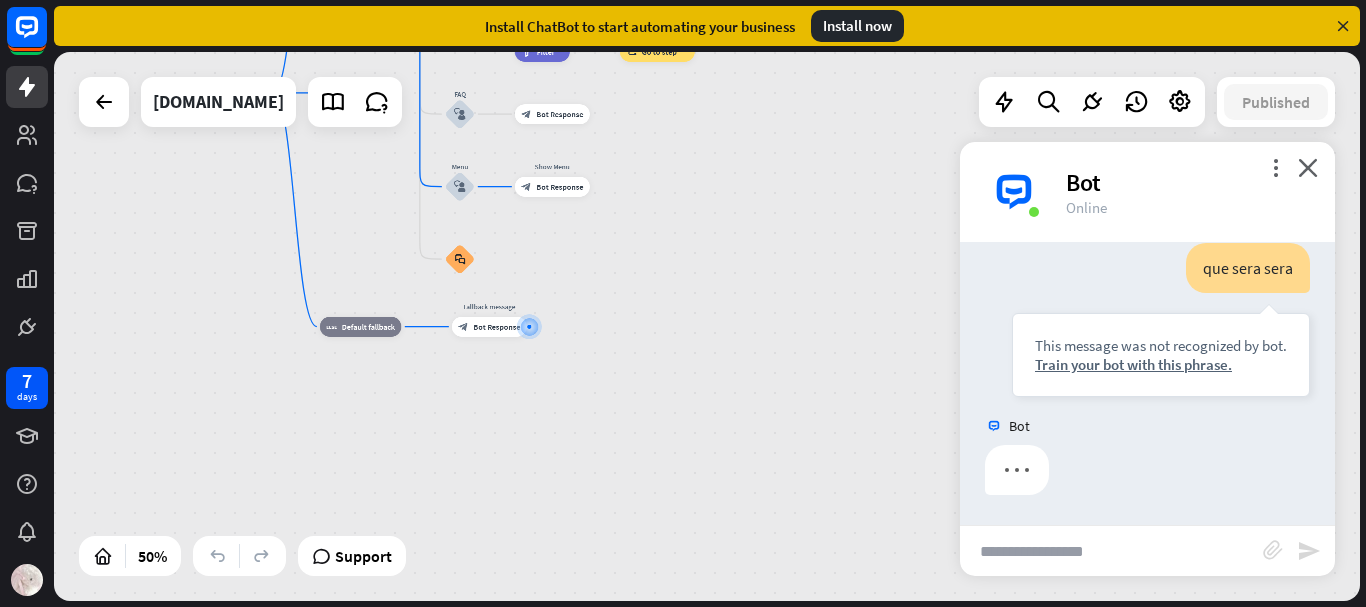 click at bounding box center [104, 102] 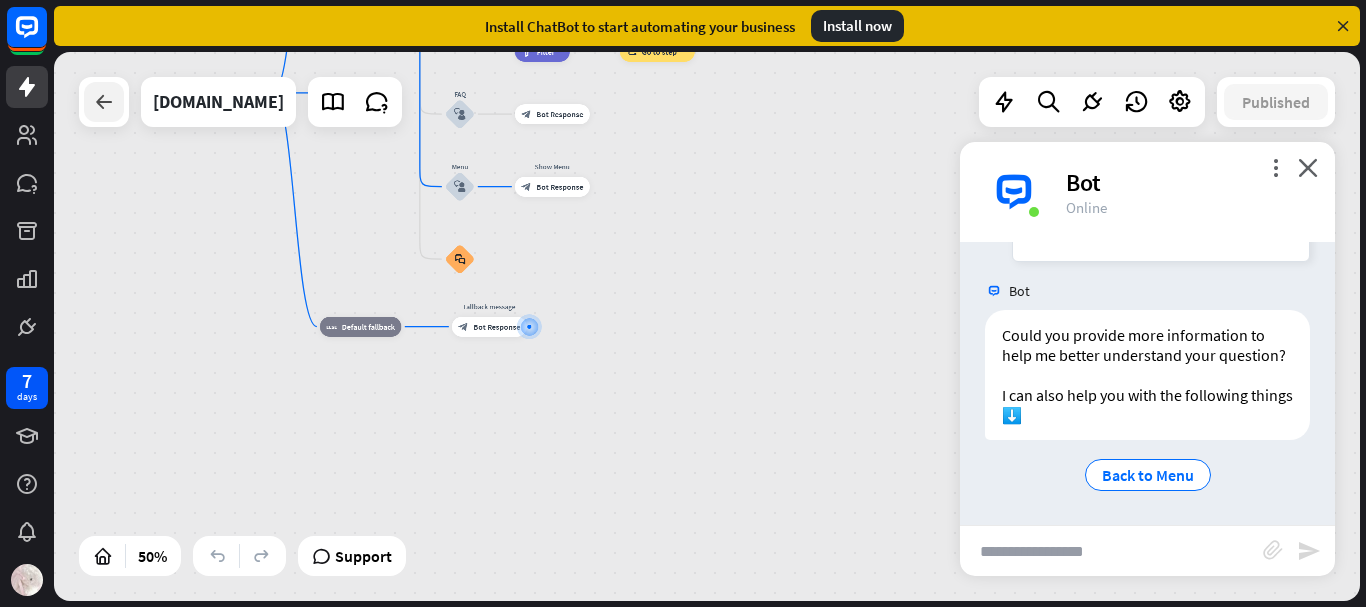 scroll, scrollTop: 4267, scrollLeft: 0, axis: vertical 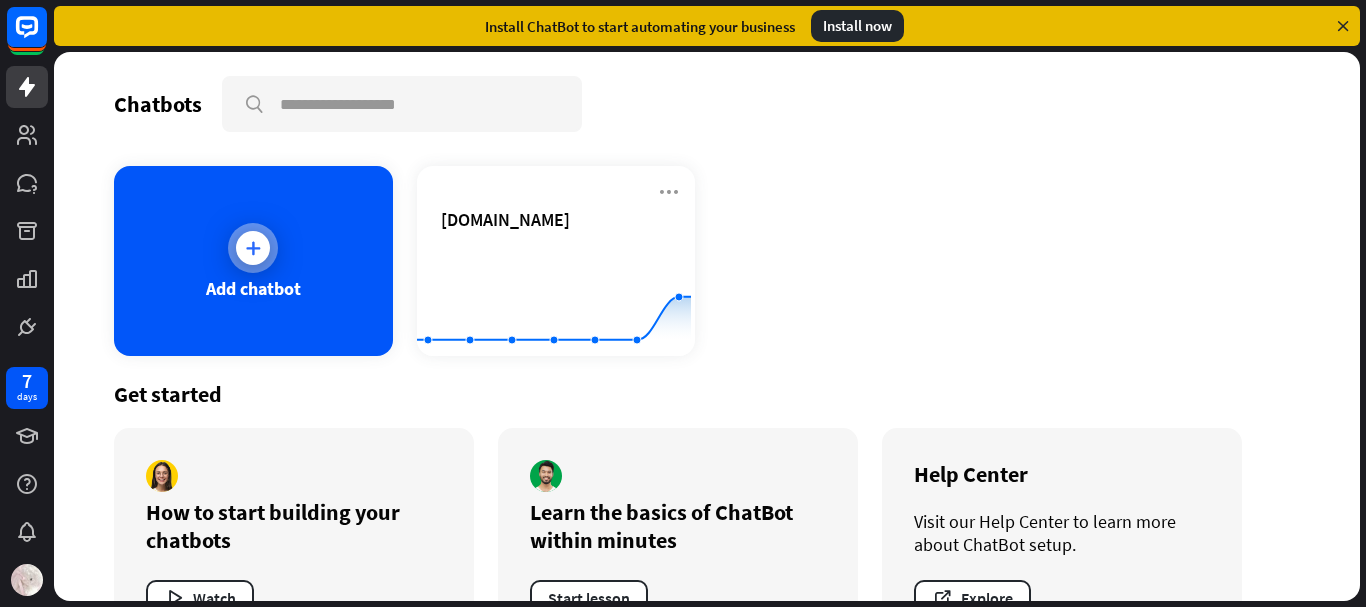 click on "Add chatbot" at bounding box center [253, 261] 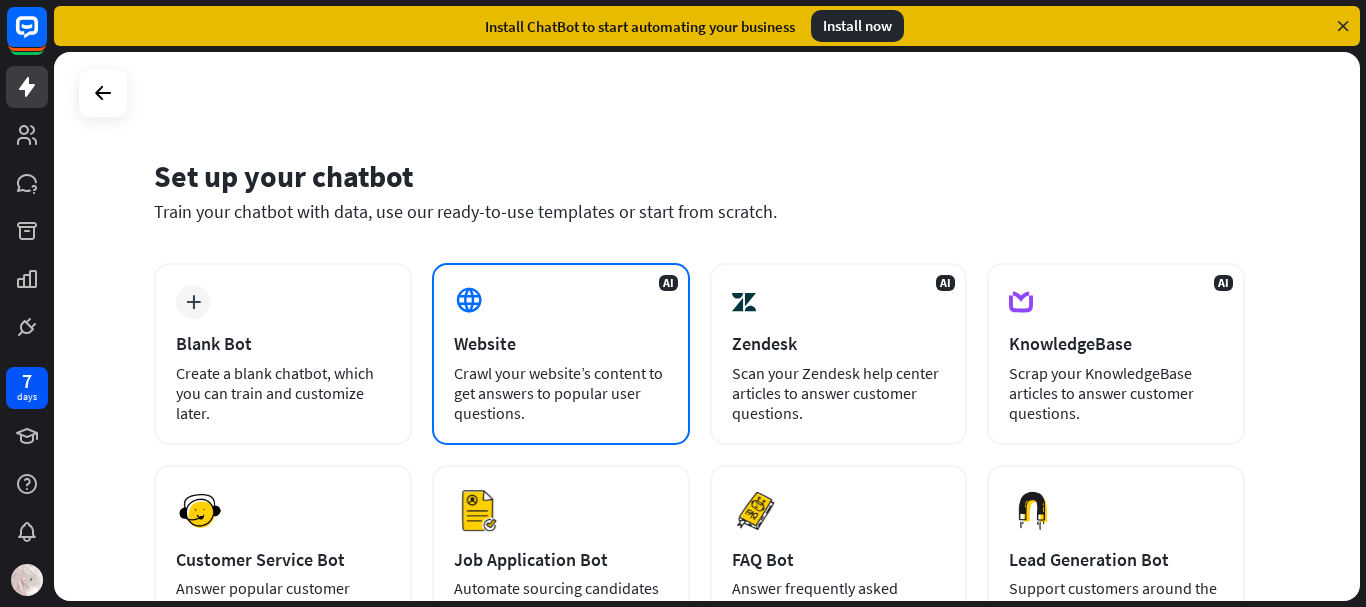 click on "AI     Website
Crawl your website’s content to get answers to
popular user questions." at bounding box center [561, 354] 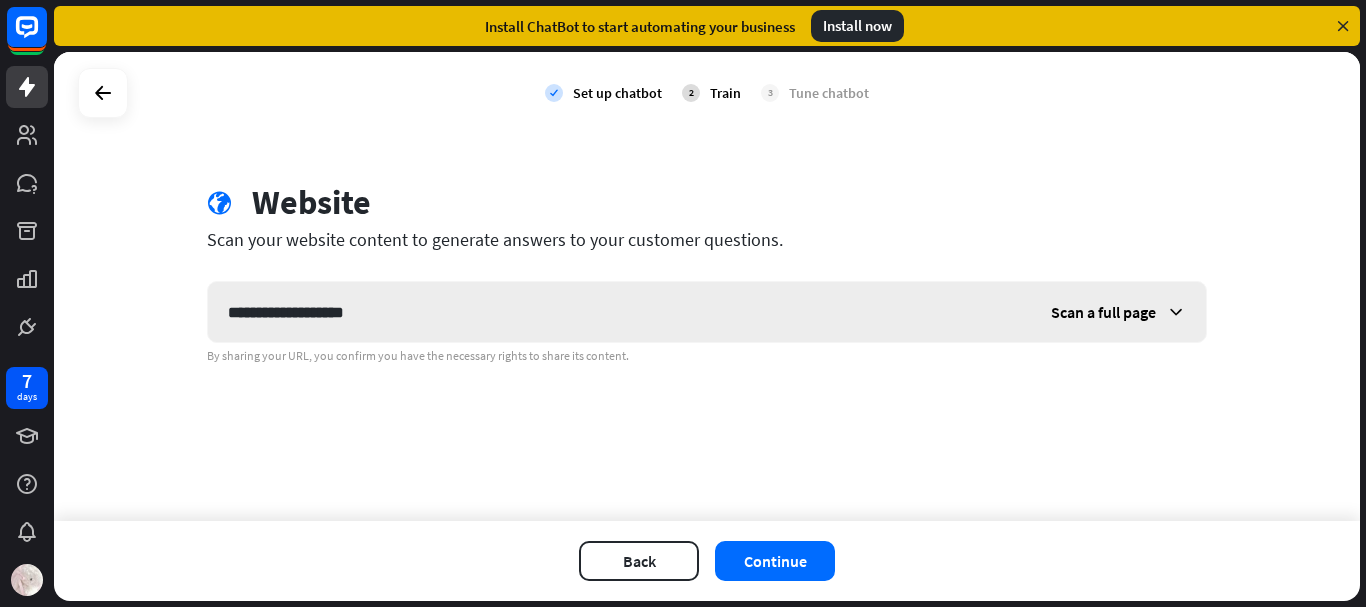 type on "**********" 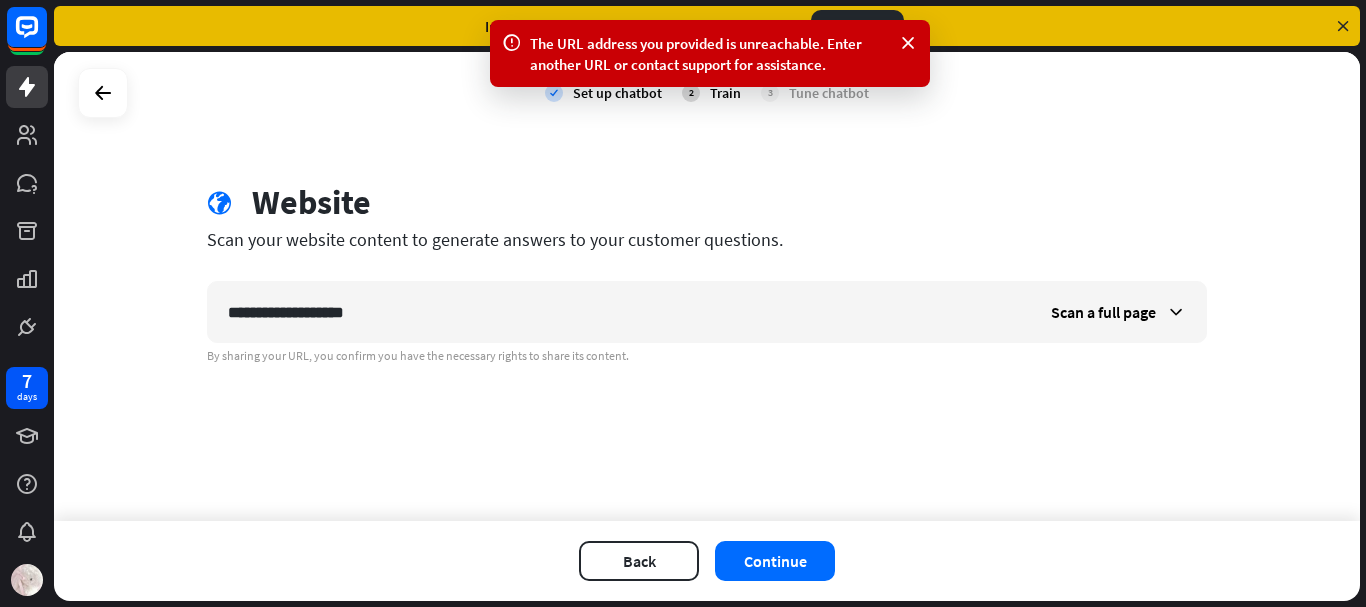 drag, startPoint x: 481, startPoint y: 318, endPoint x: 0, endPoint y: 326, distance: 481.06653 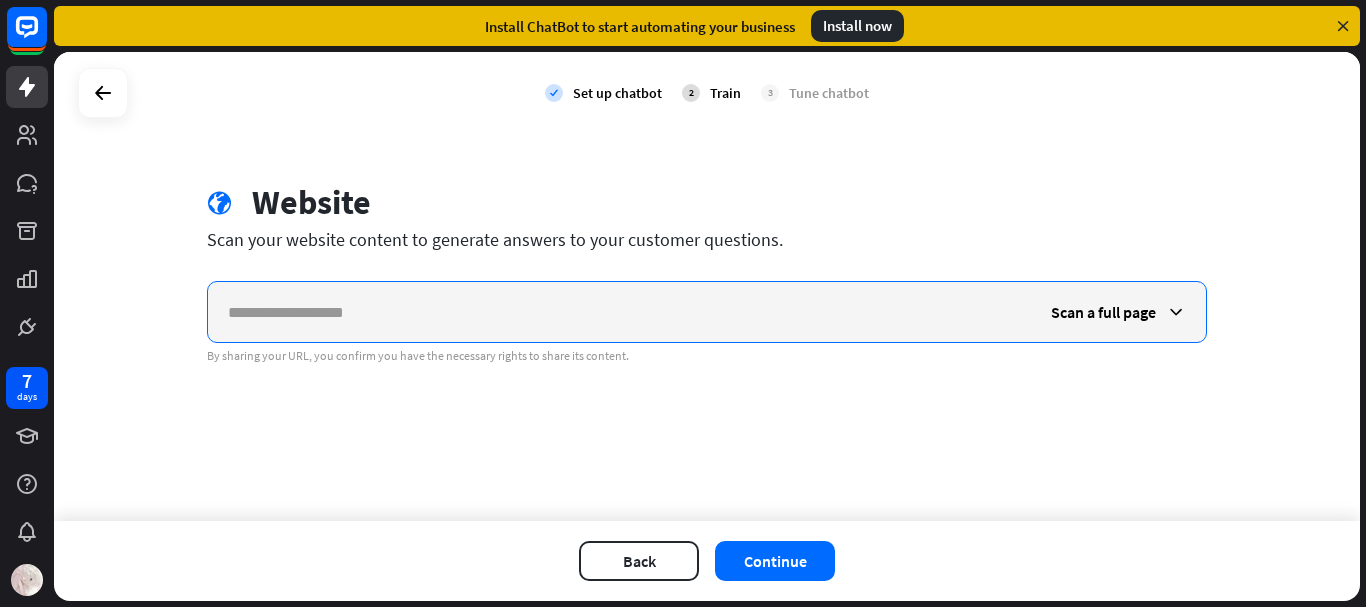 paste on "**********" 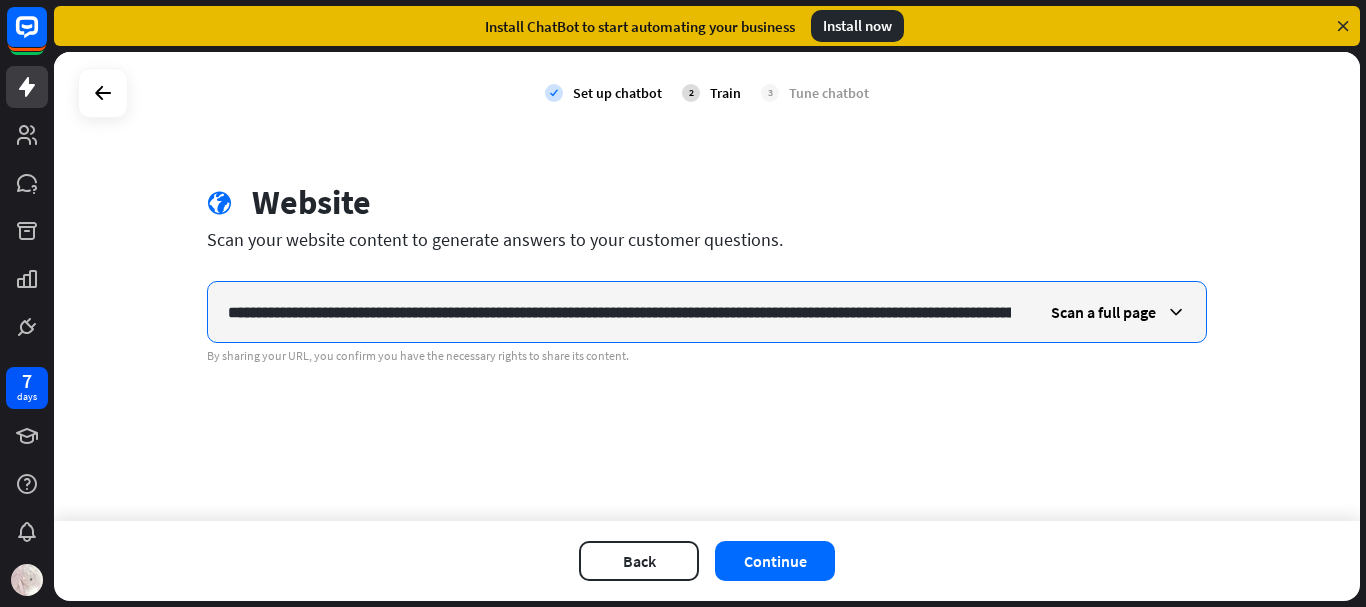 scroll, scrollTop: 0, scrollLeft: 1551, axis: horizontal 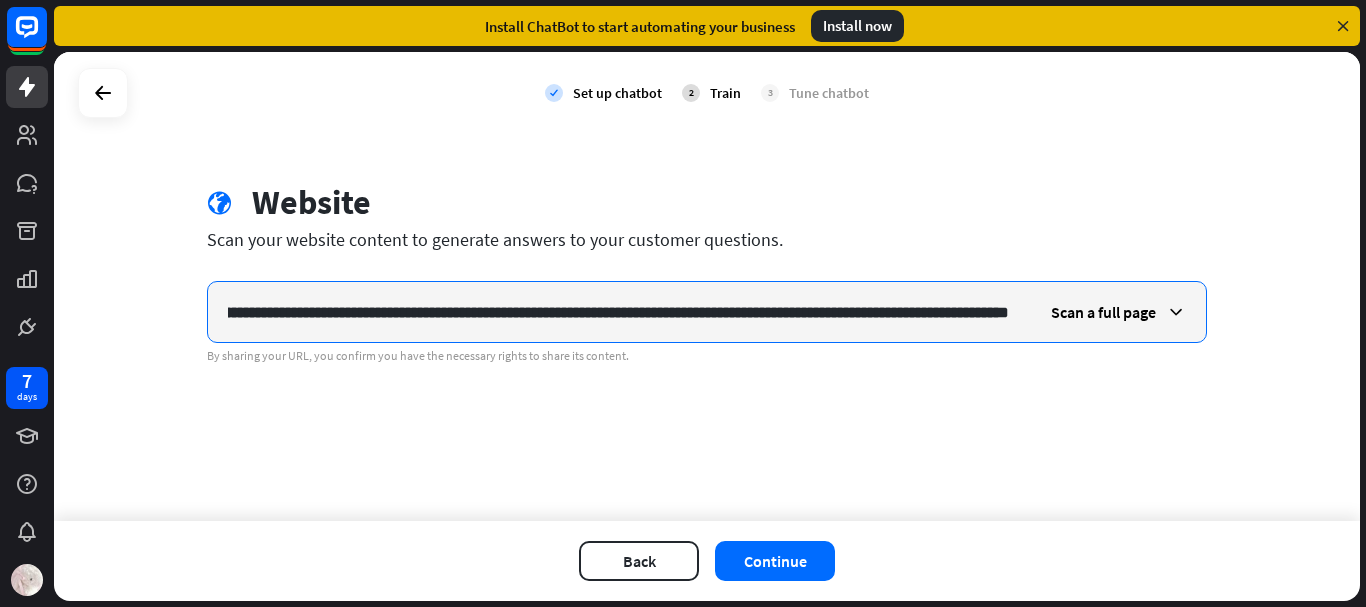 type on "**********" 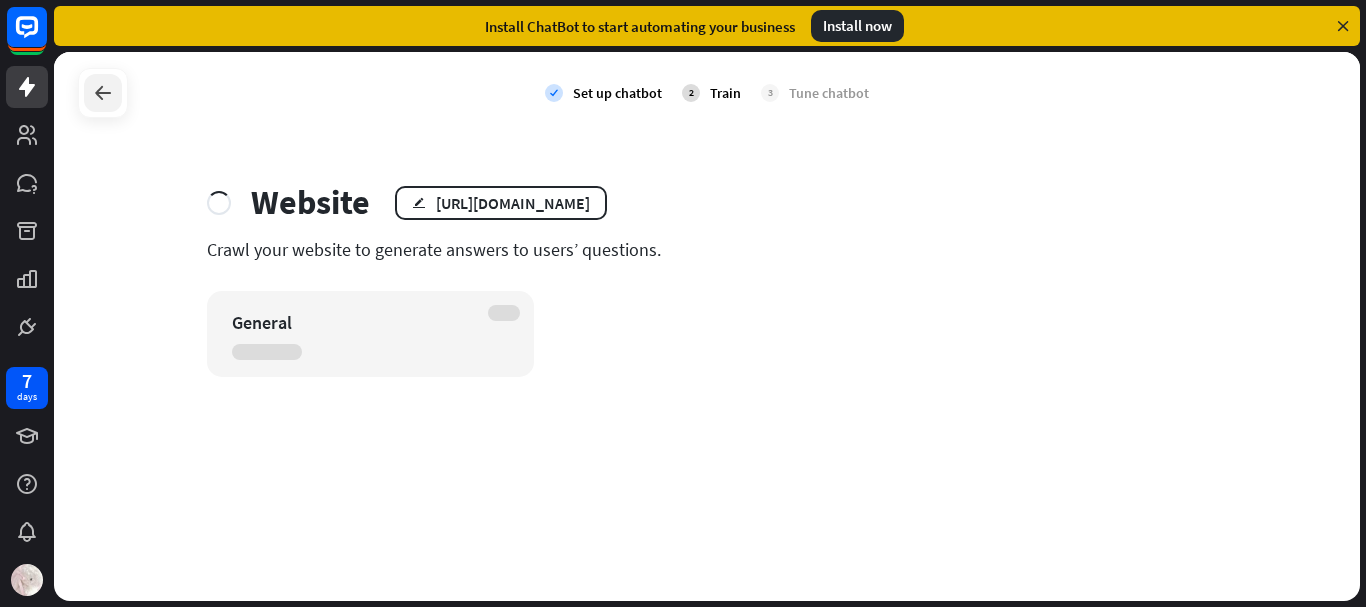 click at bounding box center [103, 93] 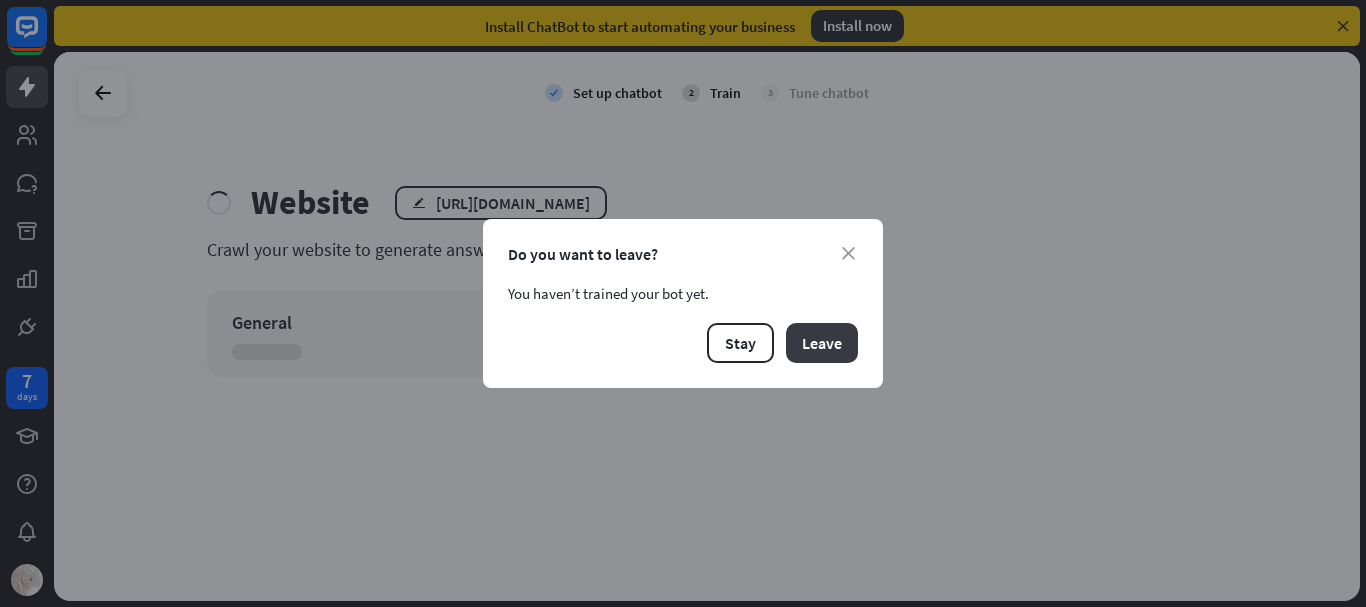 click on "Leave" at bounding box center (822, 343) 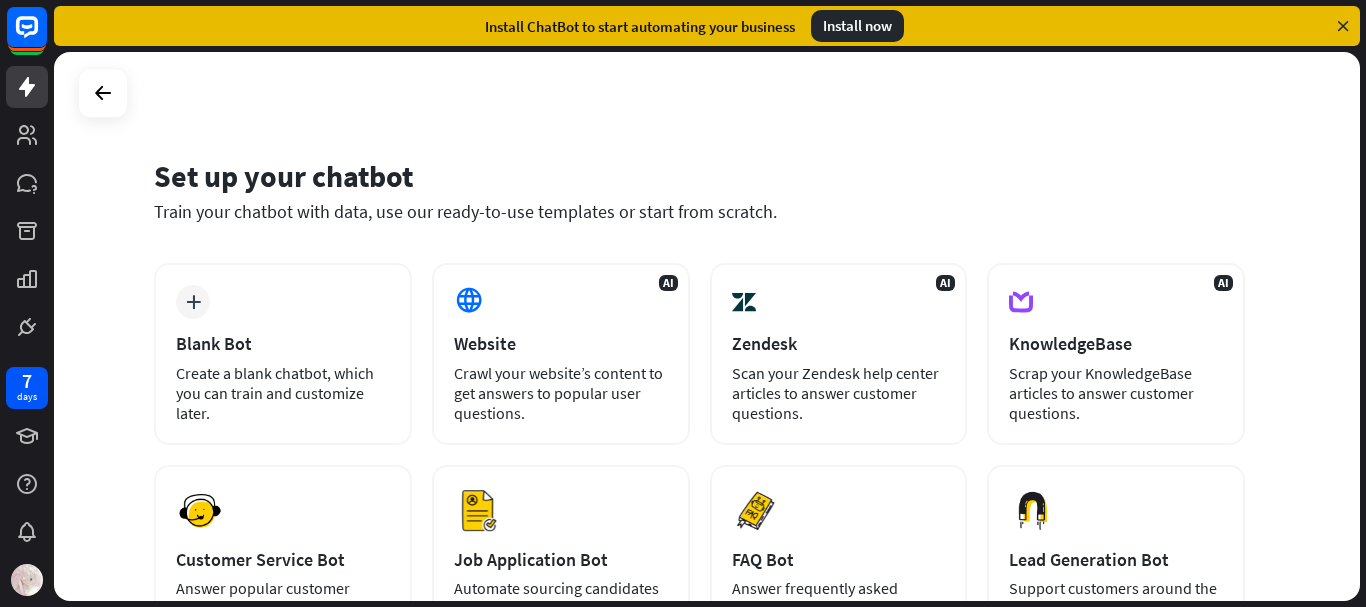 click on "plus   Blank Bot
Create a blank chatbot, which you can train and
customize later.
AI     Website
Crawl your website’s content to get answers to
popular user questions.
AI               Zendesk
Scan your Zendesk help center articles to answer
customer questions.
AI         KnowledgeBase
Scrap your KnowledgeBase articles to answer customer
questions.
Preview
Customer Service Bot
Answer popular customer questions 24/7.
Preview" at bounding box center [699, 451] 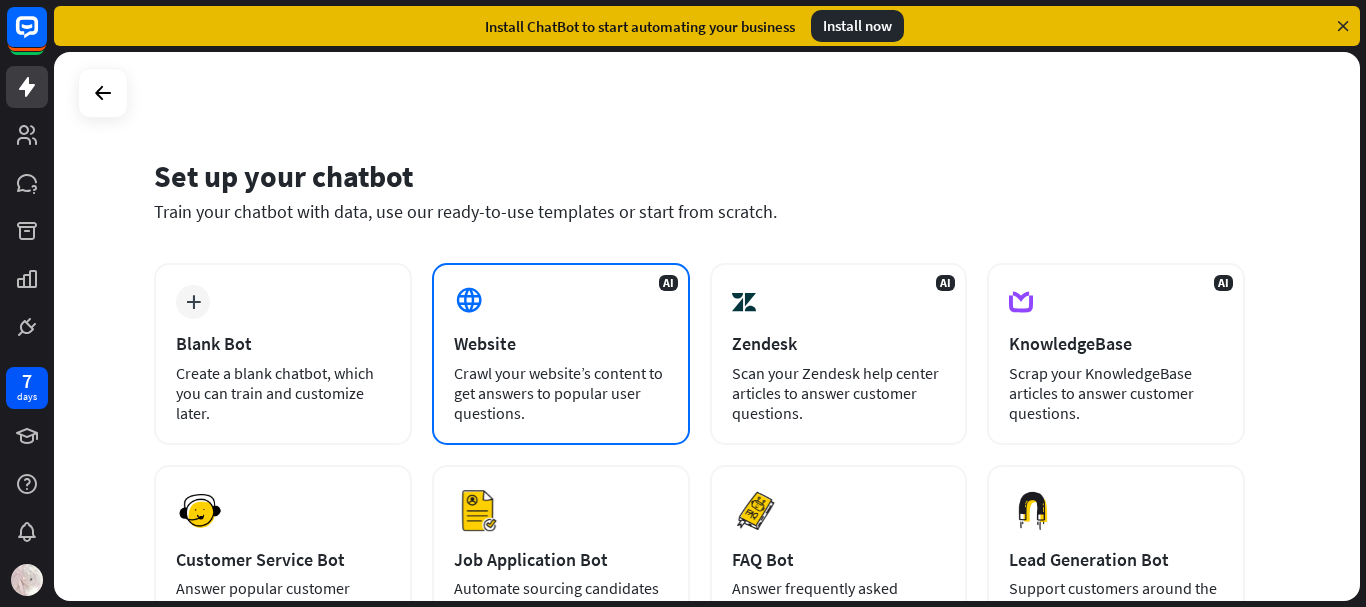 click on "Website" at bounding box center (561, 343) 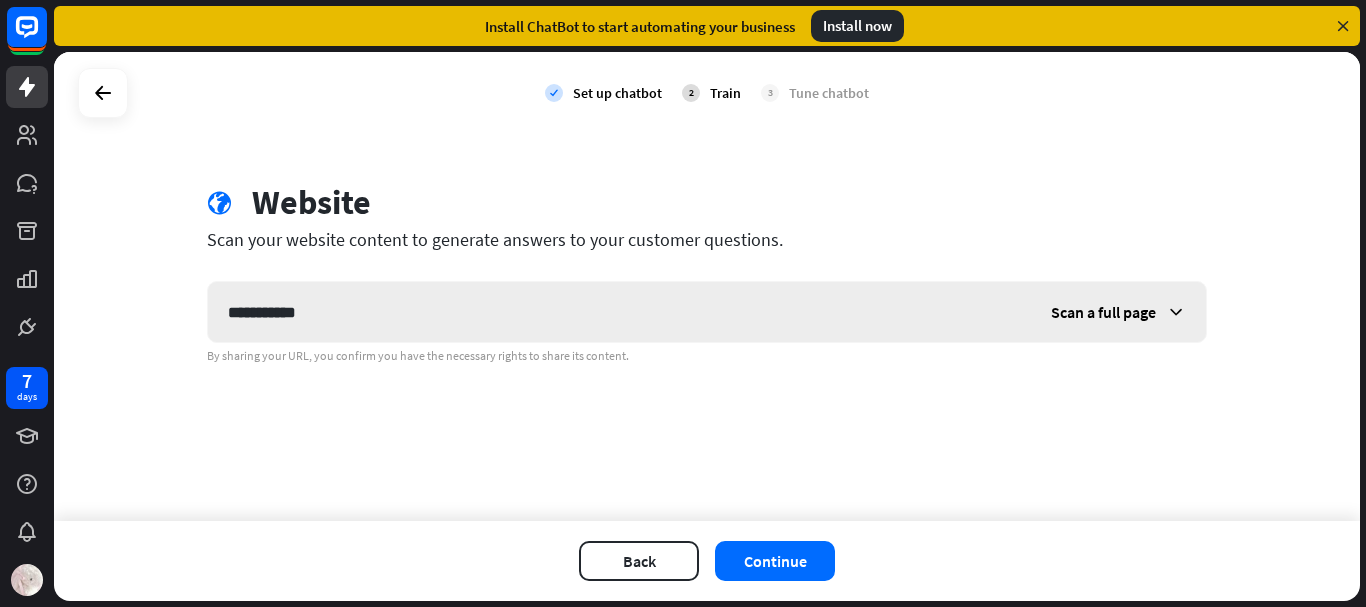 type on "**********" 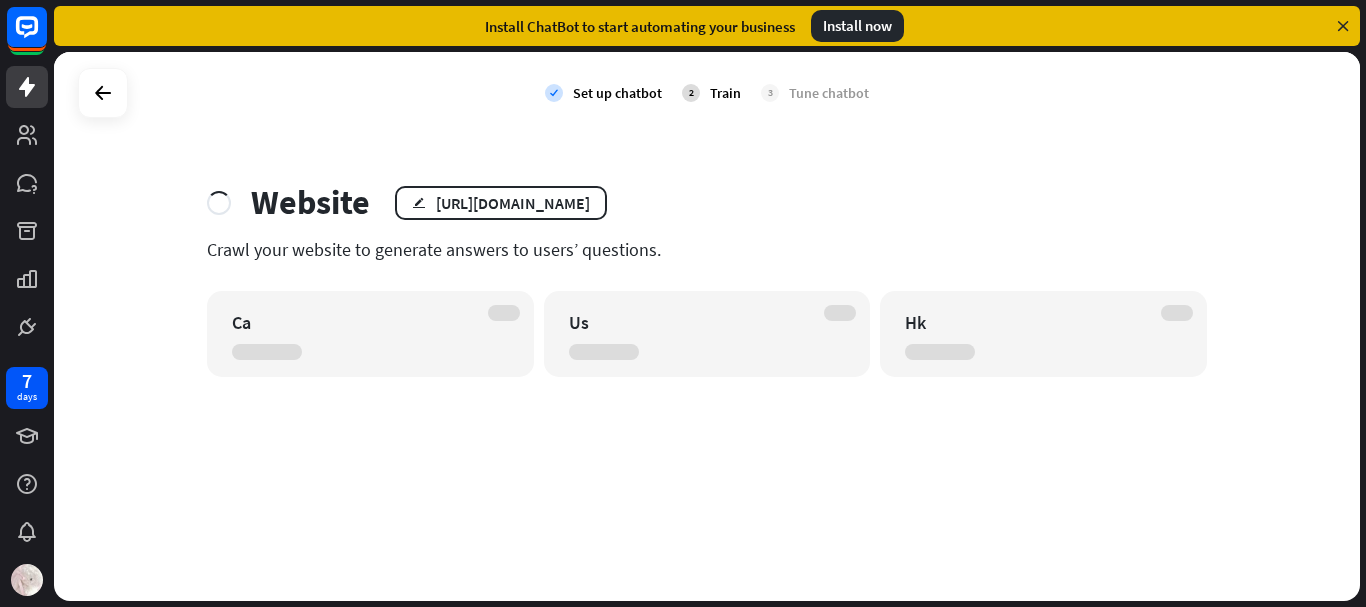 click on "Us" at bounding box center [707, 334] 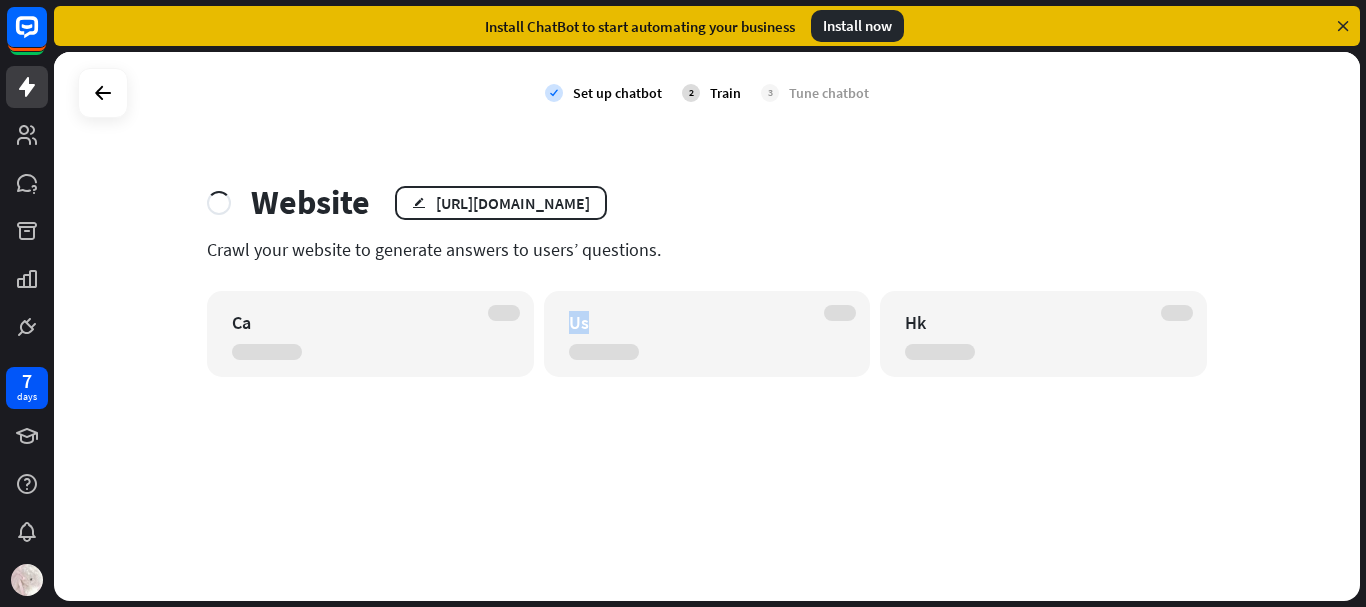 click on "Us" at bounding box center [690, 322] 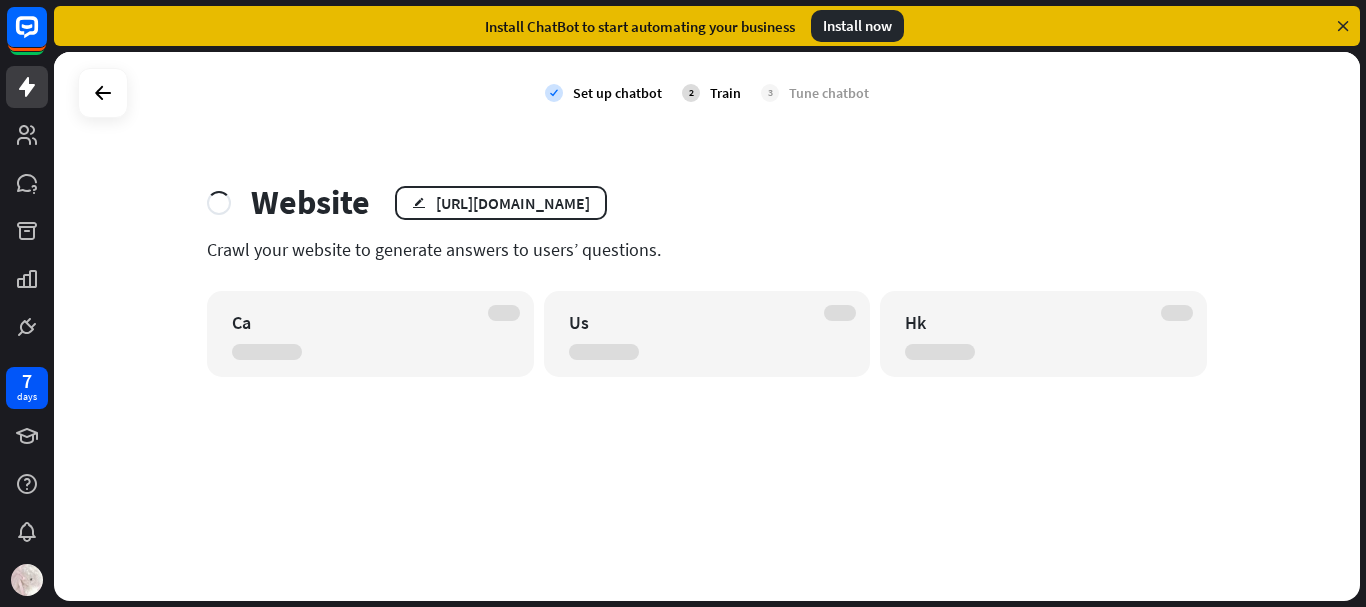 click on "Us" at bounding box center [707, 334] 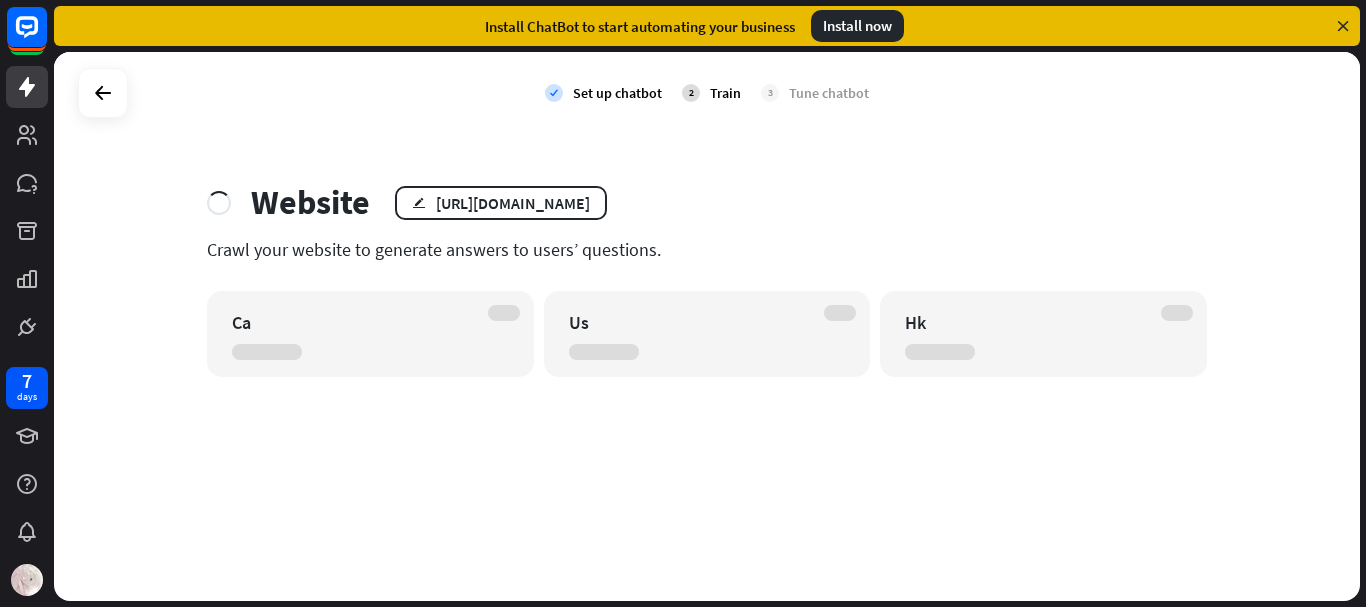 click on "Us" at bounding box center (707, 334) 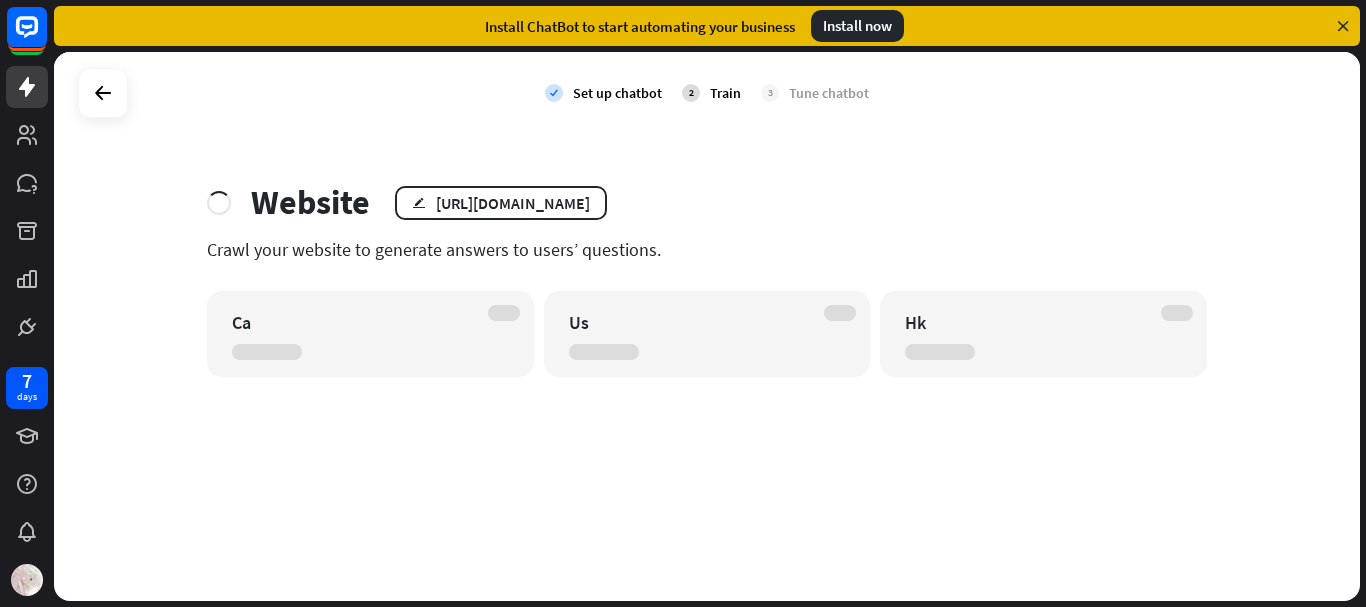 click at bounding box center (840, 313) 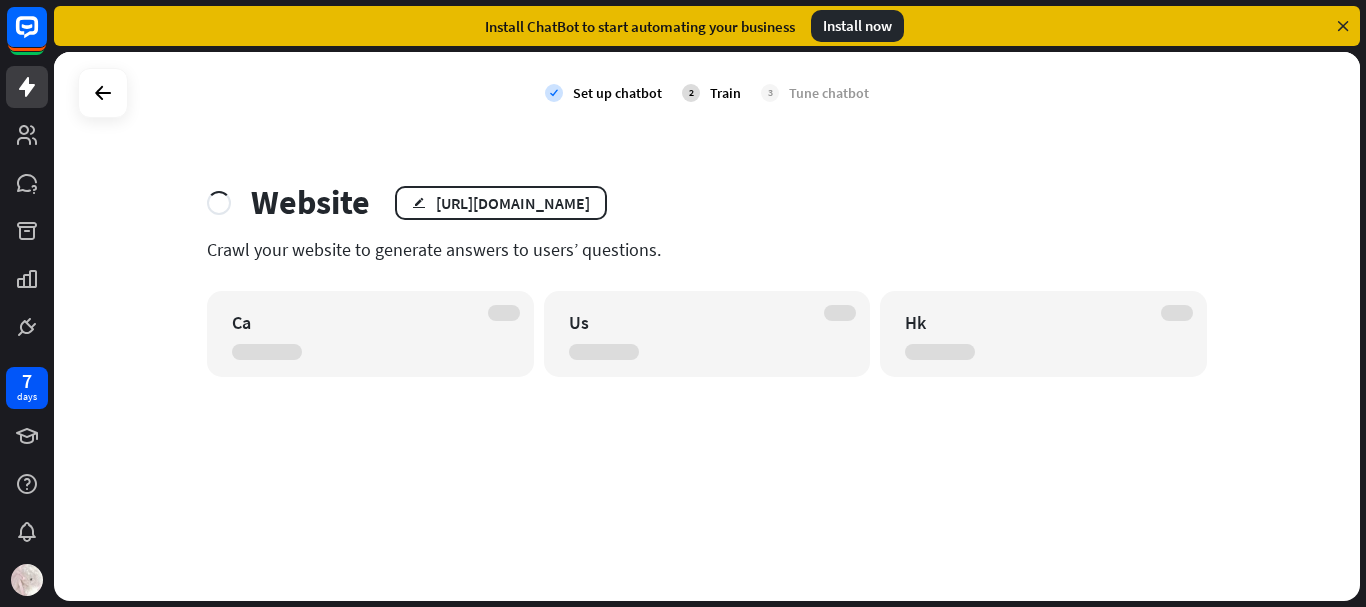 click on "Us" at bounding box center [707, 334] 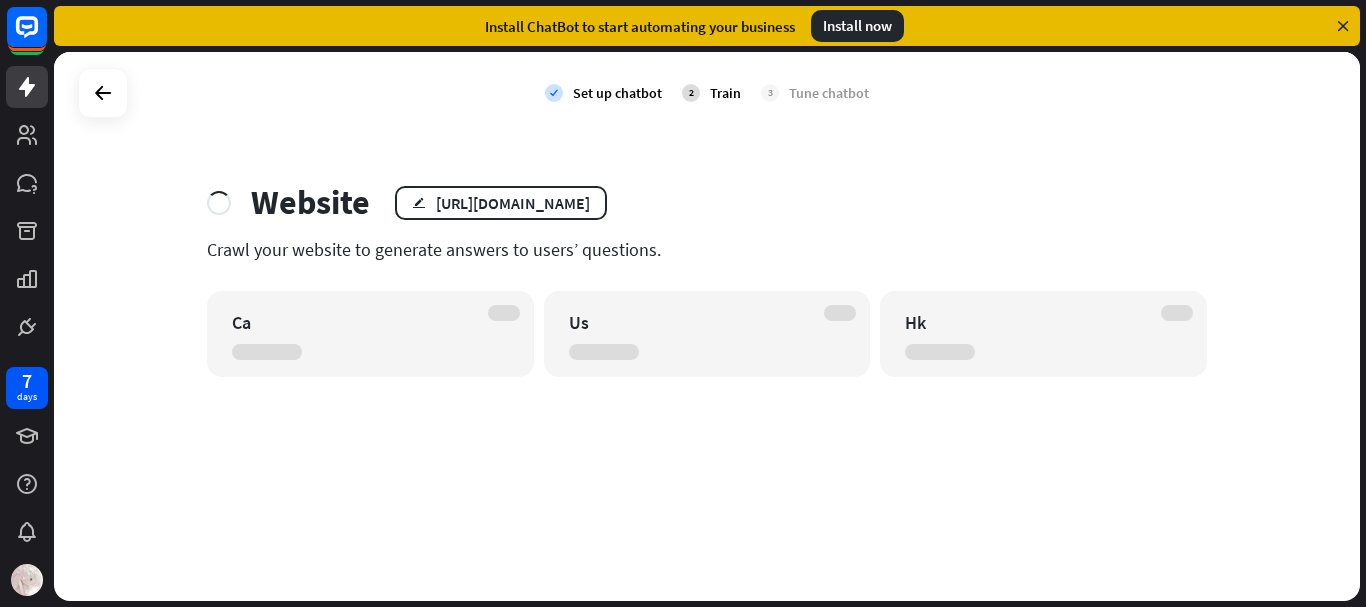 click on "Website
edit   https://www.popmart.com/ca" at bounding box center [707, 202] 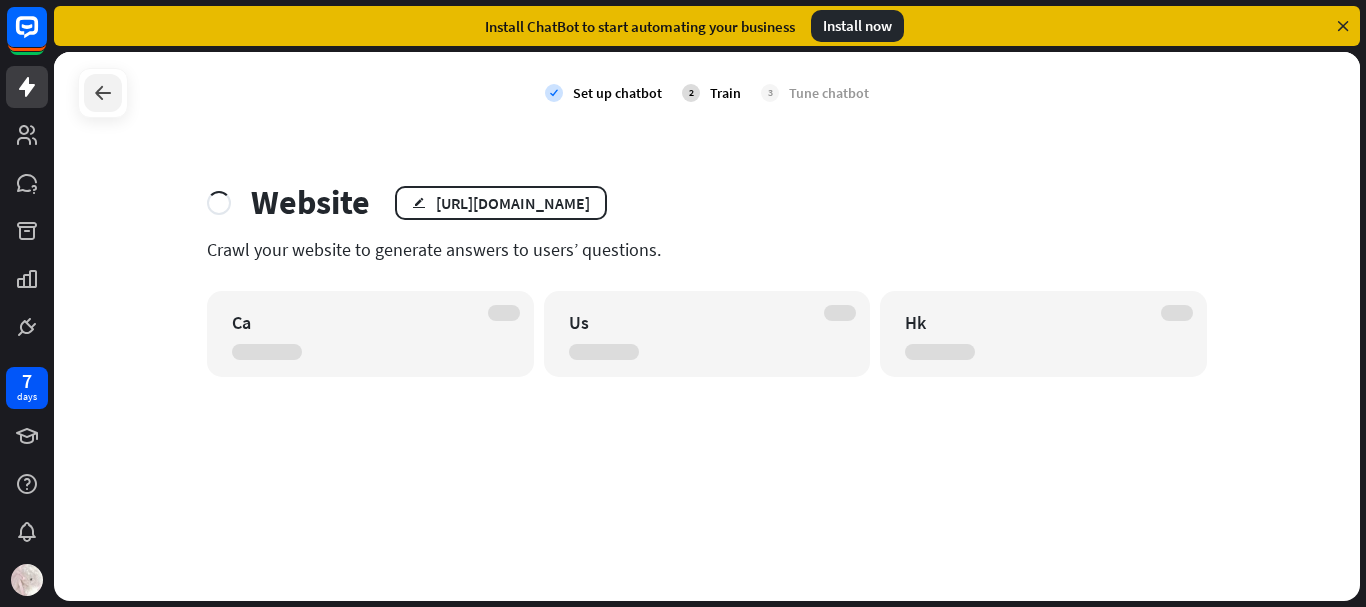 click at bounding box center [103, 93] 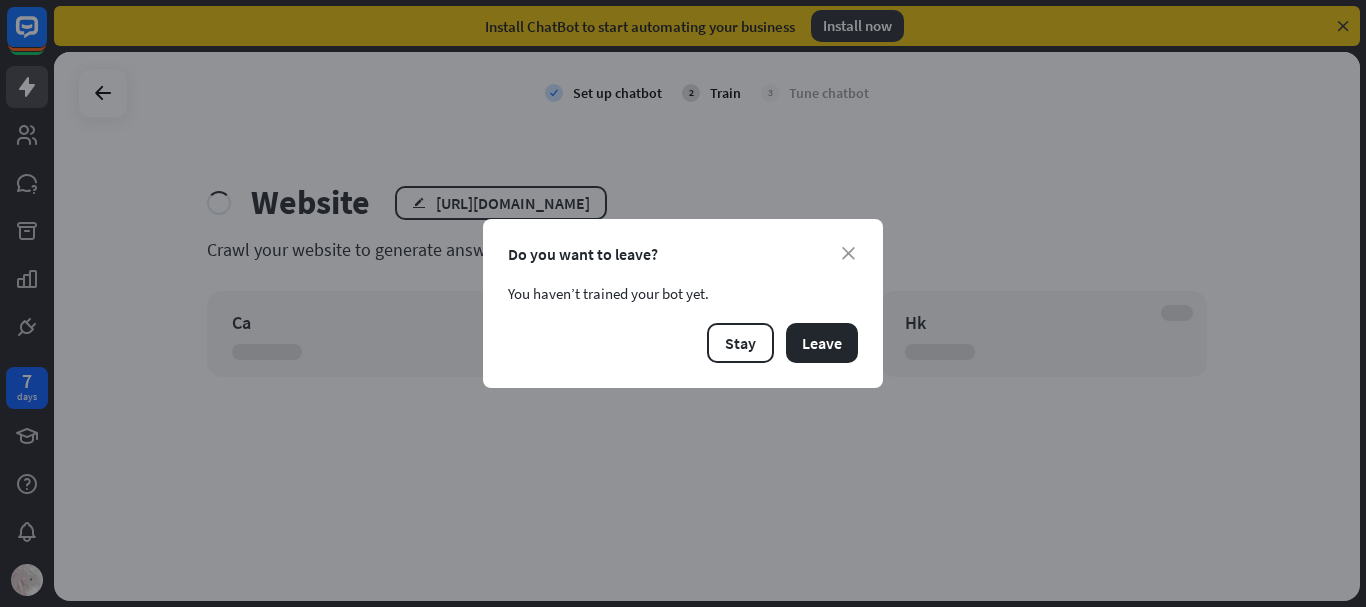 click on "close   Do you want to leave?   You haven’t trained your bot yet.
Stay
Leave" at bounding box center (683, 303) 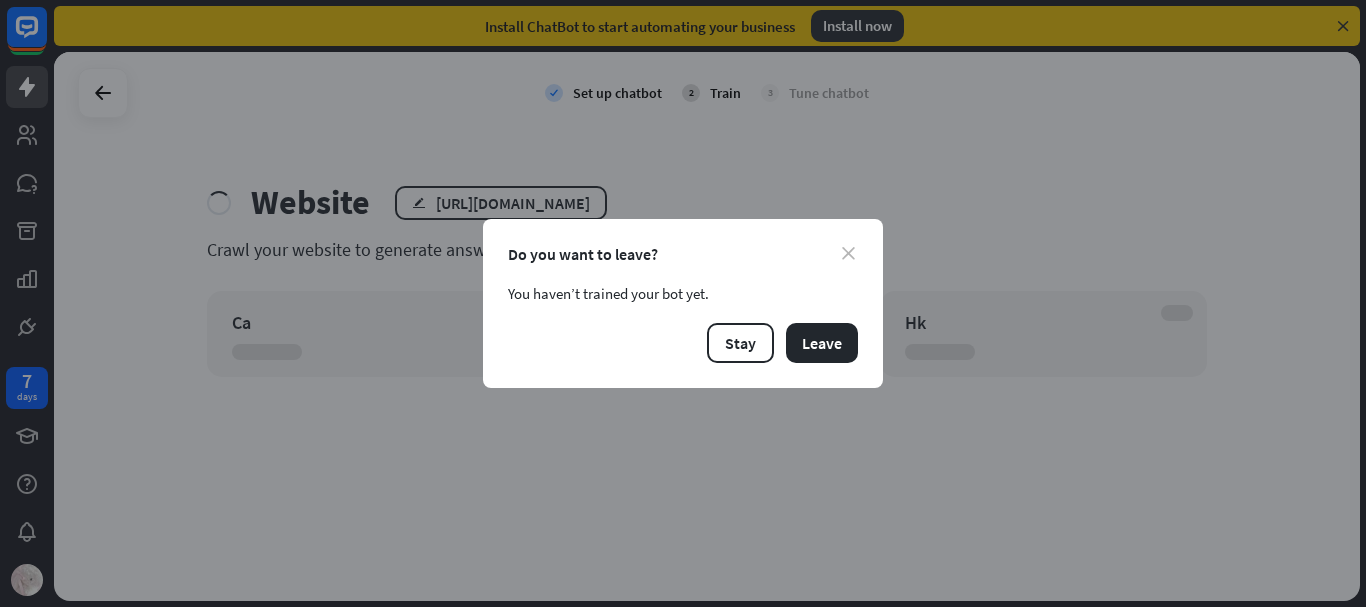click on "close" at bounding box center (848, 253) 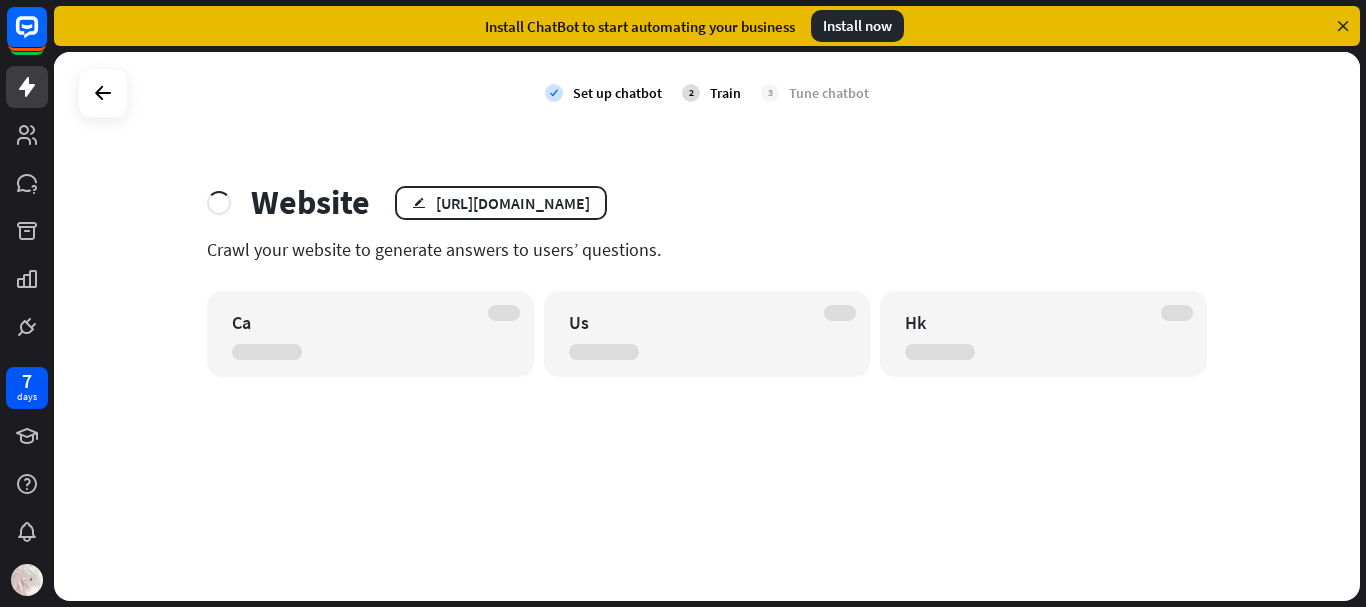 click on "Us" at bounding box center (690, 322) 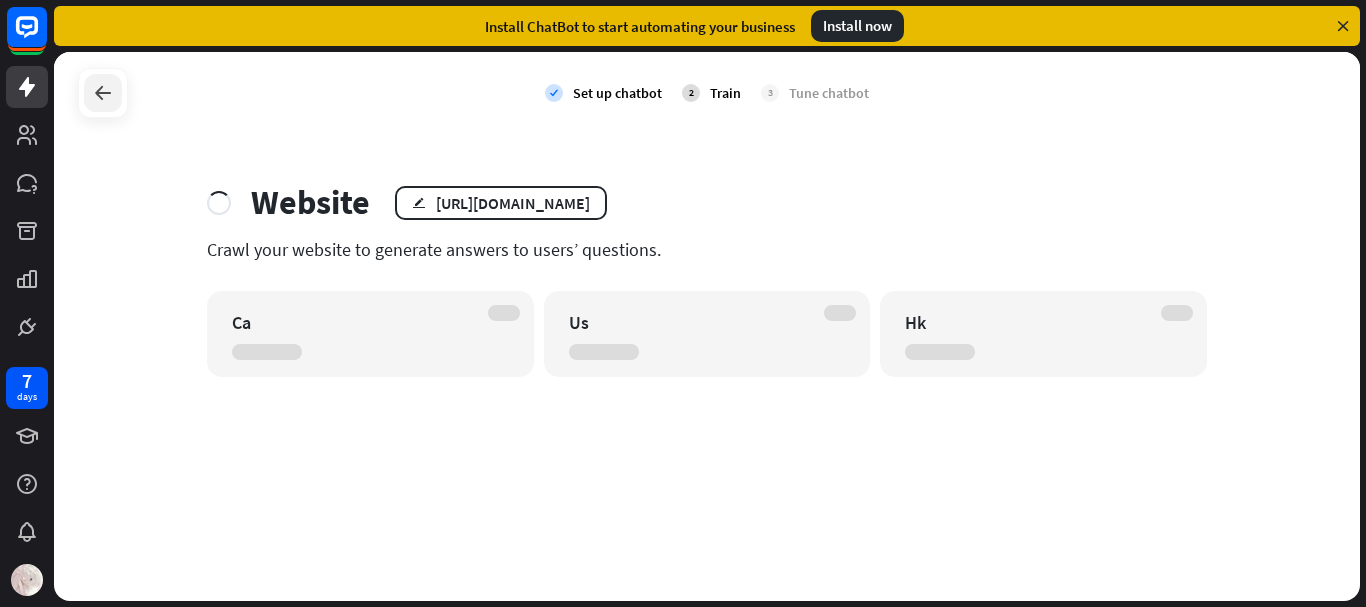 click at bounding box center [103, 93] 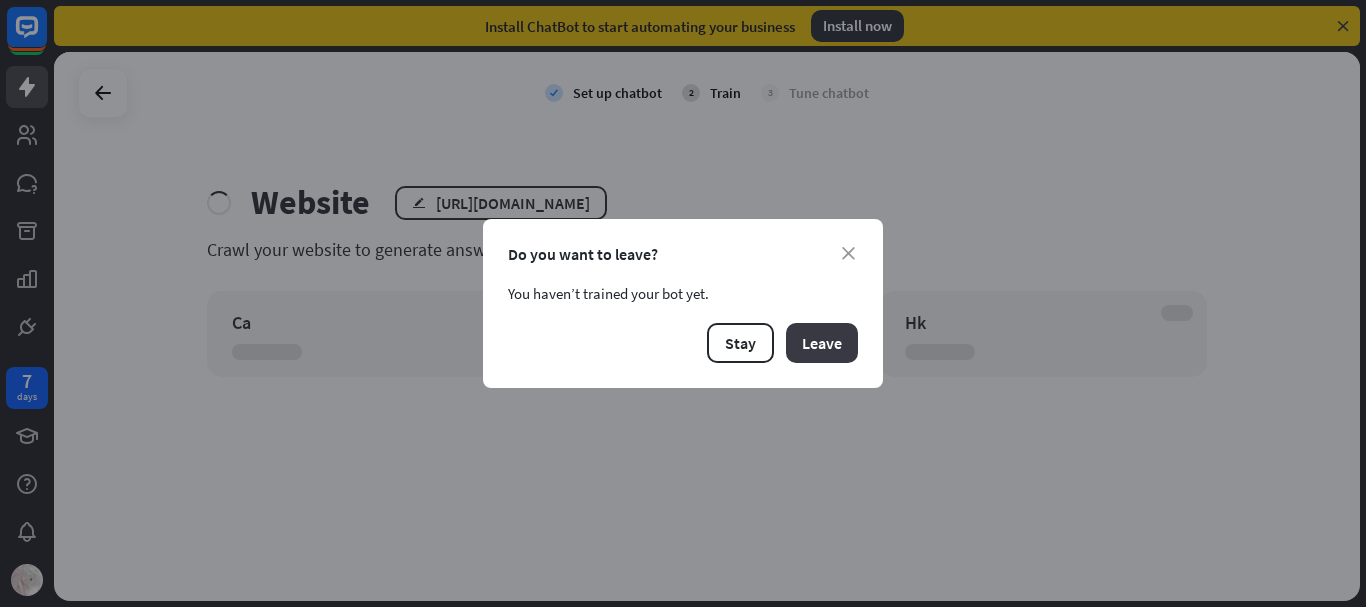type 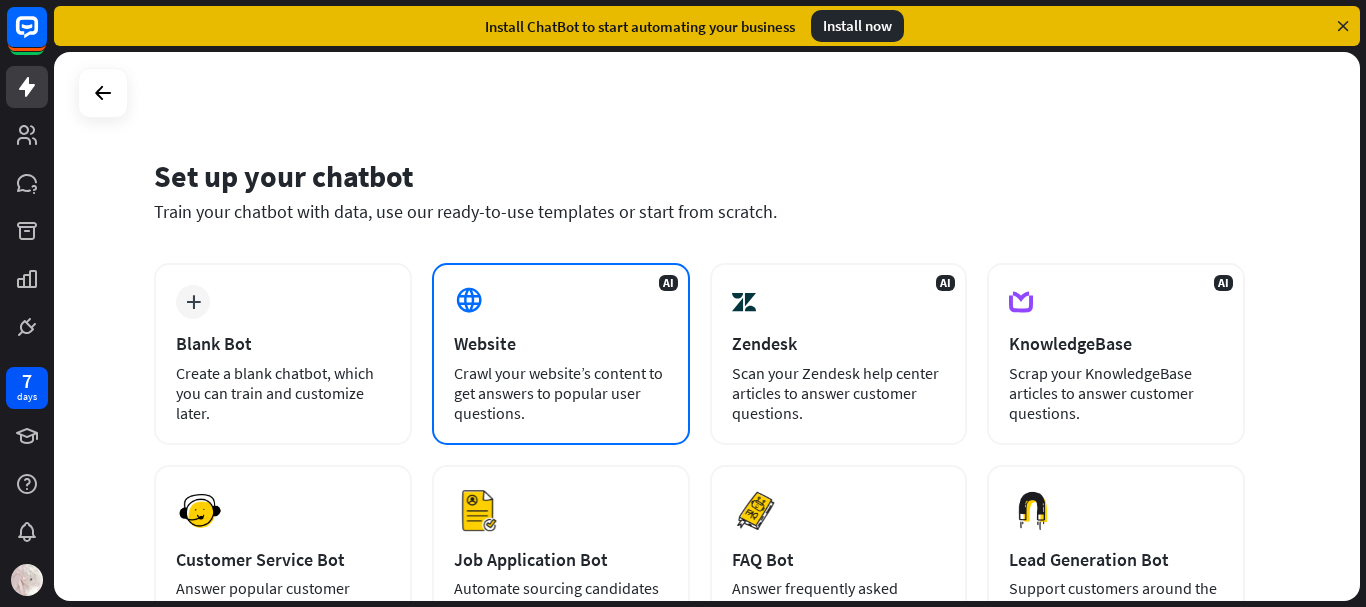 click on "AI     Website
Crawl your website’s content to get answers to
popular user questions." at bounding box center (561, 354) 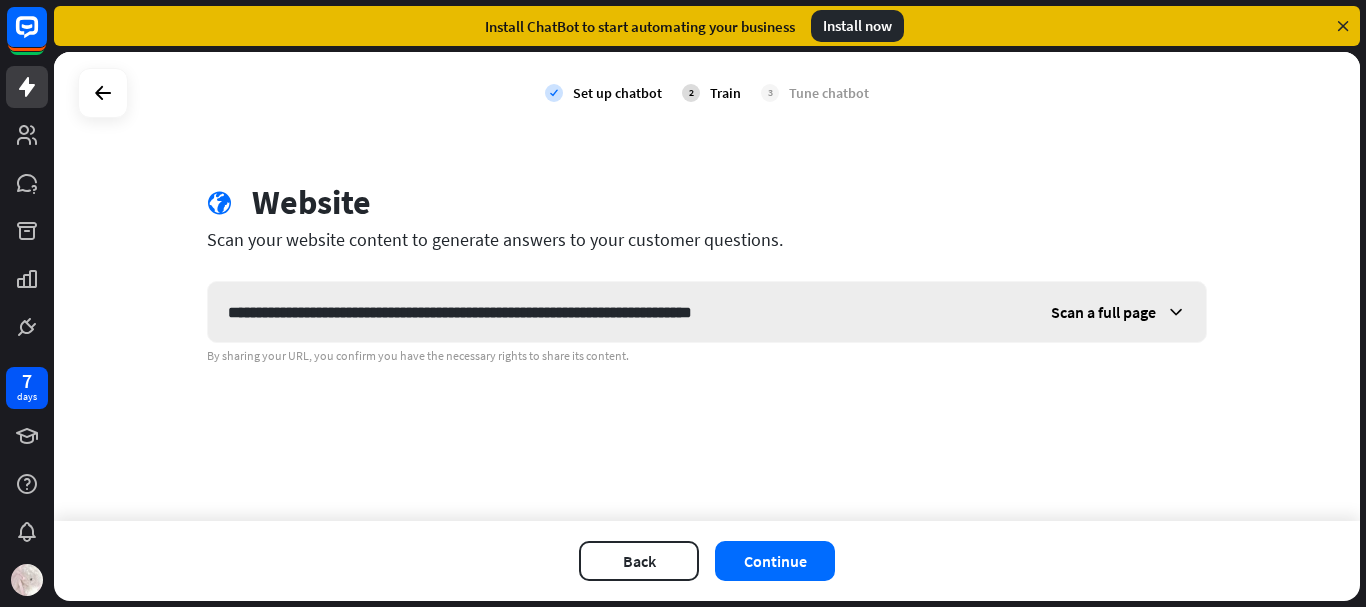 click on "**********" at bounding box center [619, 312] 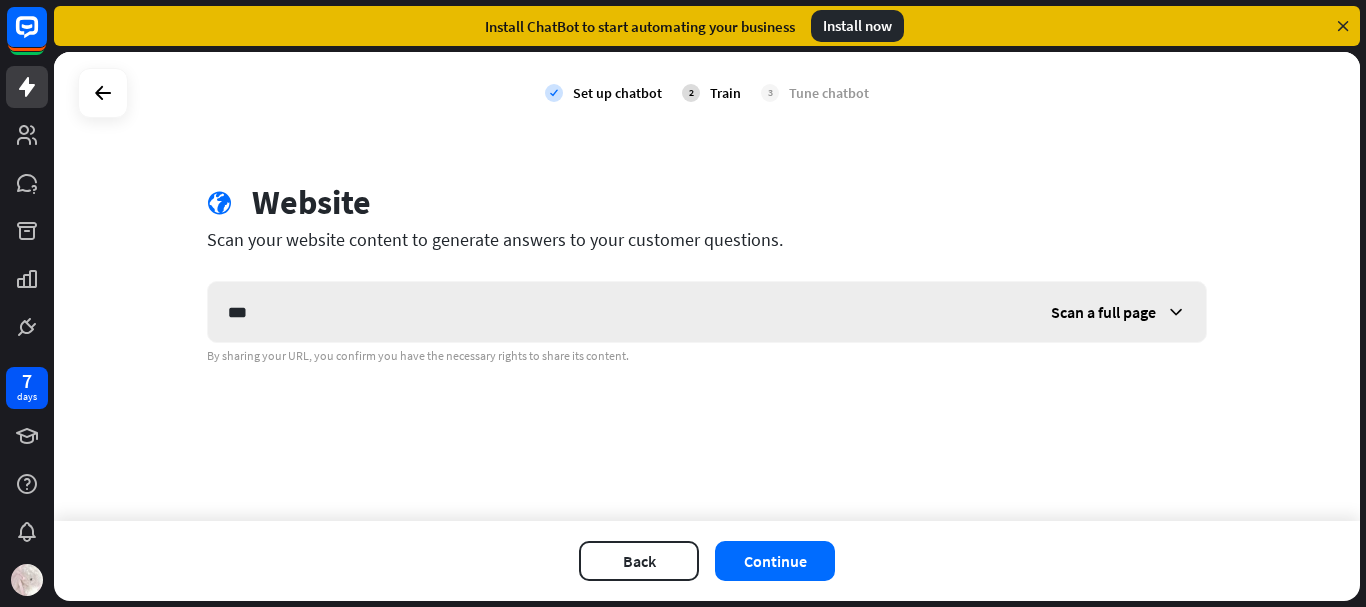 click on "***" at bounding box center [619, 312] 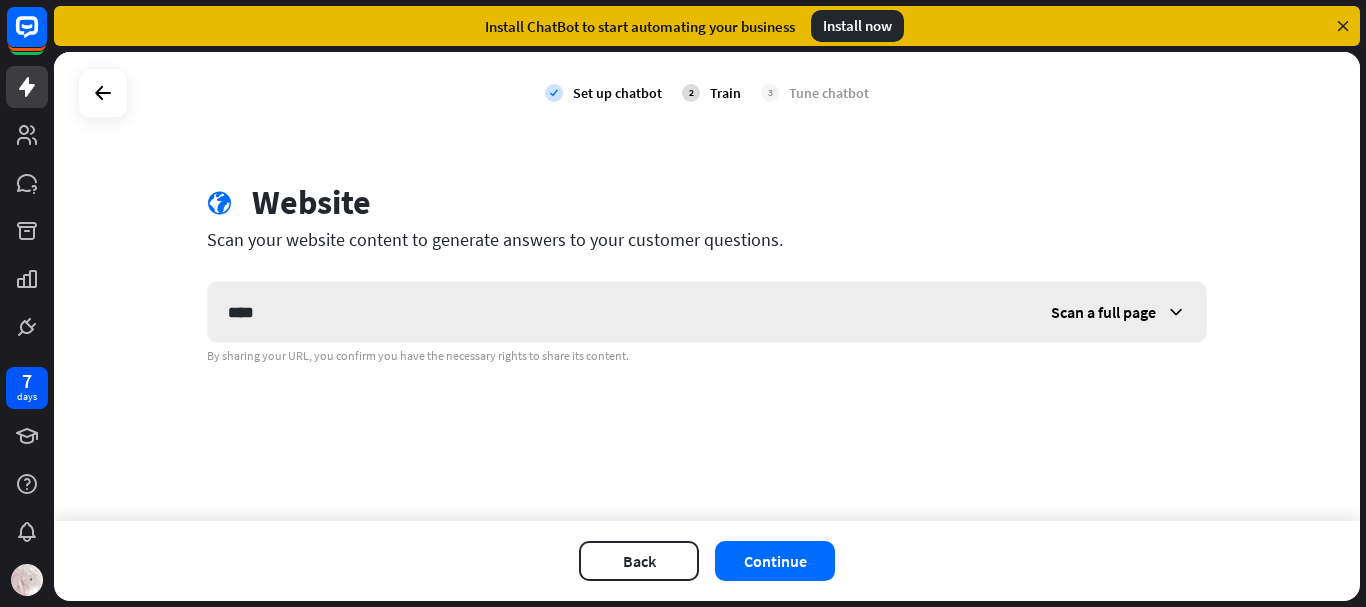 click on "****" at bounding box center [619, 312] 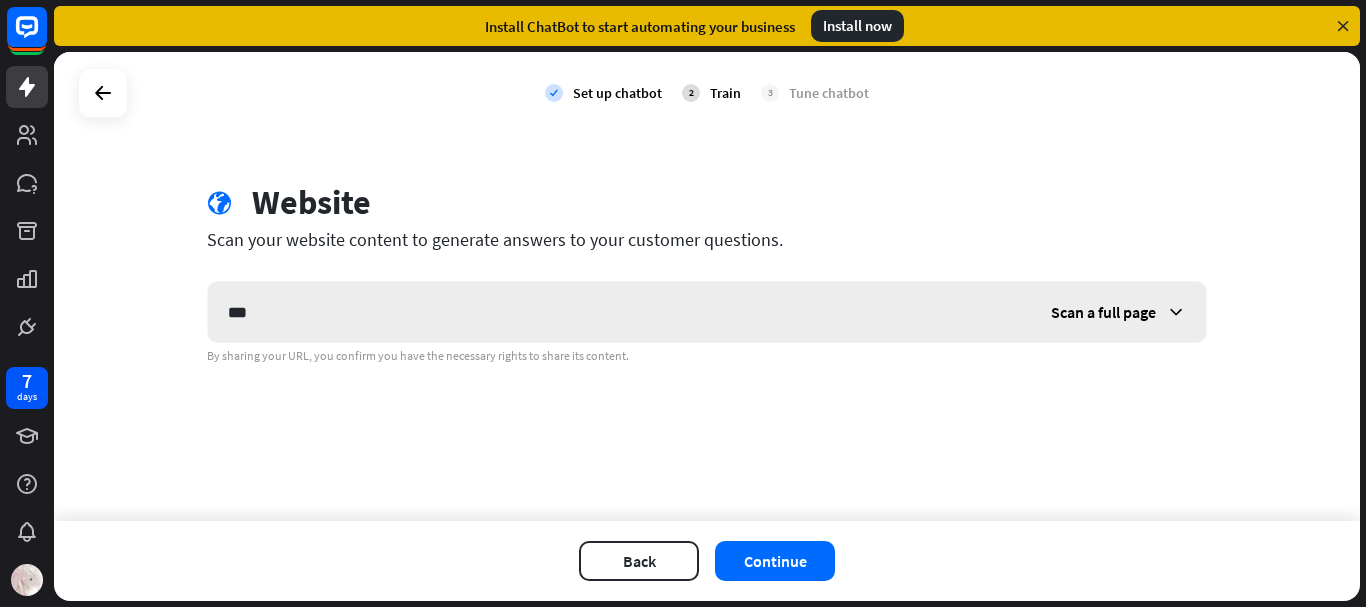 click on "***" at bounding box center (619, 312) 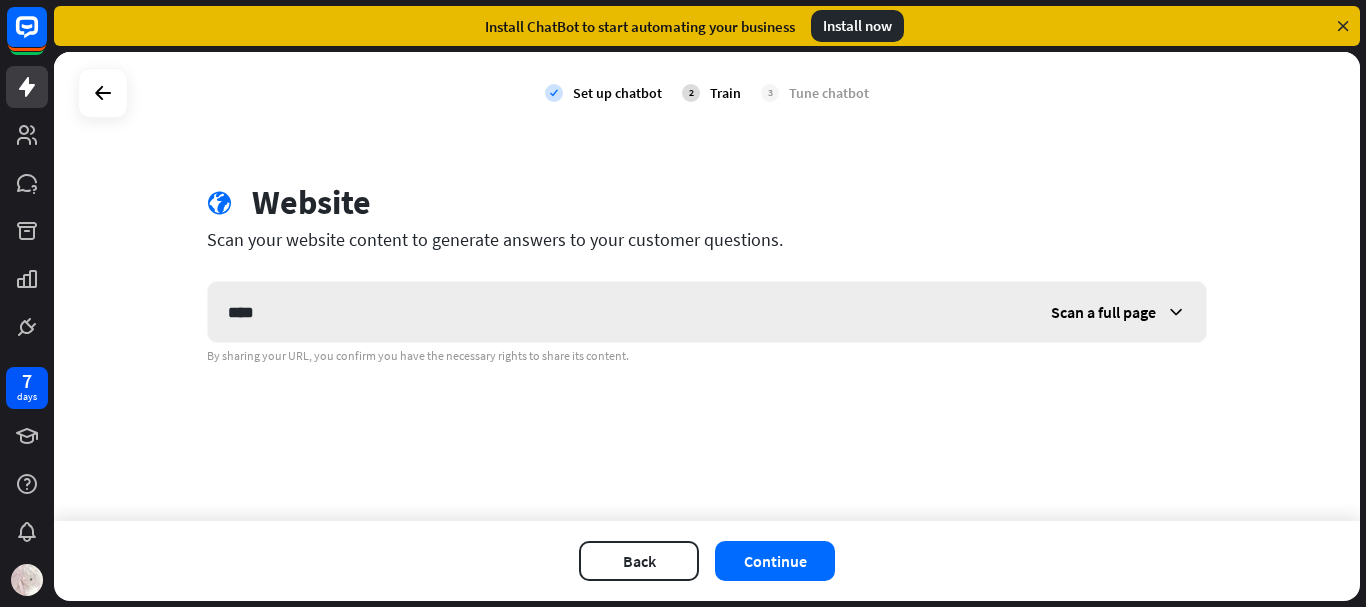 click on "****" at bounding box center [619, 312] 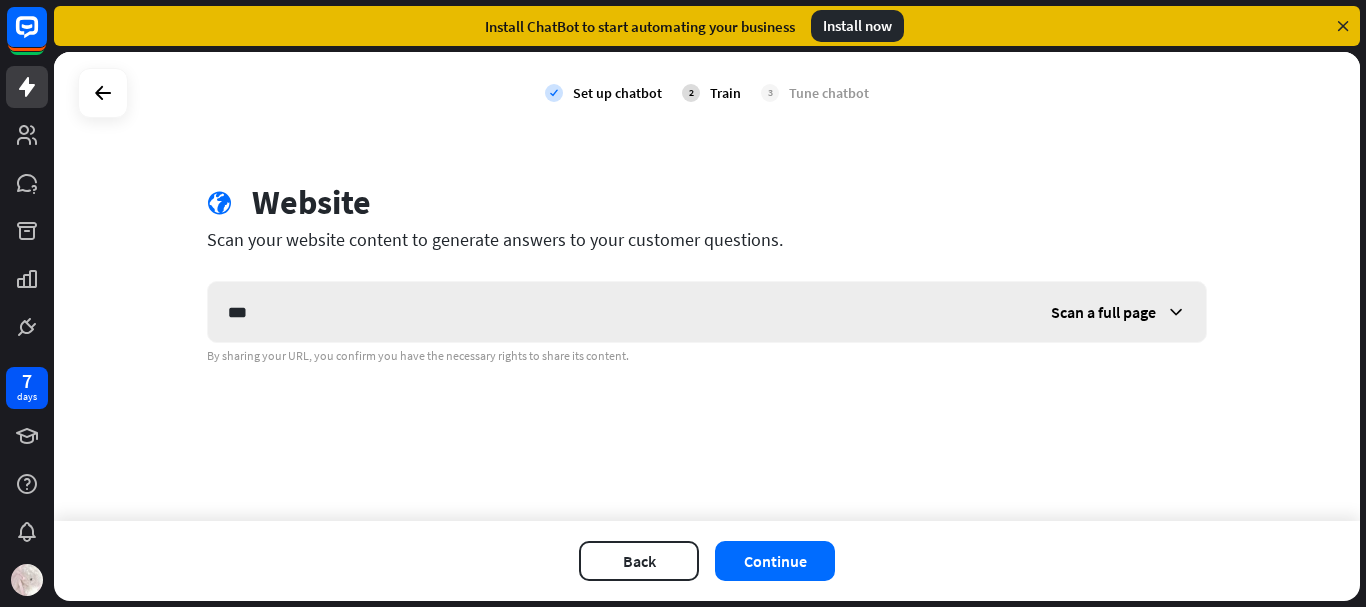 click on "***" at bounding box center [619, 312] 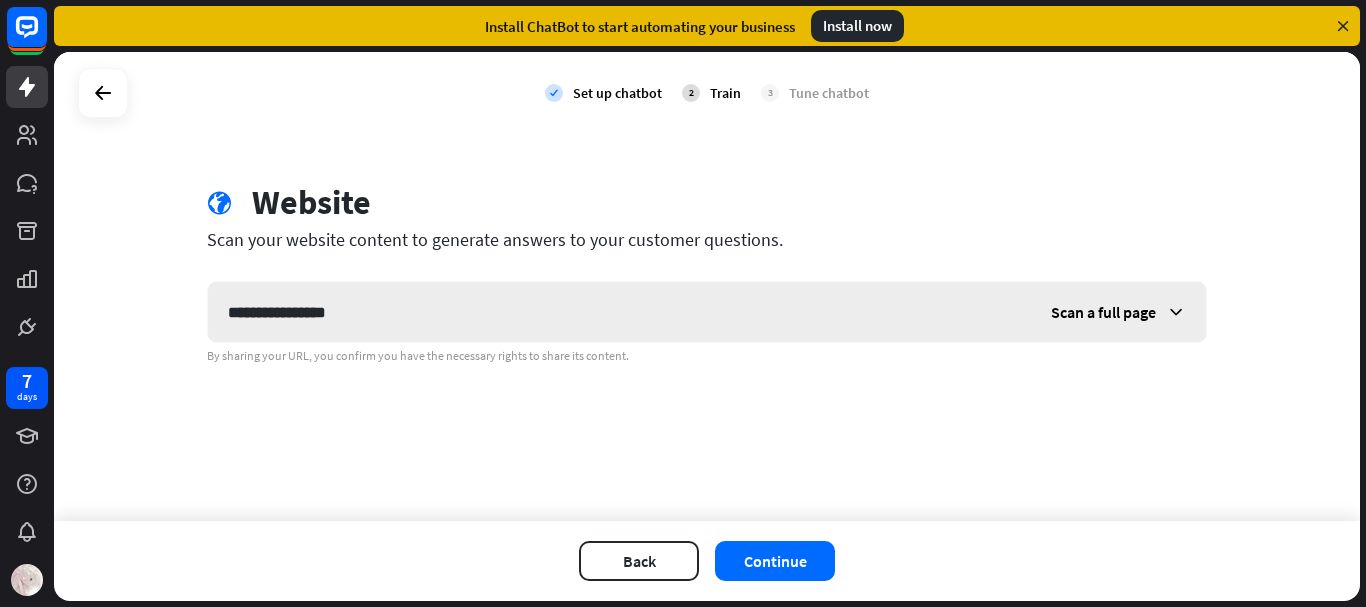 click on "**********" at bounding box center [619, 312] 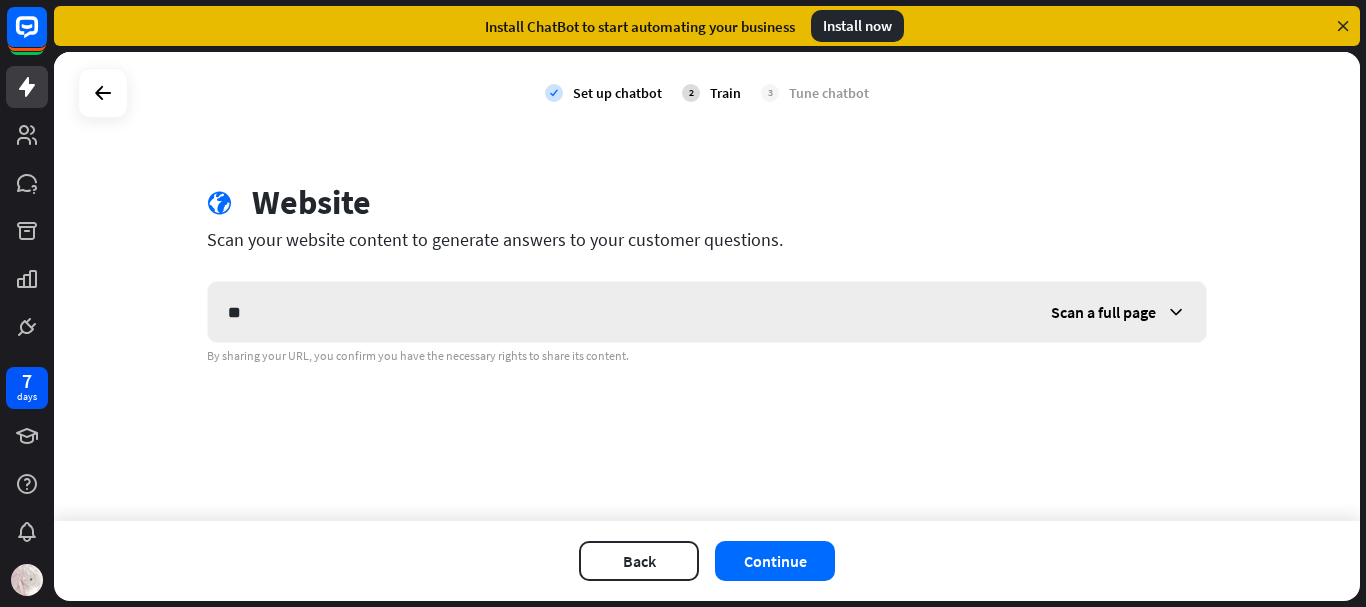click on "**" at bounding box center [619, 312] 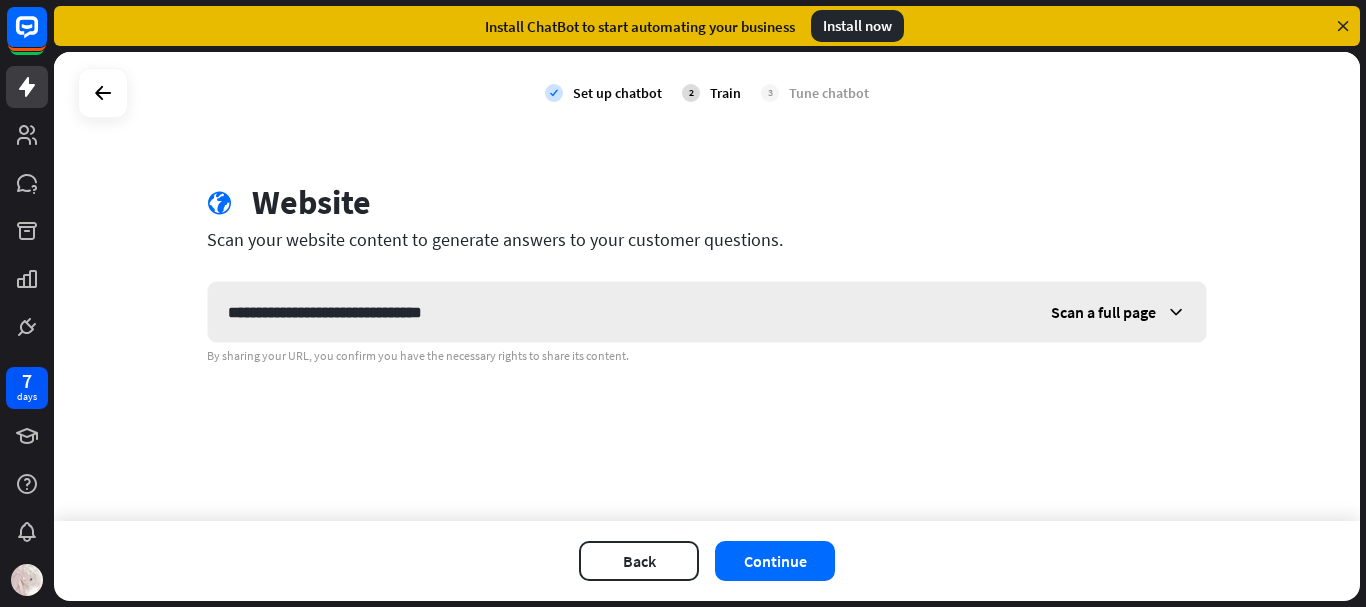 click on "**********" at bounding box center (619, 312) 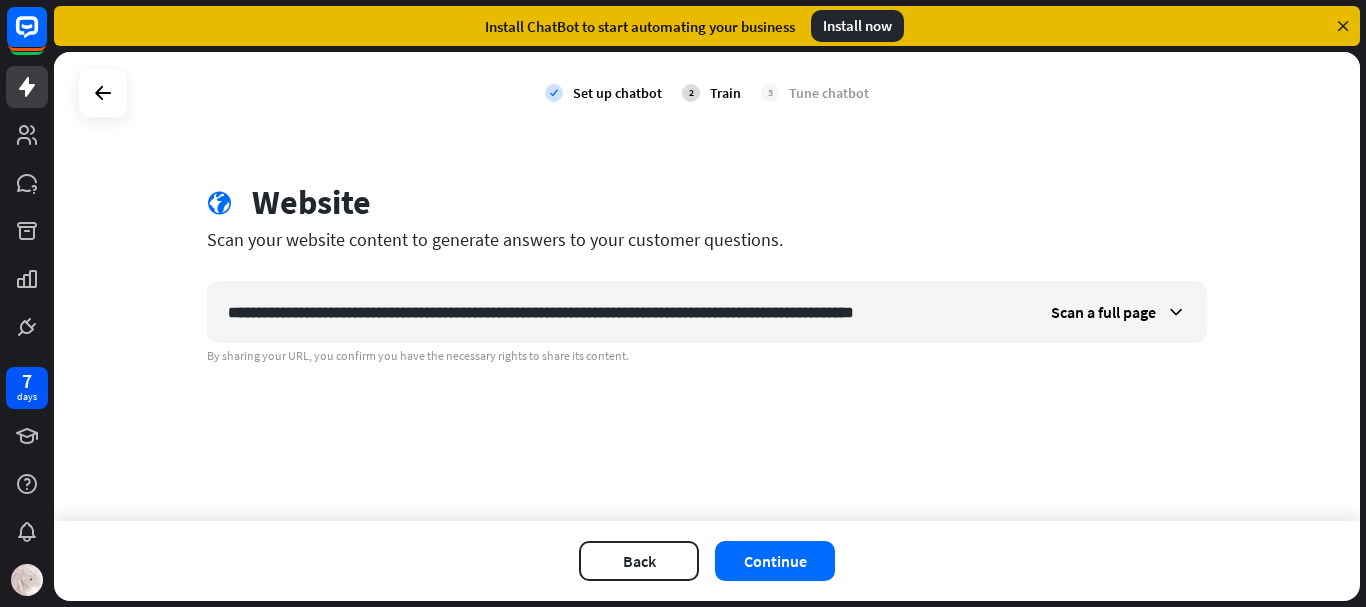 scroll, scrollTop: 0, scrollLeft: 84, axis: horizontal 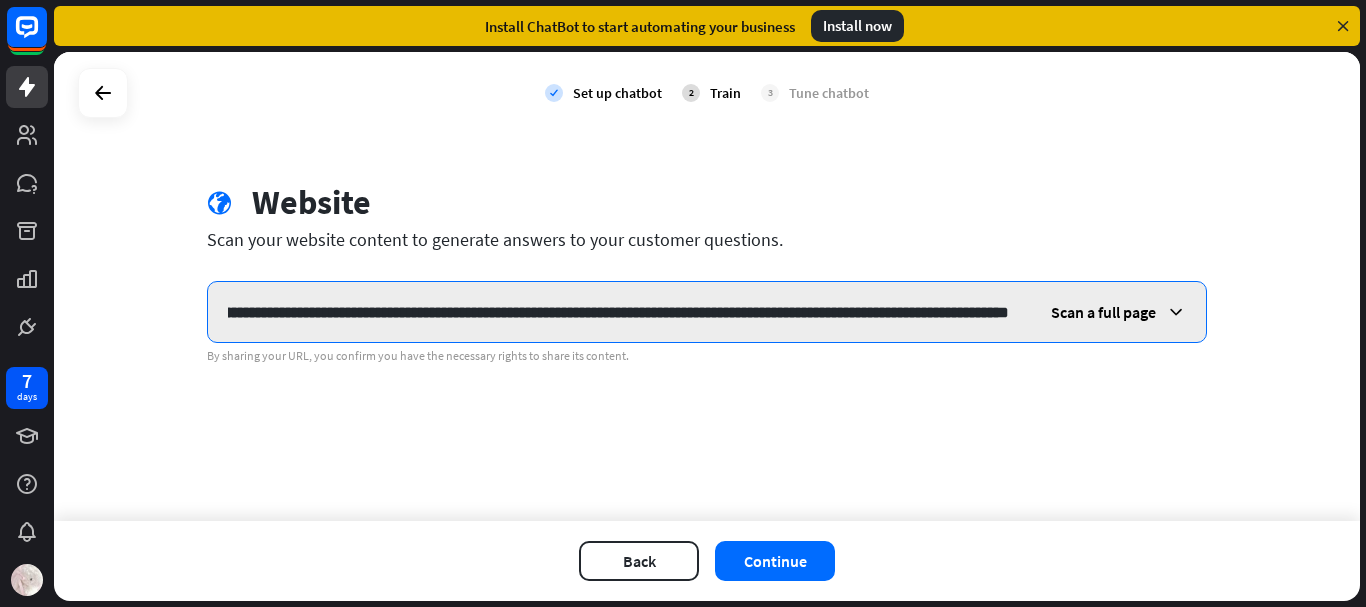 click on "**********" at bounding box center (618, 312) 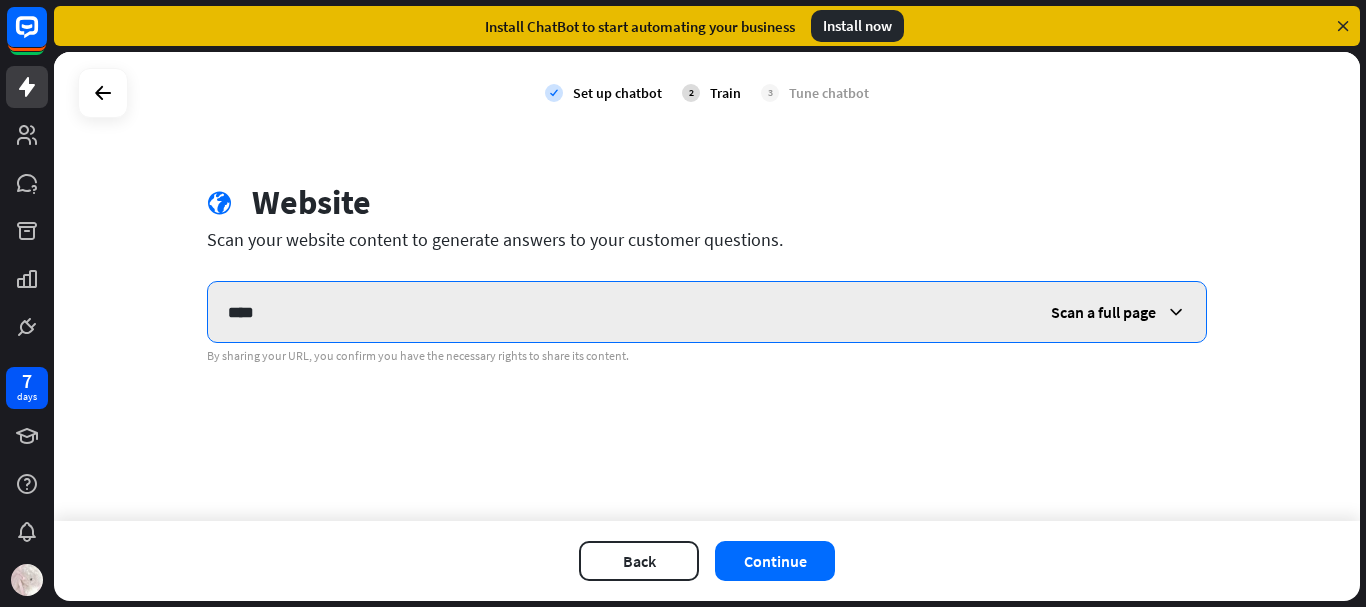 scroll, scrollTop: 0, scrollLeft: 0, axis: both 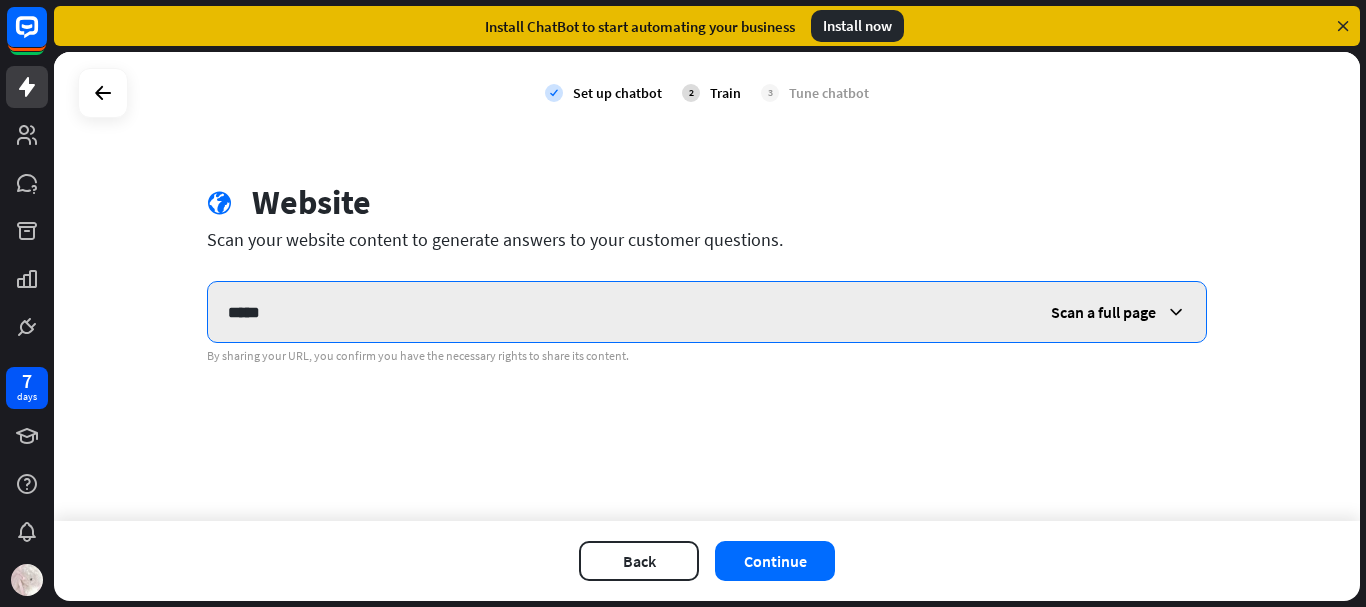 click on "*****" at bounding box center (618, 312) 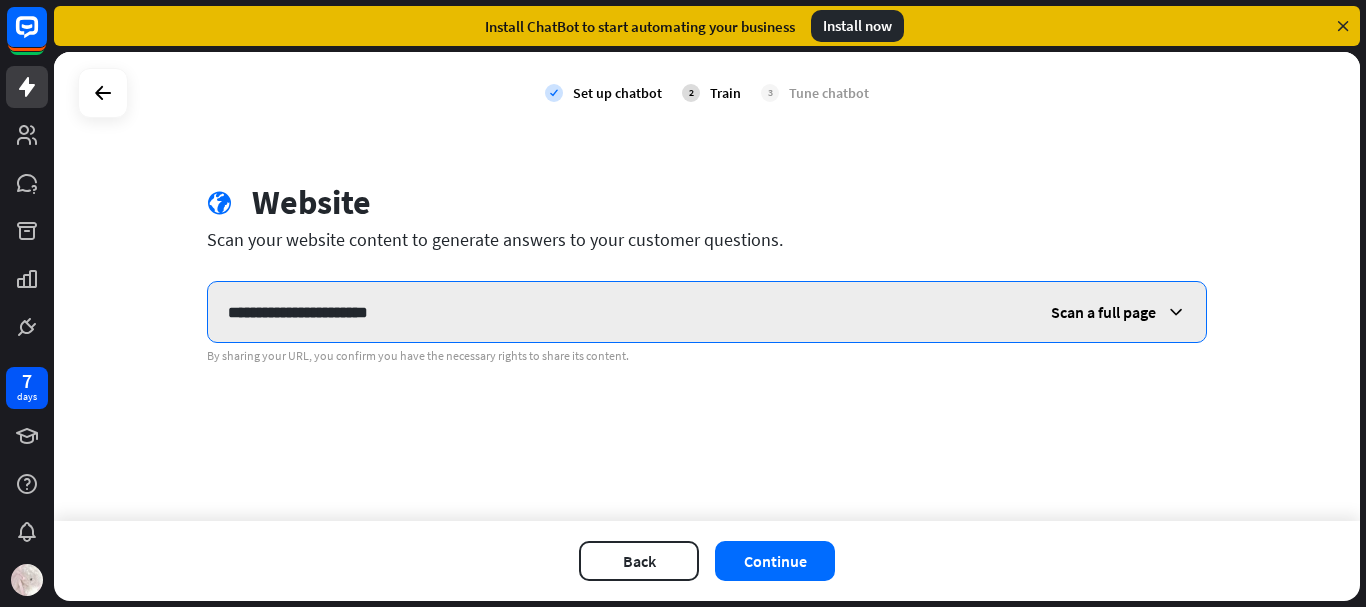 click on "**********" at bounding box center (618, 312) 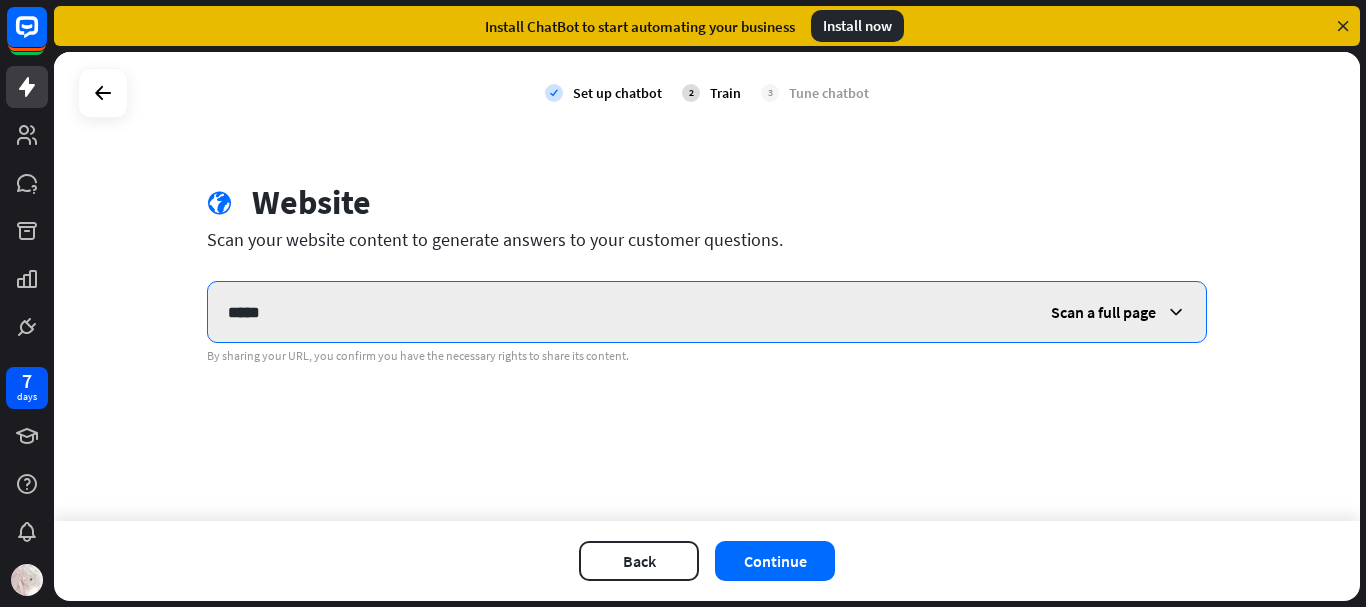 click on "*****" at bounding box center (618, 312) 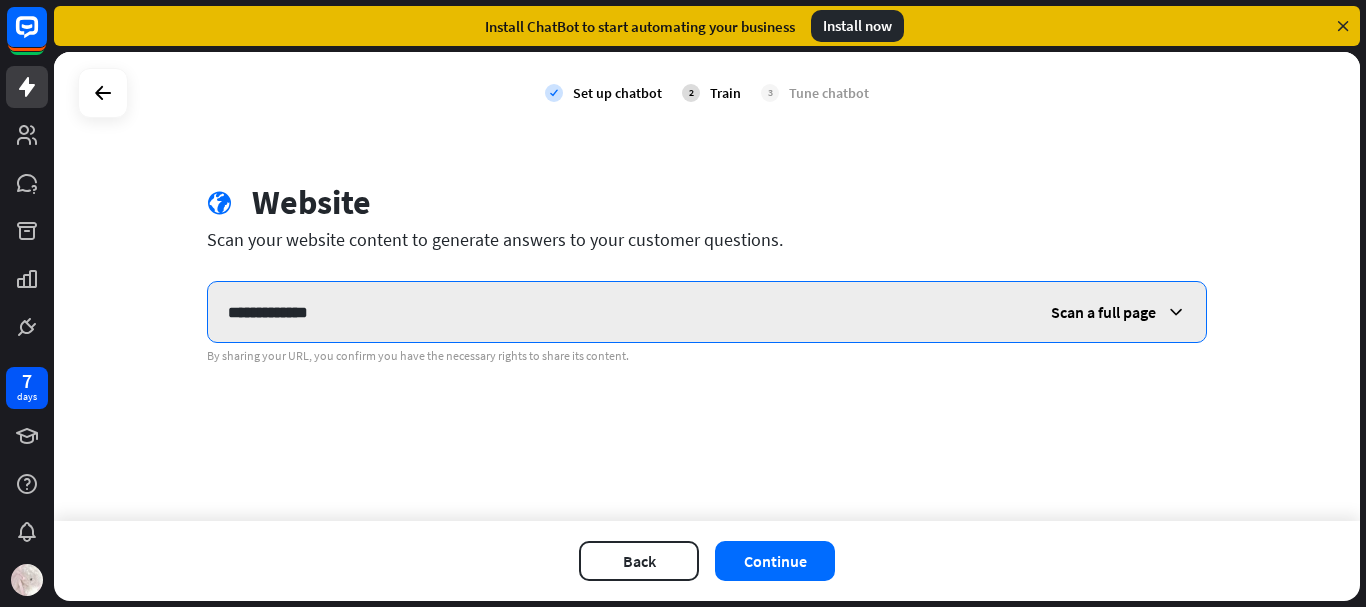 click on "**********" at bounding box center [618, 312] 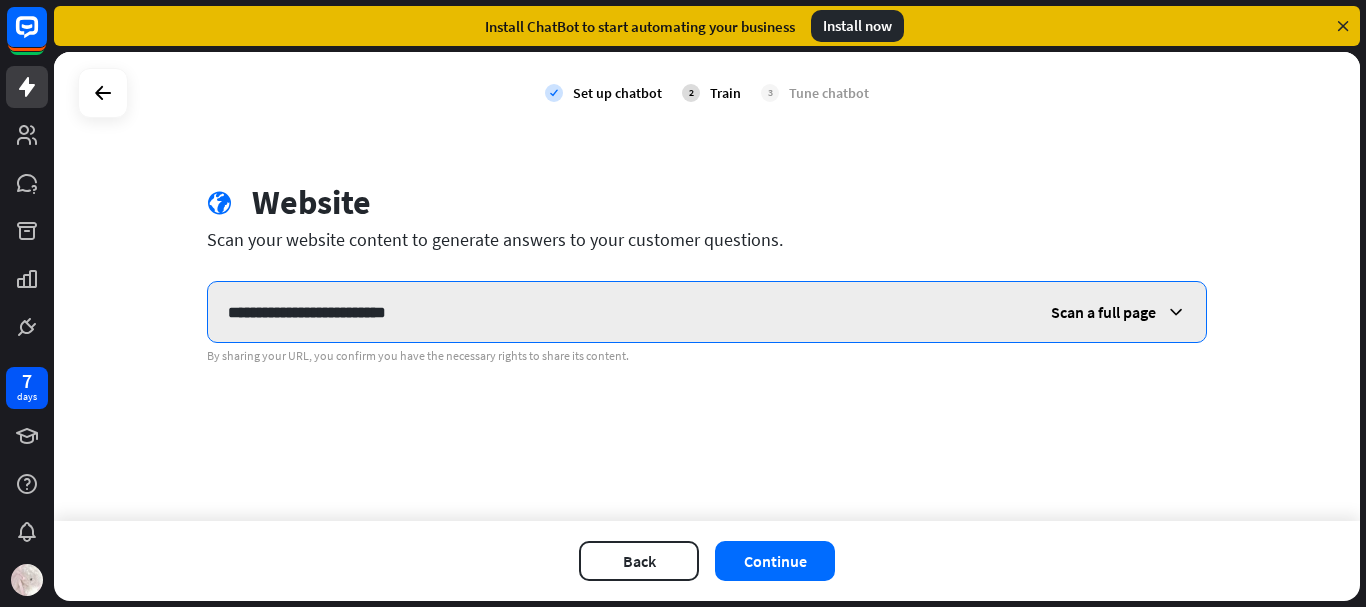 click on "**********" at bounding box center [618, 312] 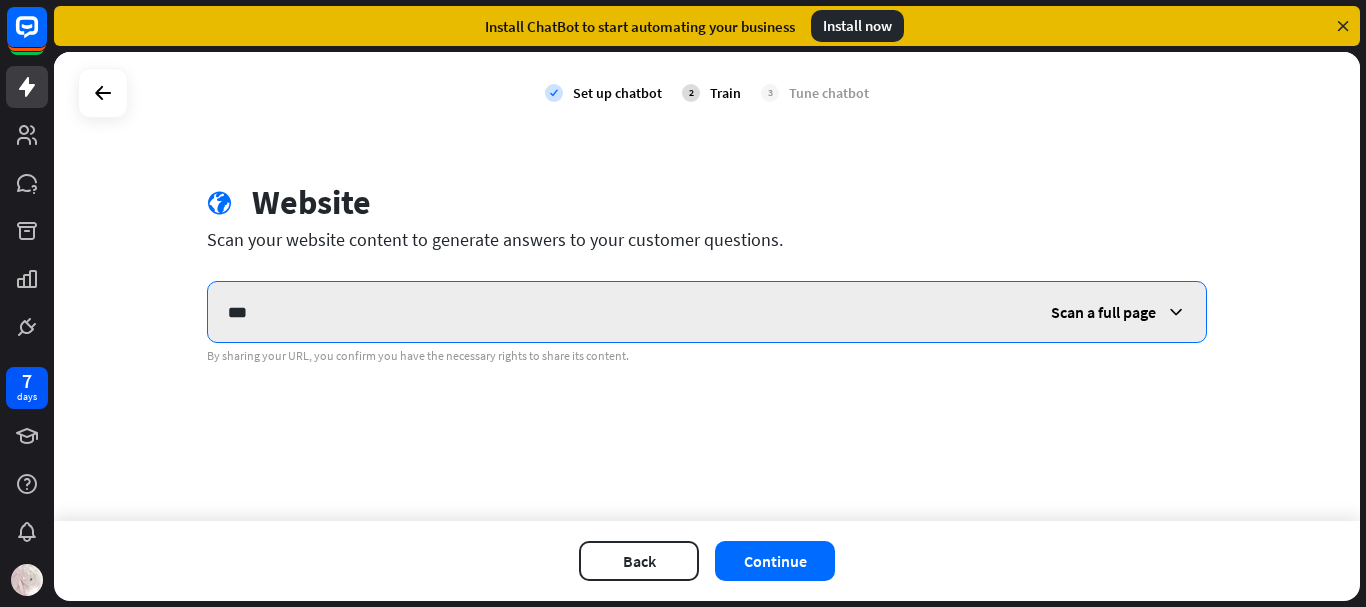 click on "***" at bounding box center (618, 312) 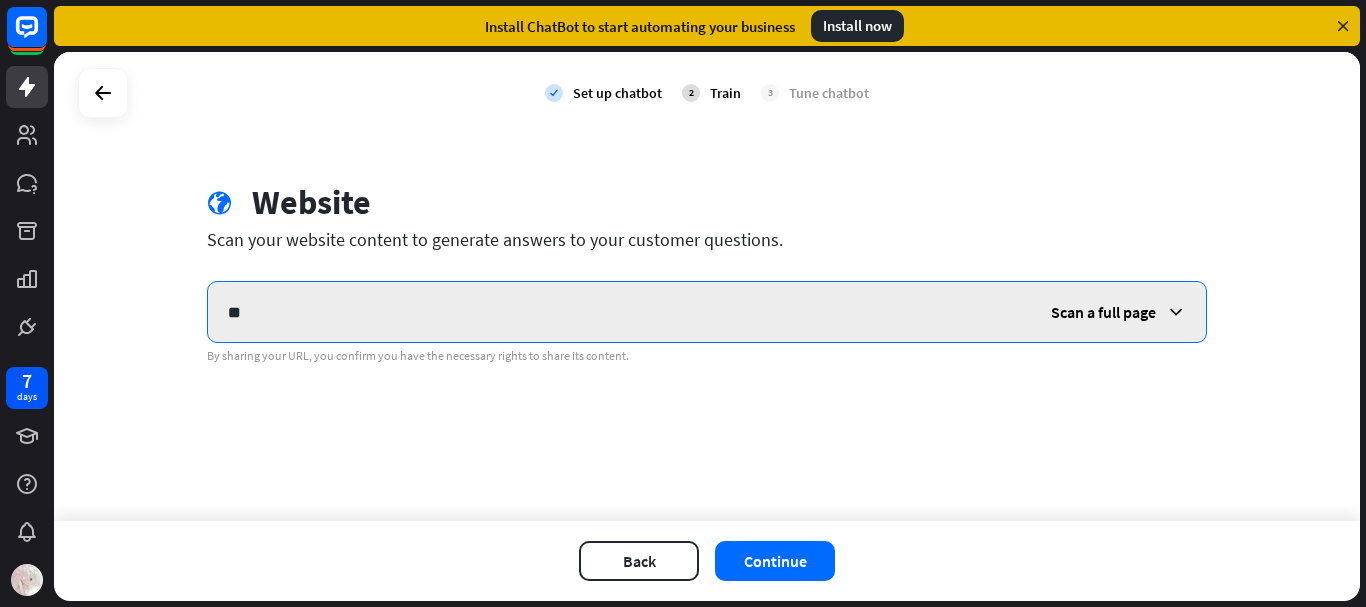 click on "**" at bounding box center (618, 312) 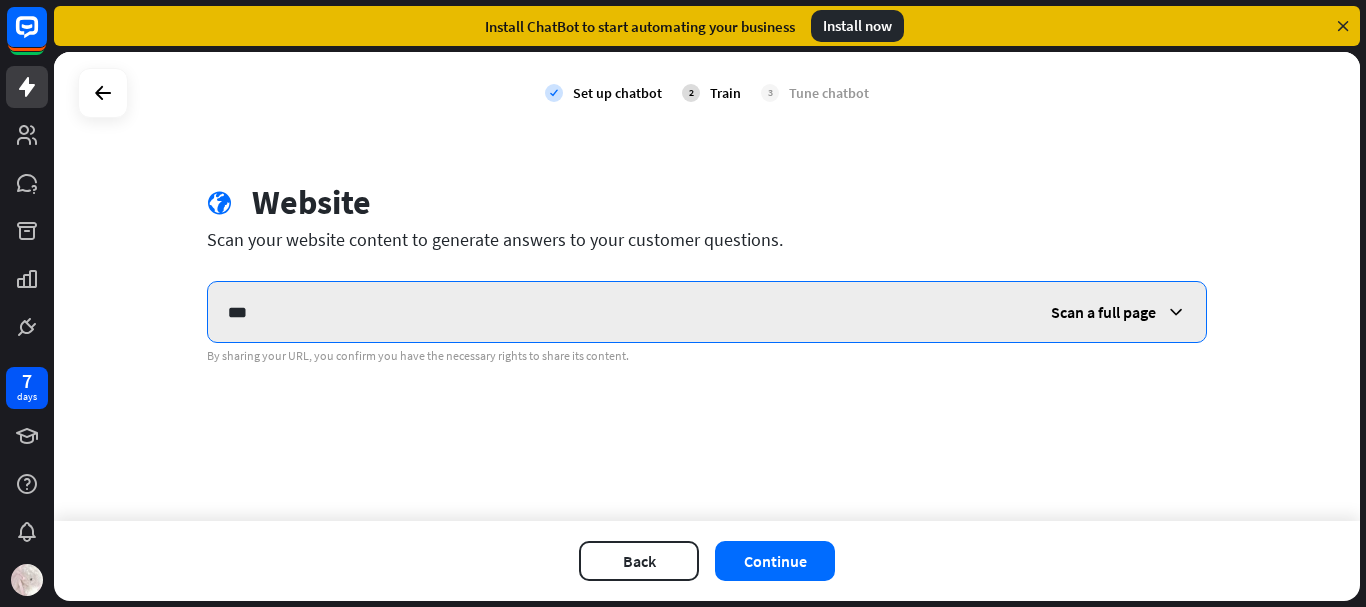 click on "***" at bounding box center (618, 312) 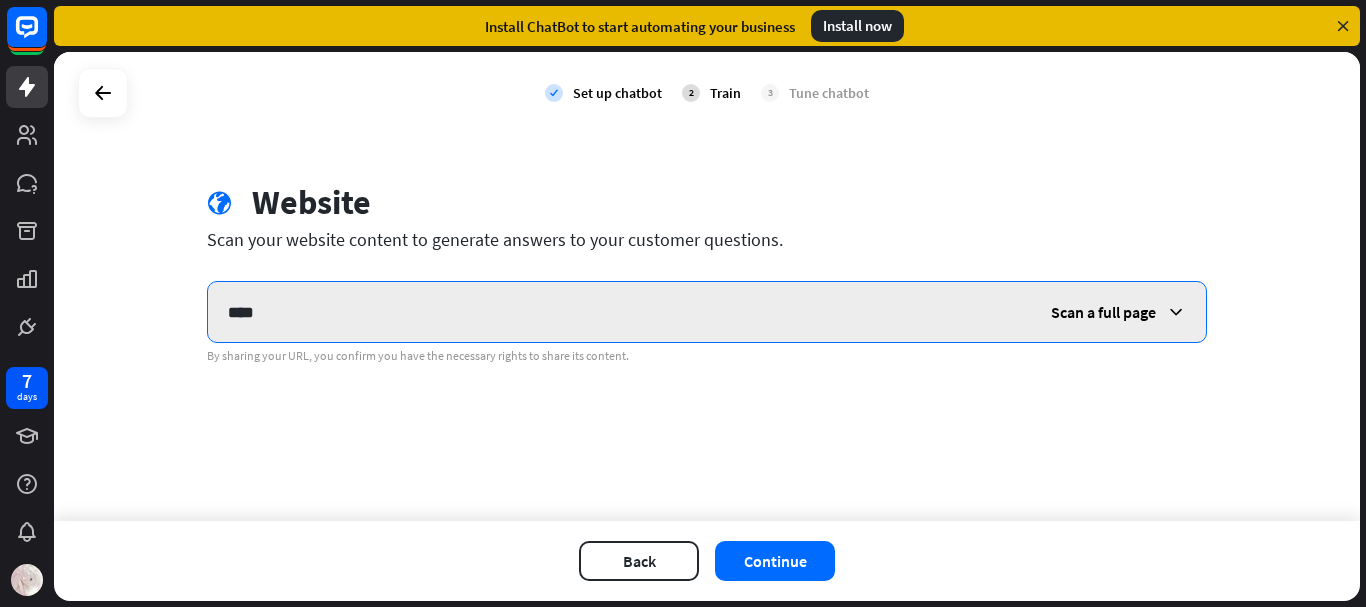 click on "****" at bounding box center [618, 312] 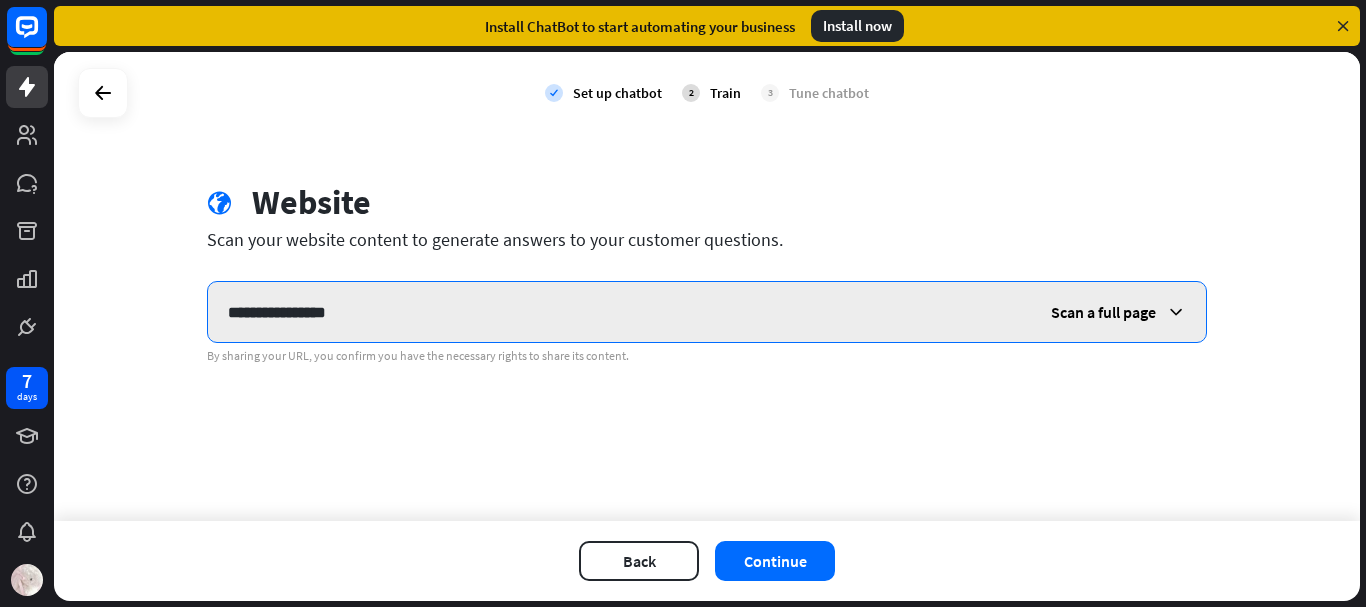 drag, startPoint x: 795, startPoint y: 317, endPoint x: 789, endPoint y: 333, distance: 17.088007 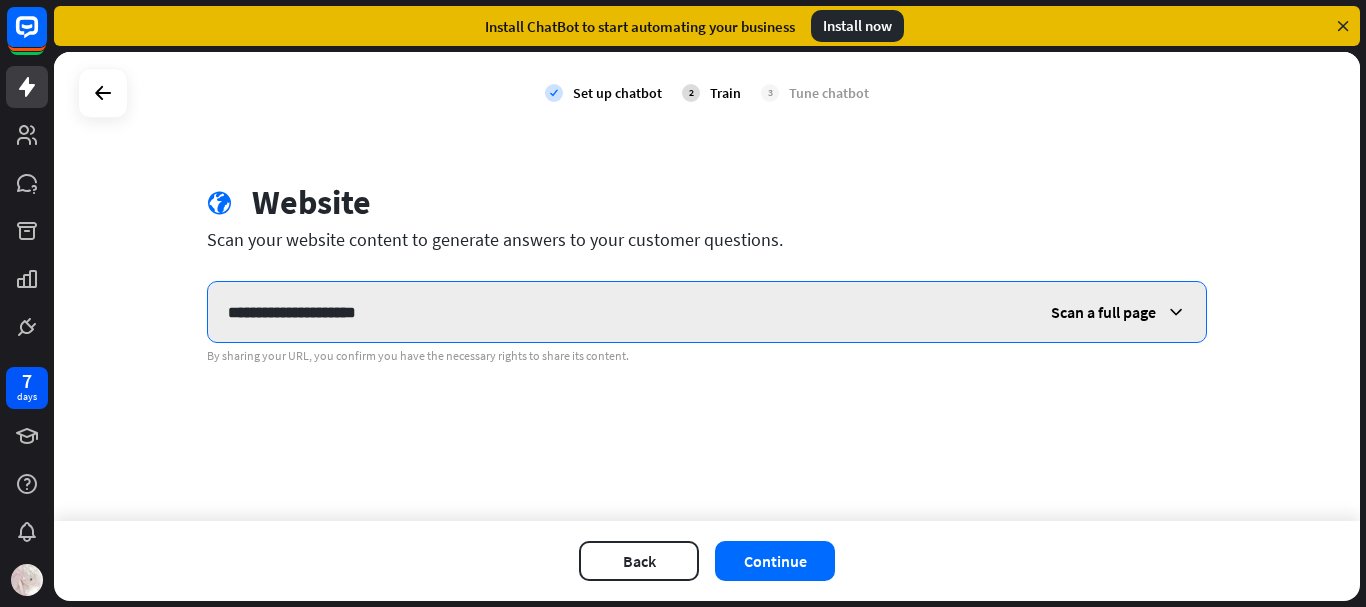 click on "**********" at bounding box center (618, 312) 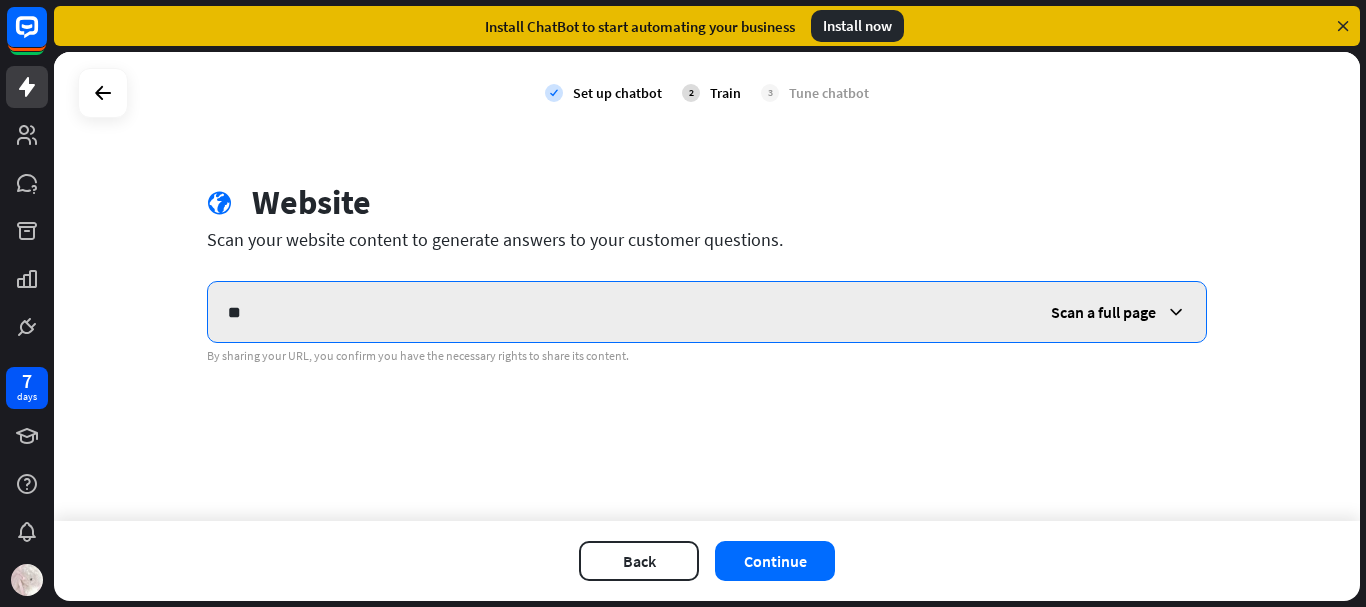 click on "**" at bounding box center (618, 312) 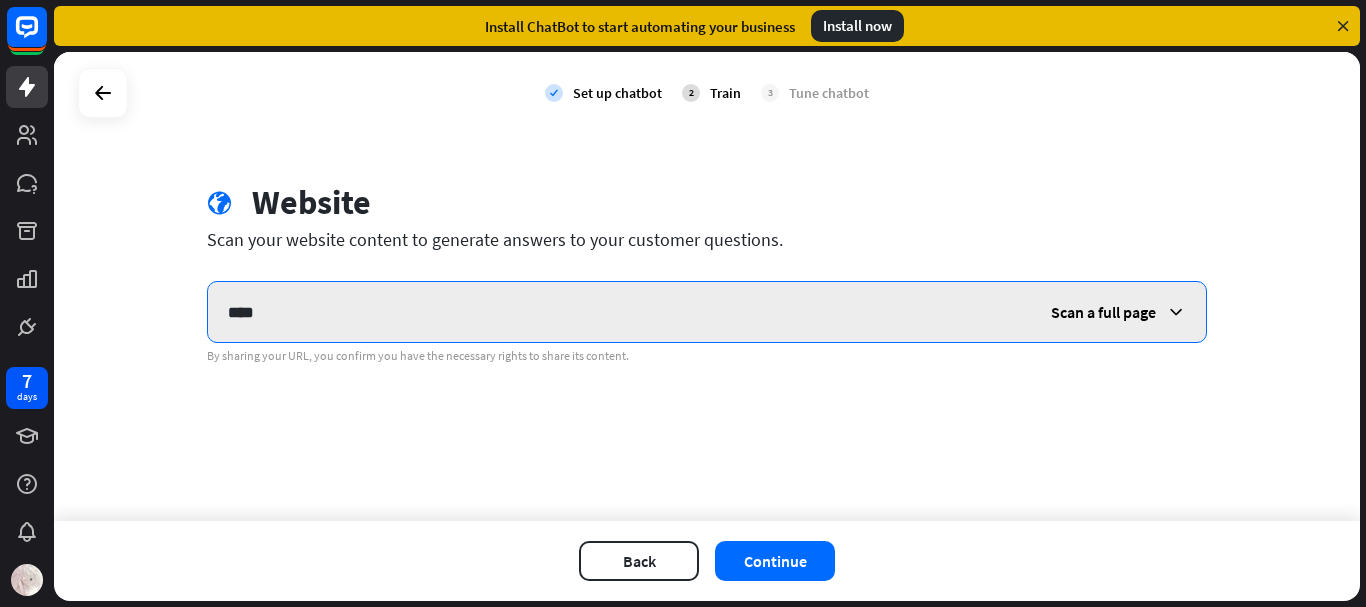 click on "****" at bounding box center (618, 312) 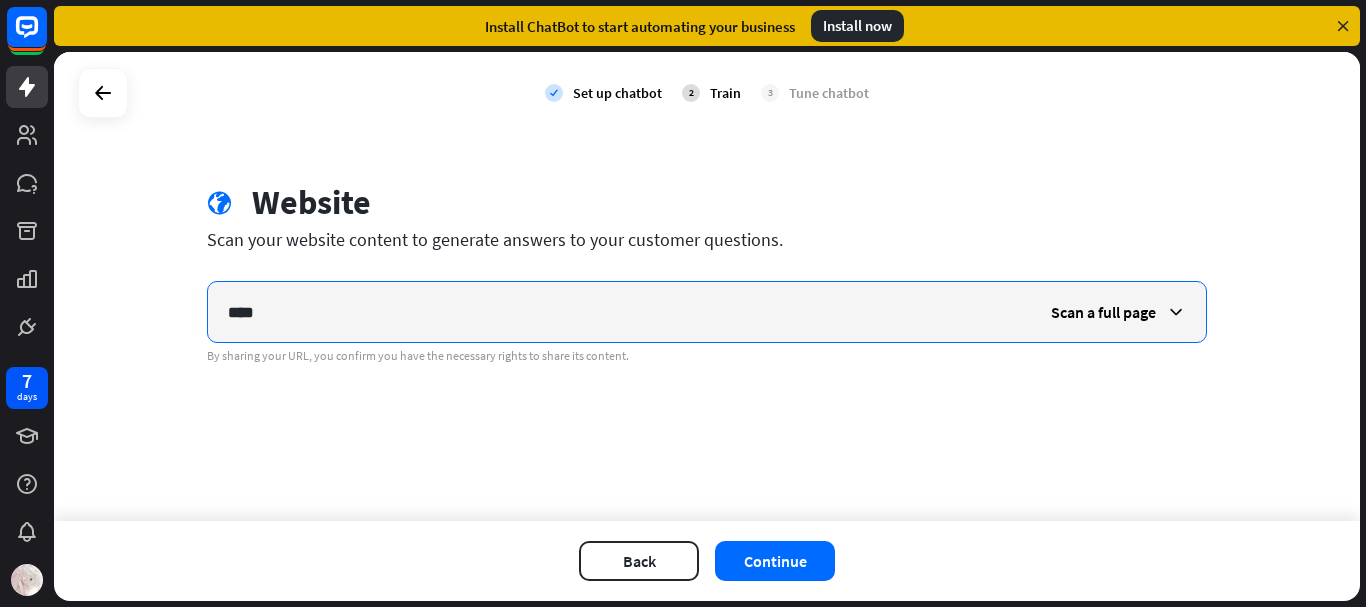 click on "globe
Website
Scan your website content to generate answers to your customer
questions.
****       Scan a full page
By sharing your URL, you confirm you have the necessary rights to
share its content." at bounding box center [707, 273] 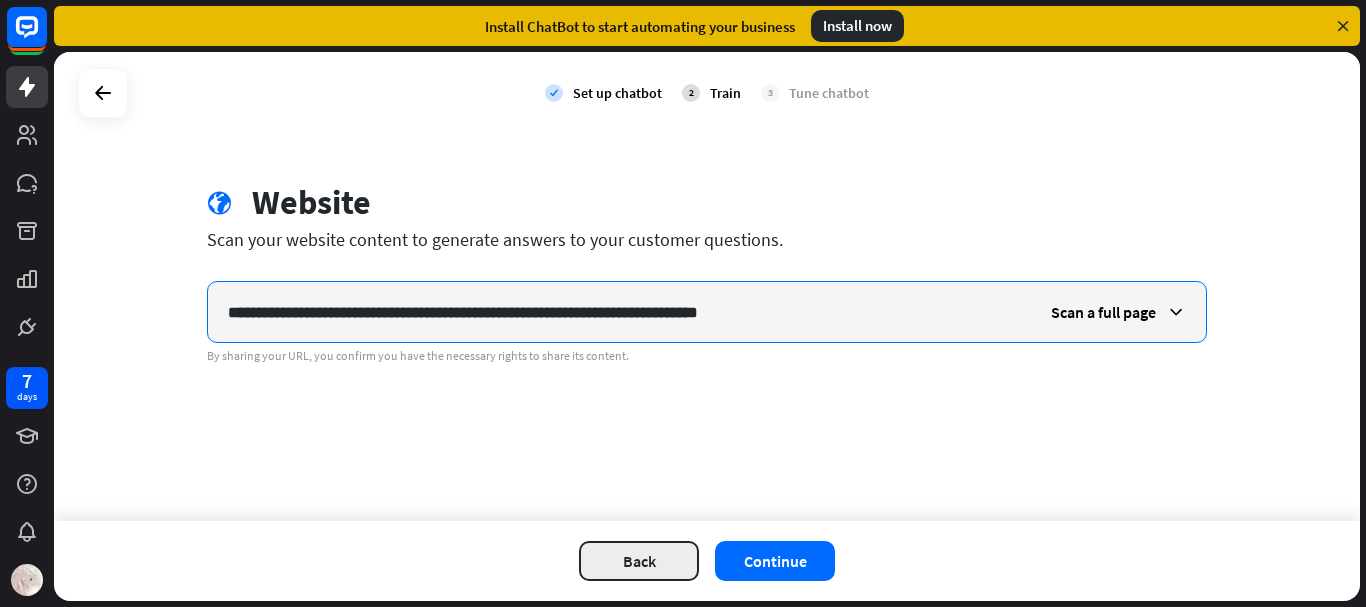 type on "**********" 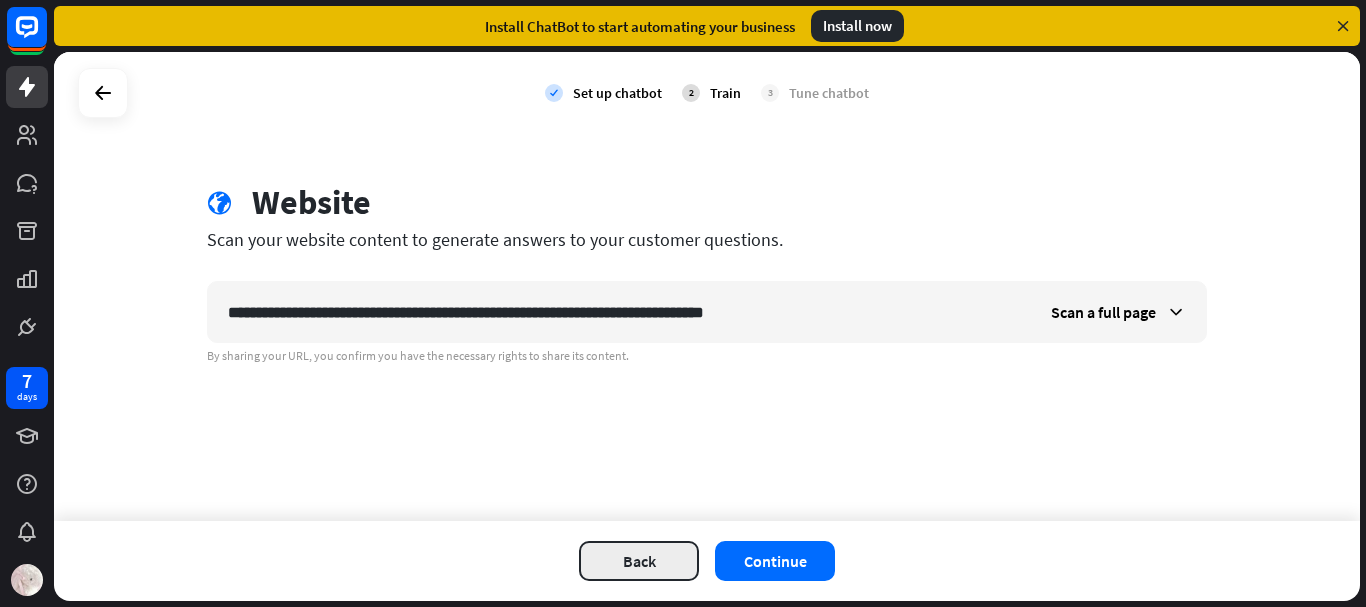 type 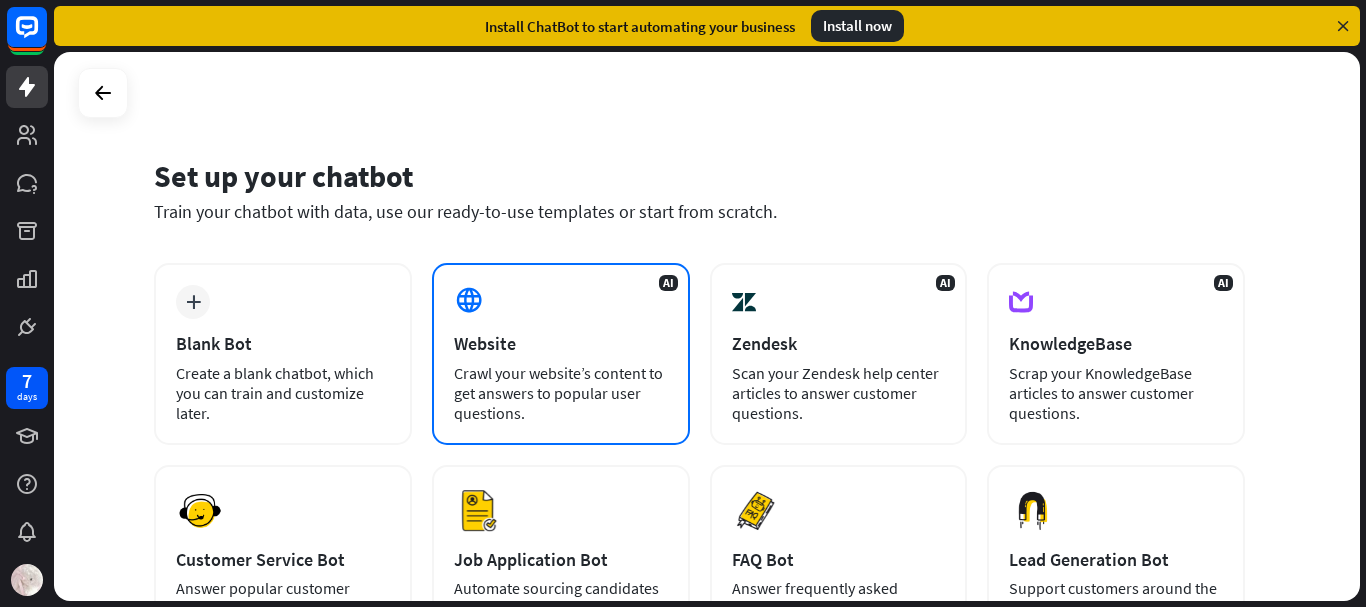 click at bounding box center (469, 300) 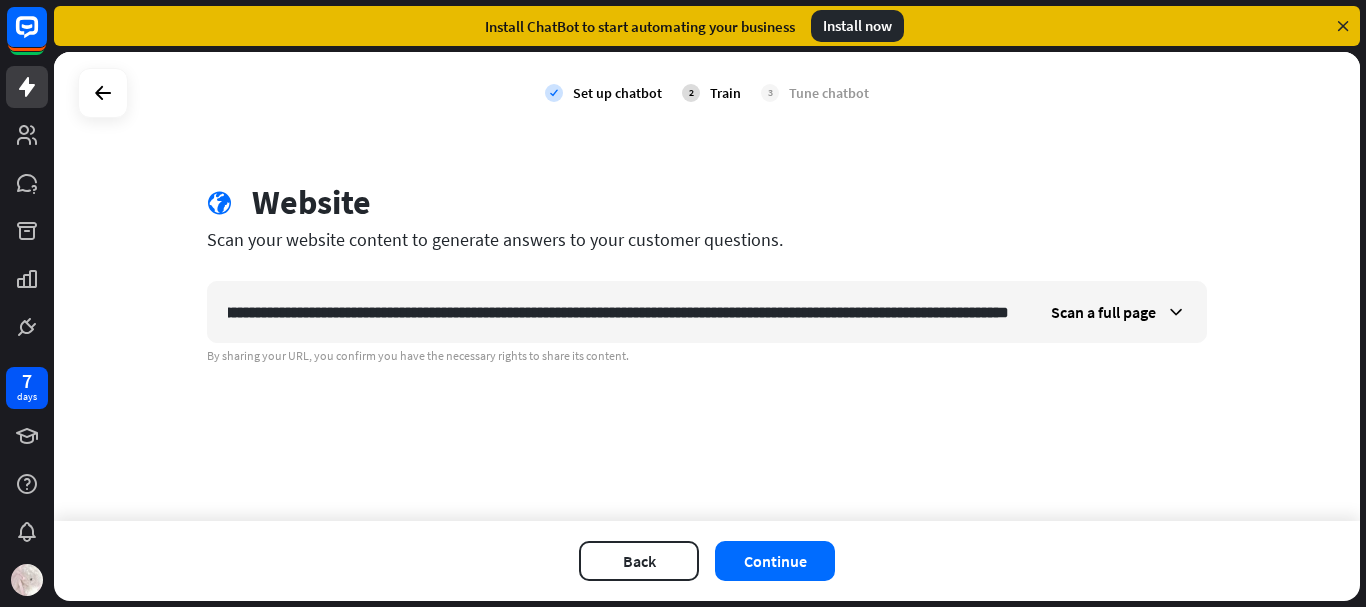scroll, scrollTop: 0, scrollLeft: 1648, axis: horizontal 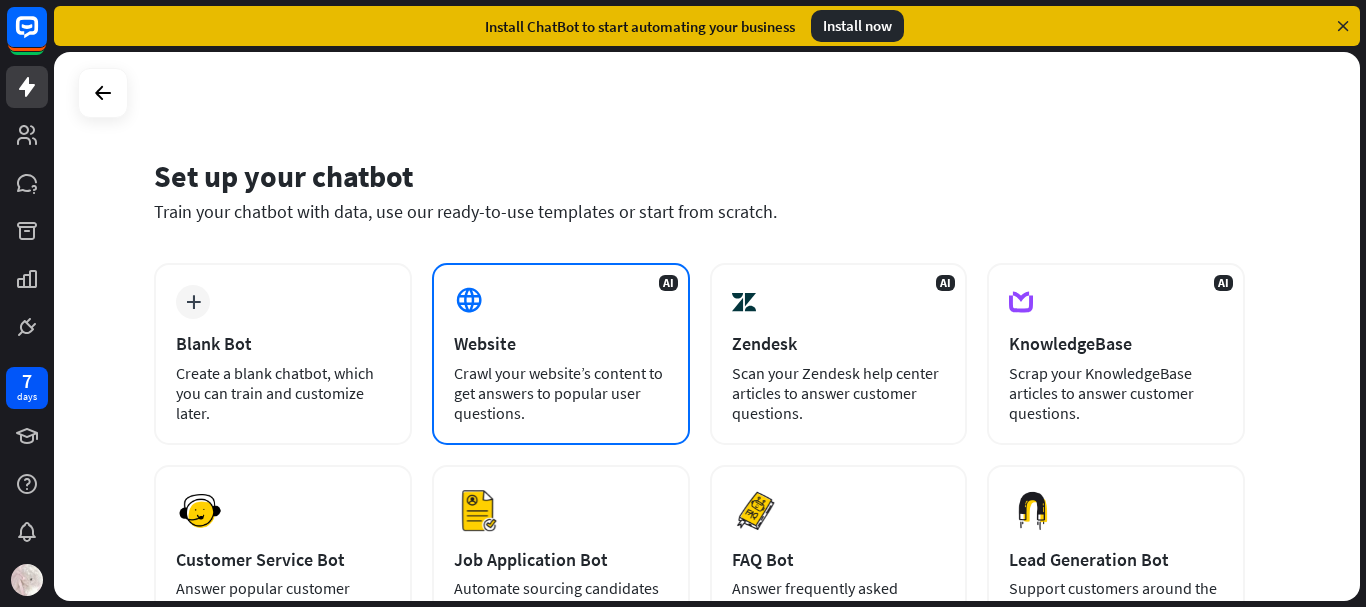 click on "Website" at bounding box center [561, 343] 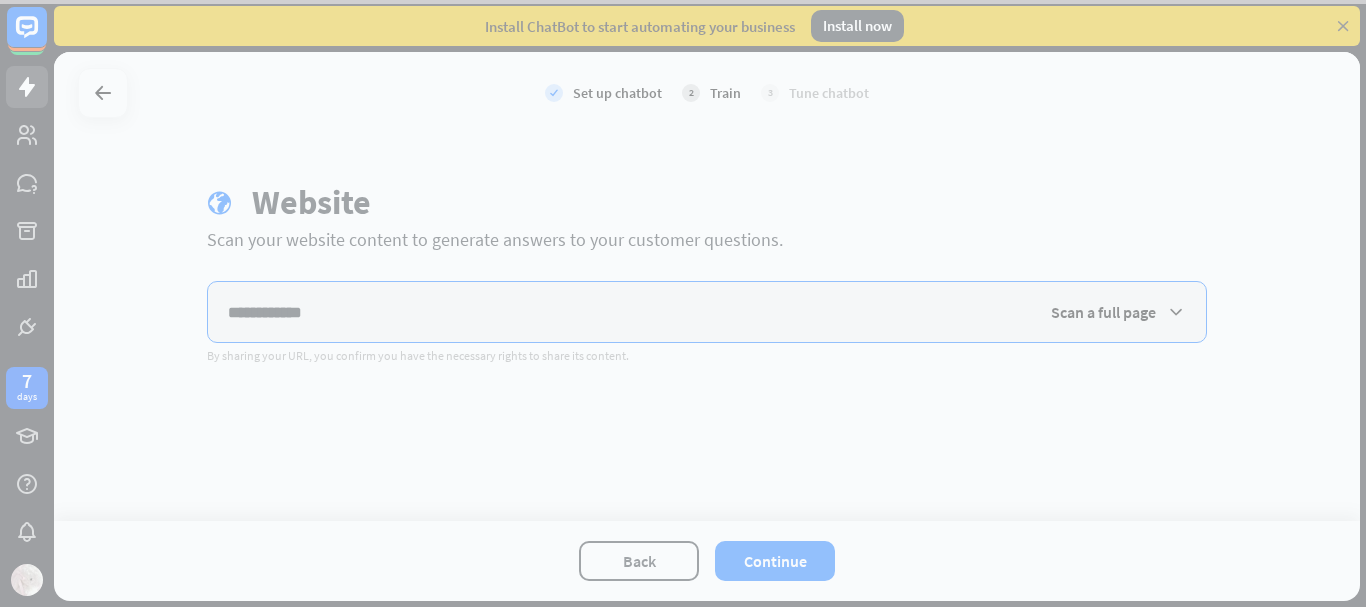 type on "**********" 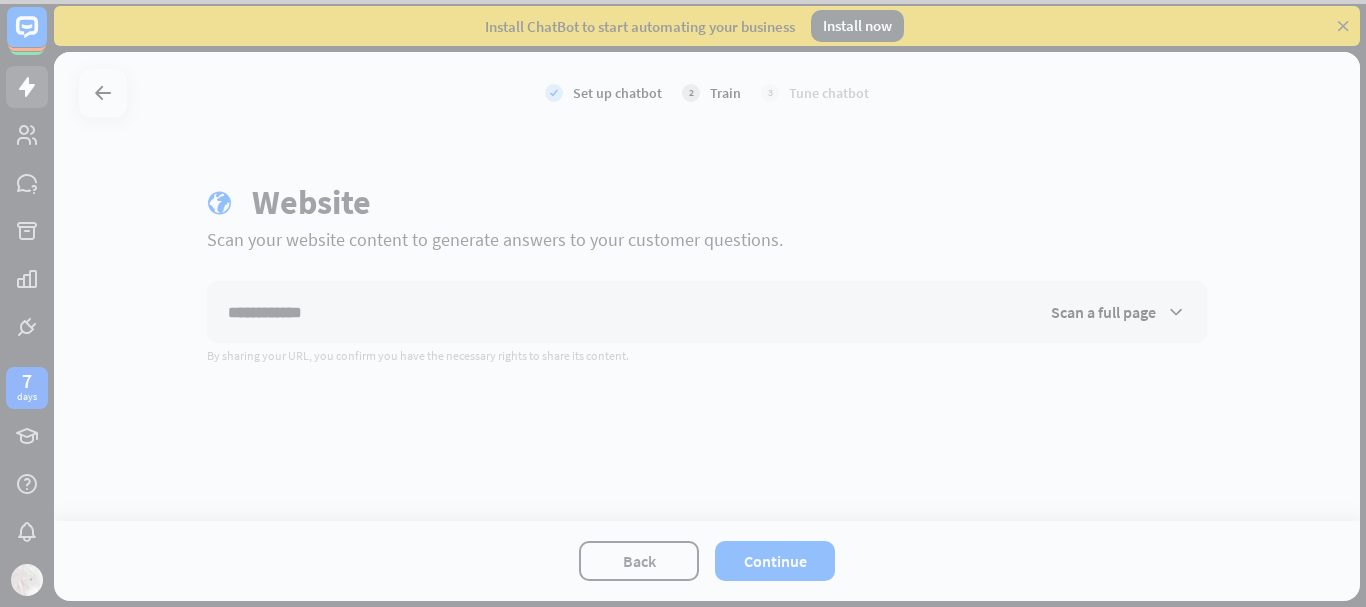 click at bounding box center (683, 303) 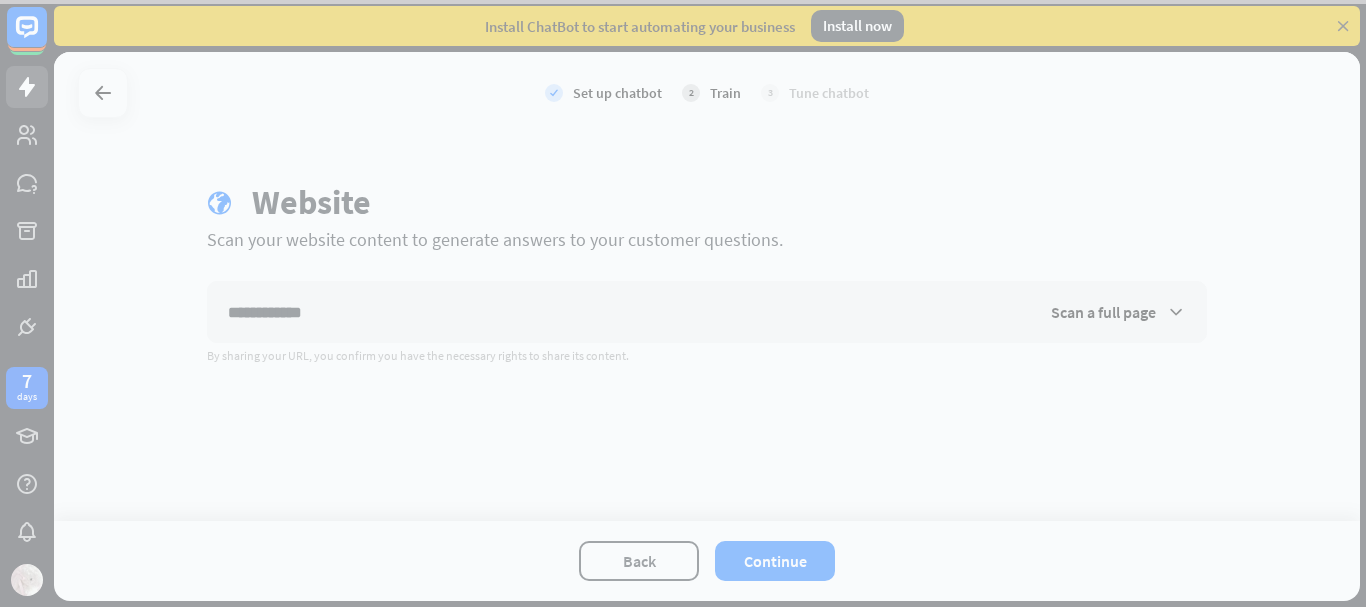 click at bounding box center [683, 303] 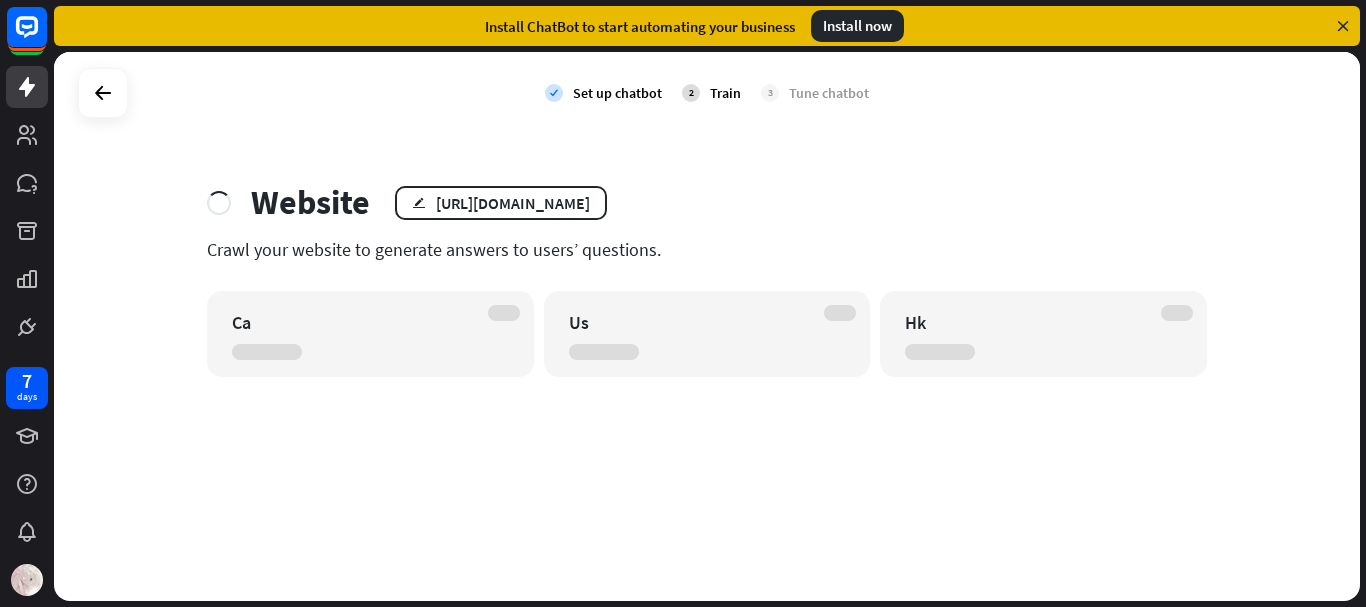 drag, startPoint x: 625, startPoint y: 361, endPoint x: 655, endPoint y: 341, distance: 36.05551 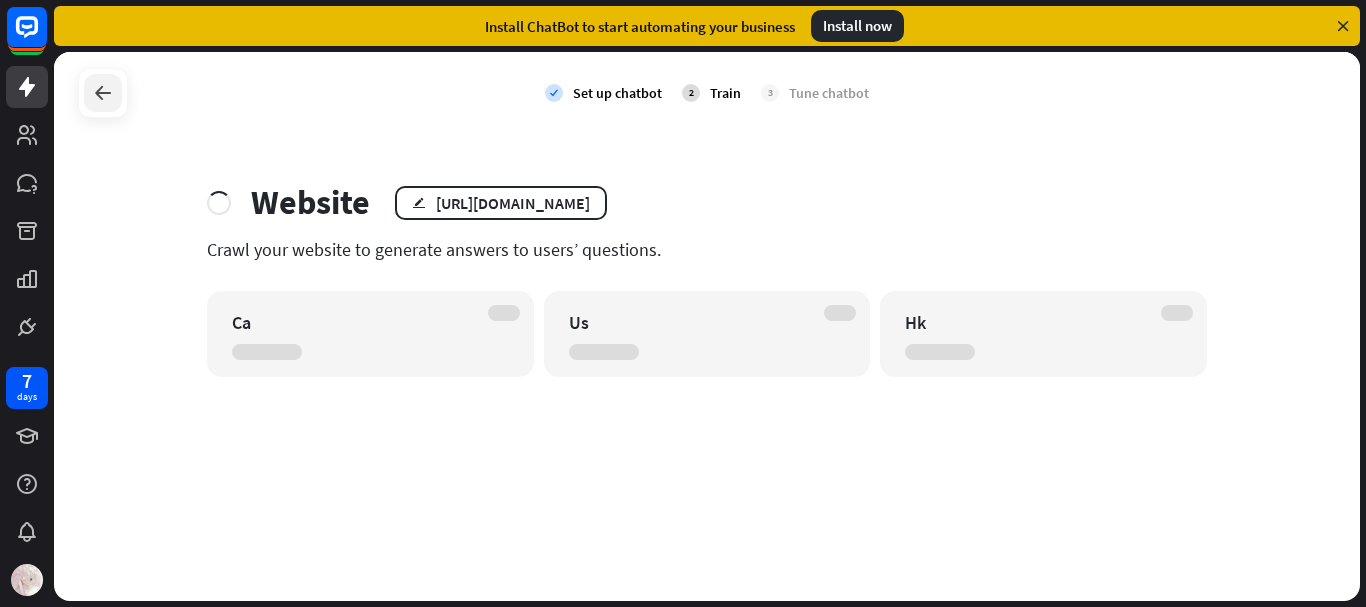 click at bounding box center [103, 93] 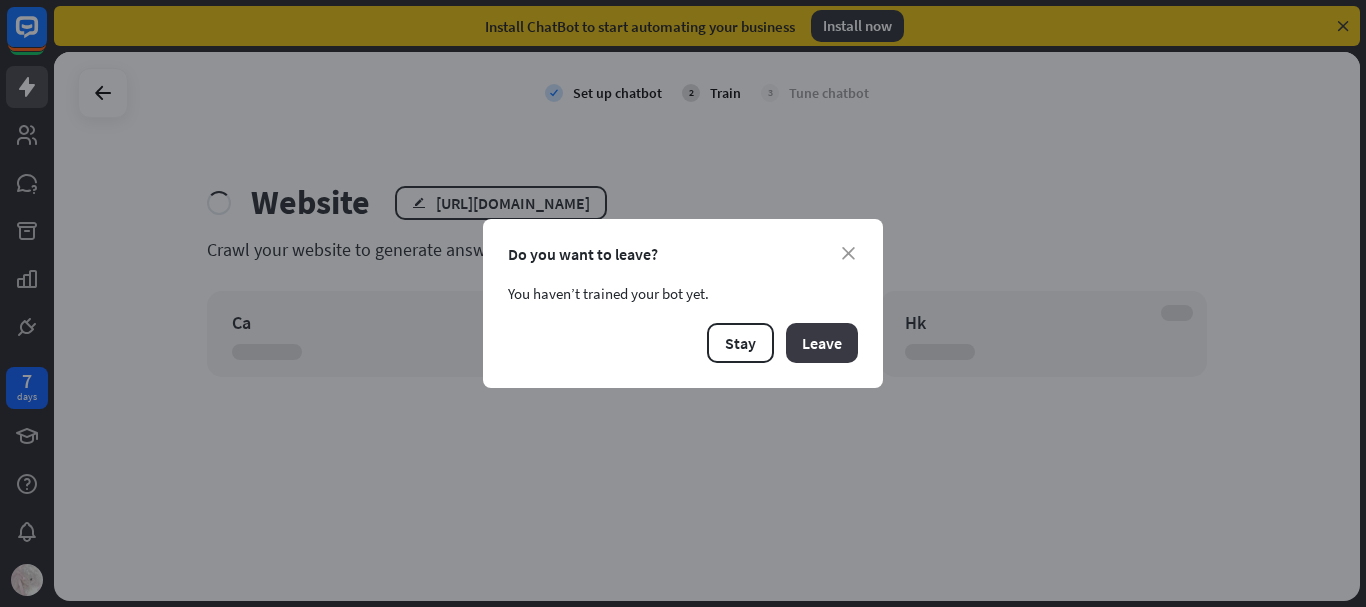 click on "Leave" at bounding box center [822, 343] 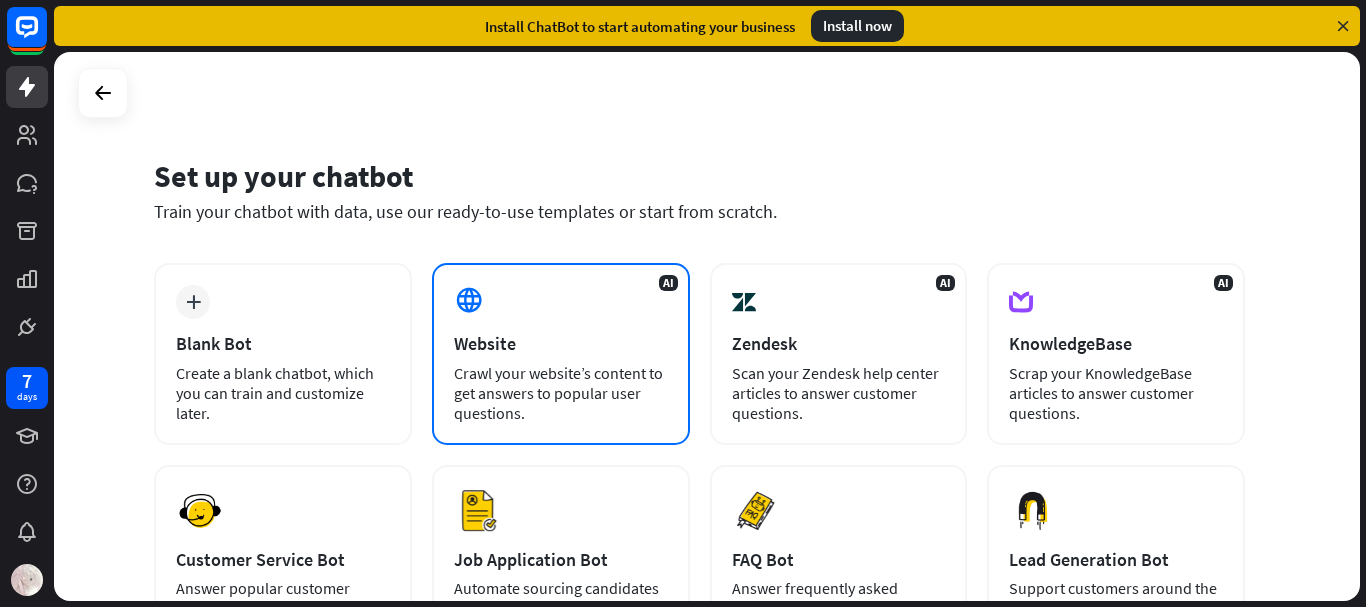 click on "AI     Website
Crawl your website’s content to get answers to
popular user questions." at bounding box center (561, 354) 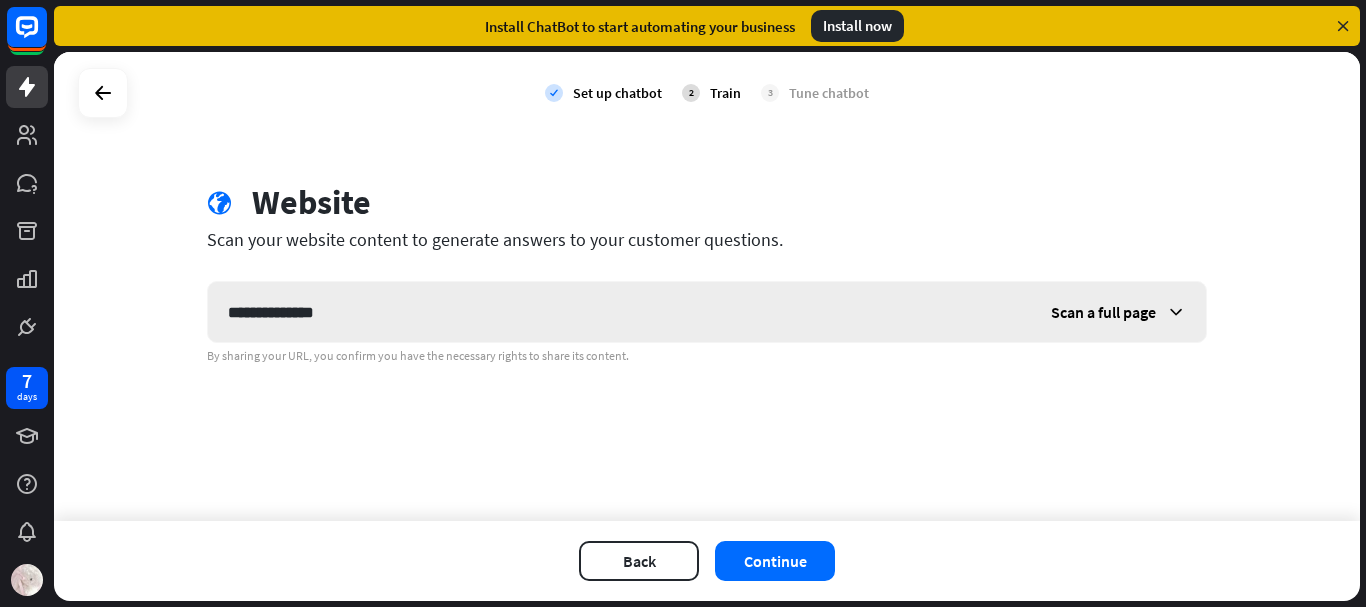 type on "**********" 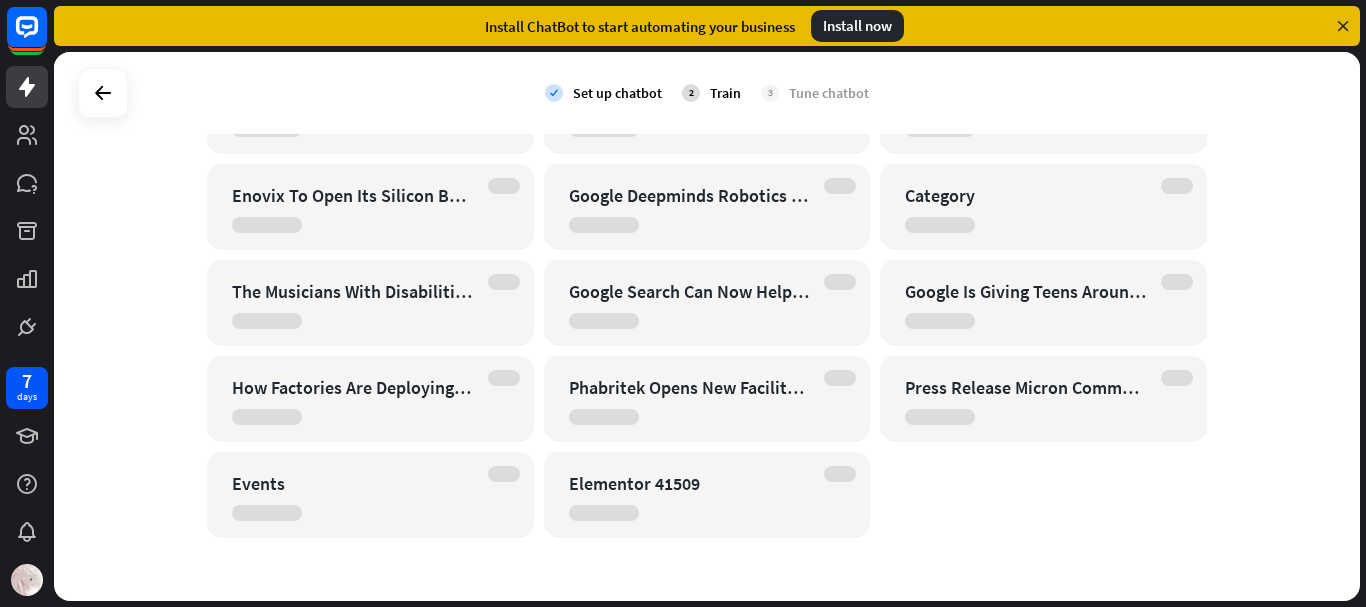 scroll, scrollTop: 704, scrollLeft: 0, axis: vertical 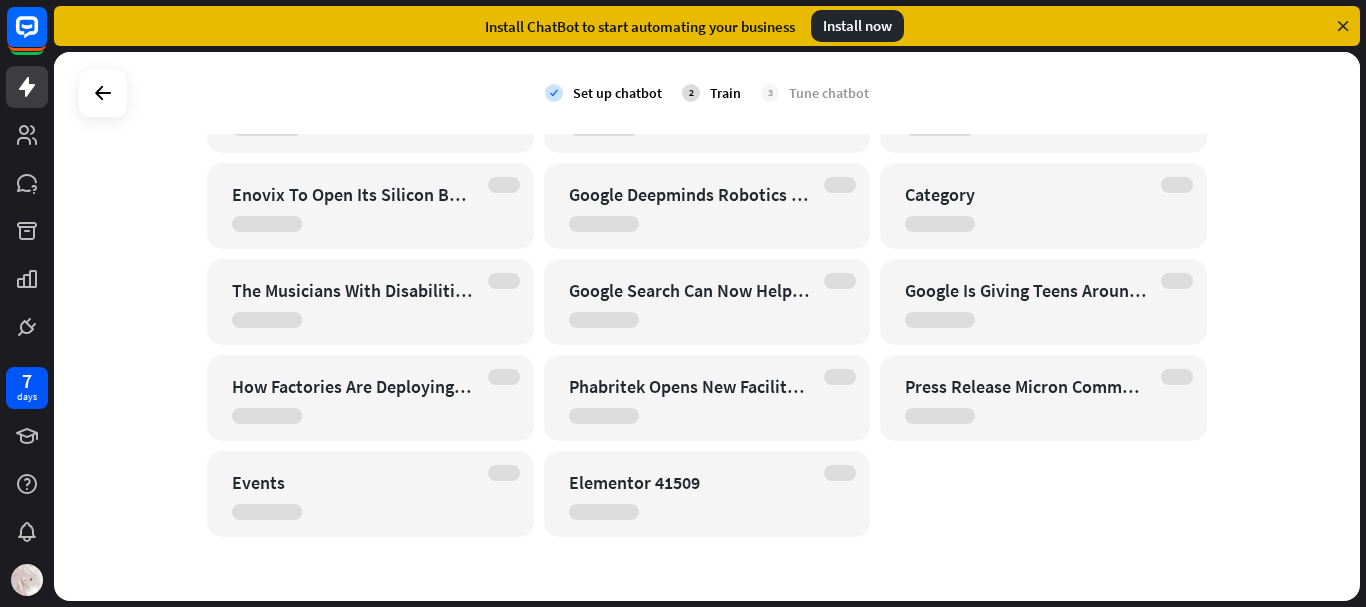click on "Events" at bounding box center [370, 494] 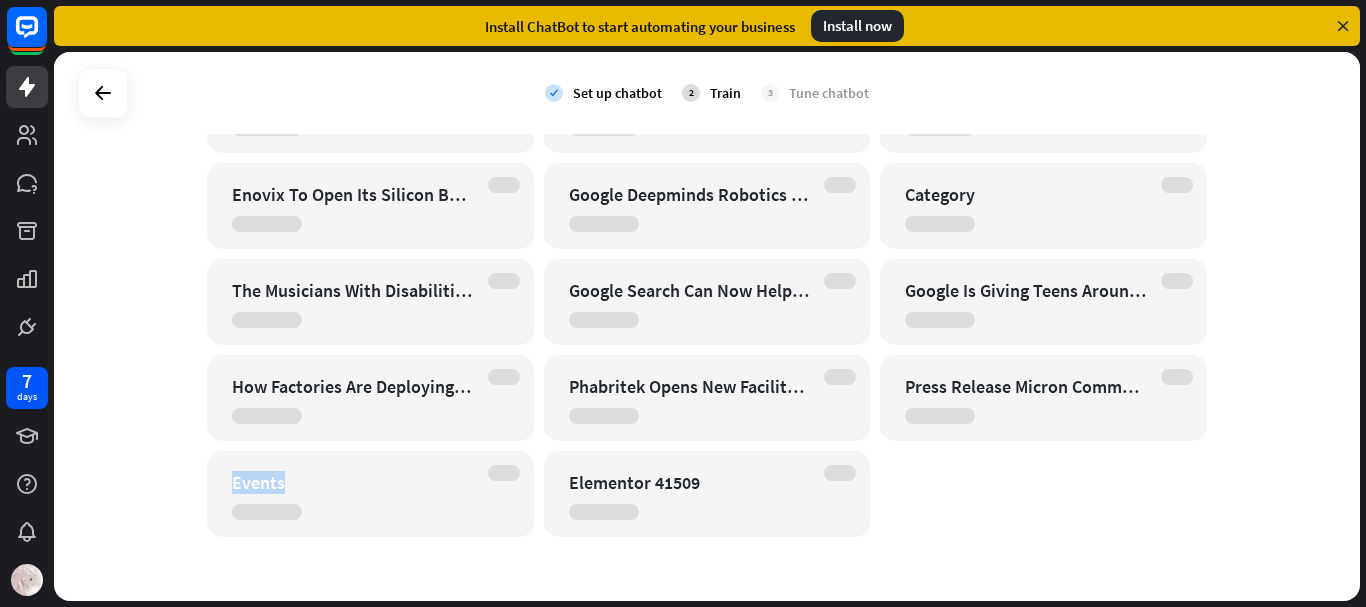 click at bounding box center (504, 473) 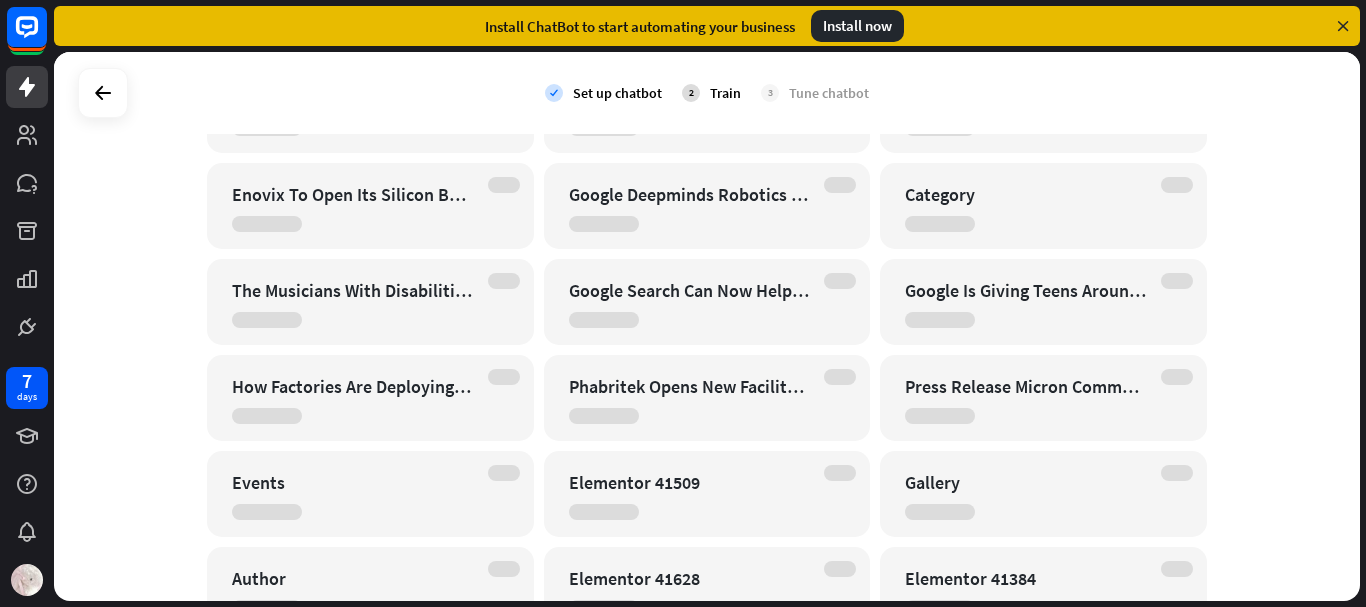 click at bounding box center [504, 473] 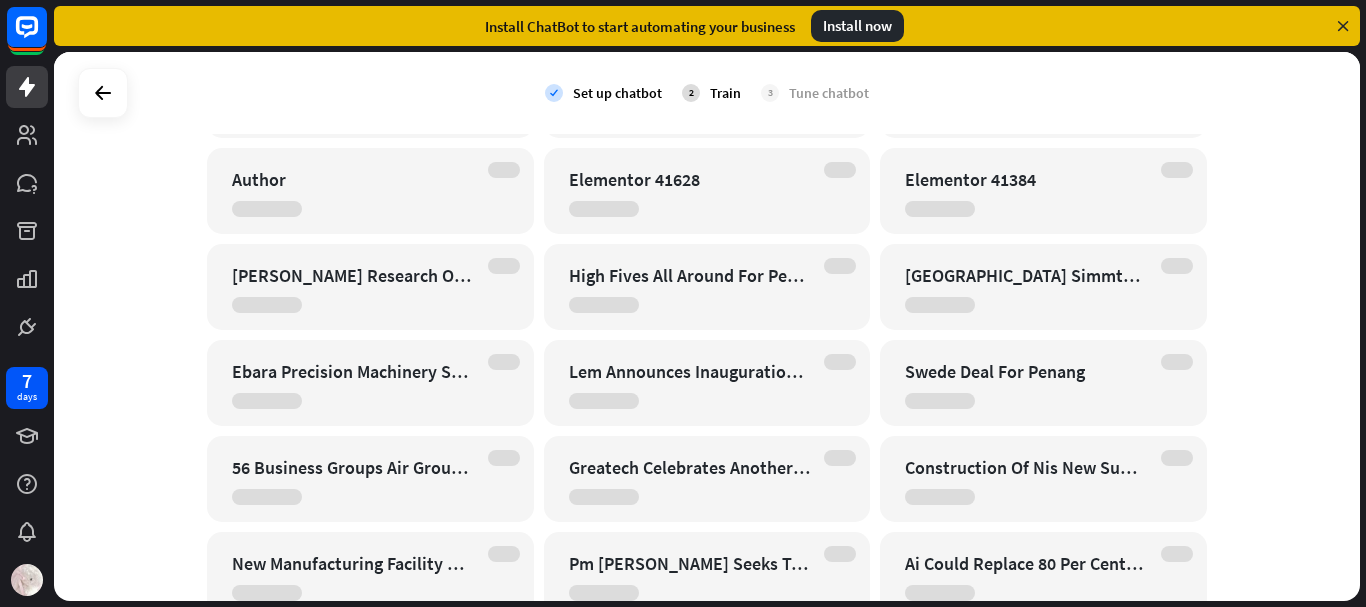 scroll, scrollTop: 1104, scrollLeft: 0, axis: vertical 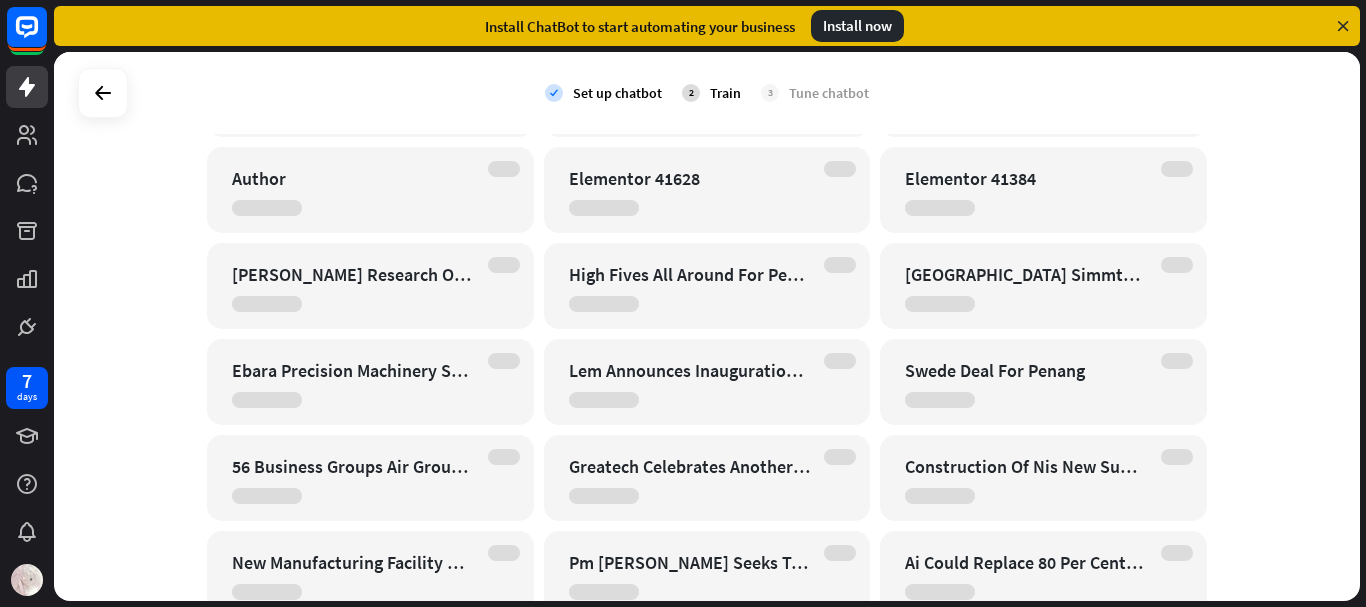 click on "56 Business Groups Air Grouses To Miti" at bounding box center (370, 478) 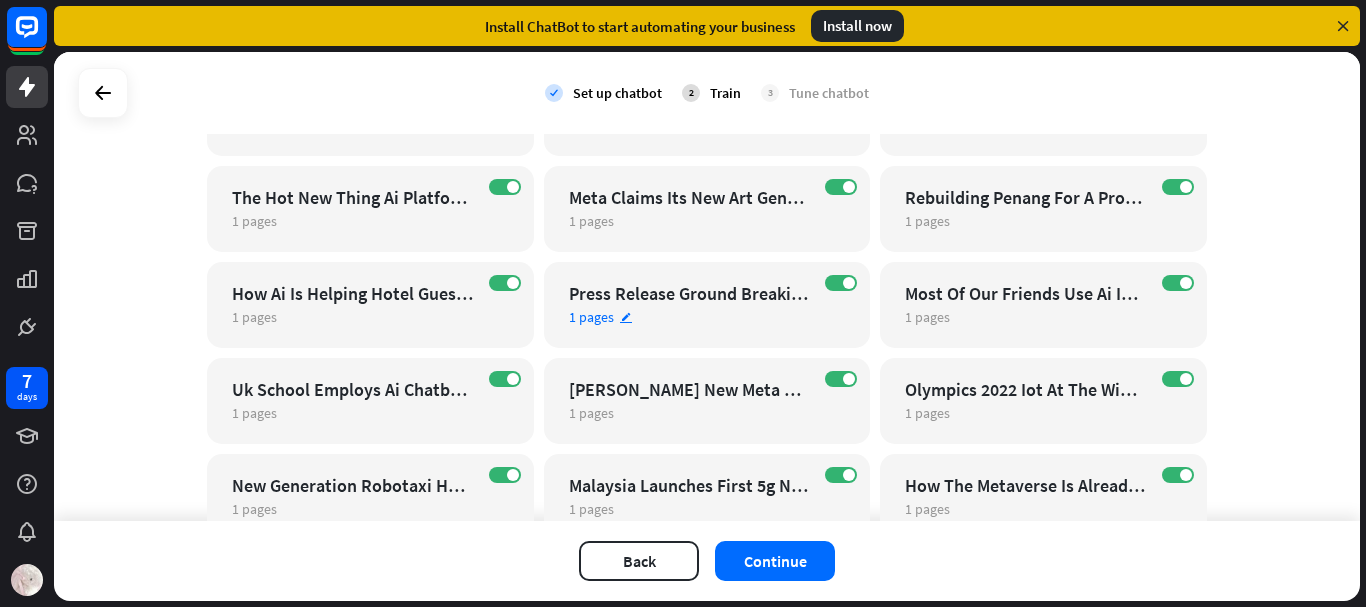 scroll, scrollTop: 1352, scrollLeft: 0, axis: vertical 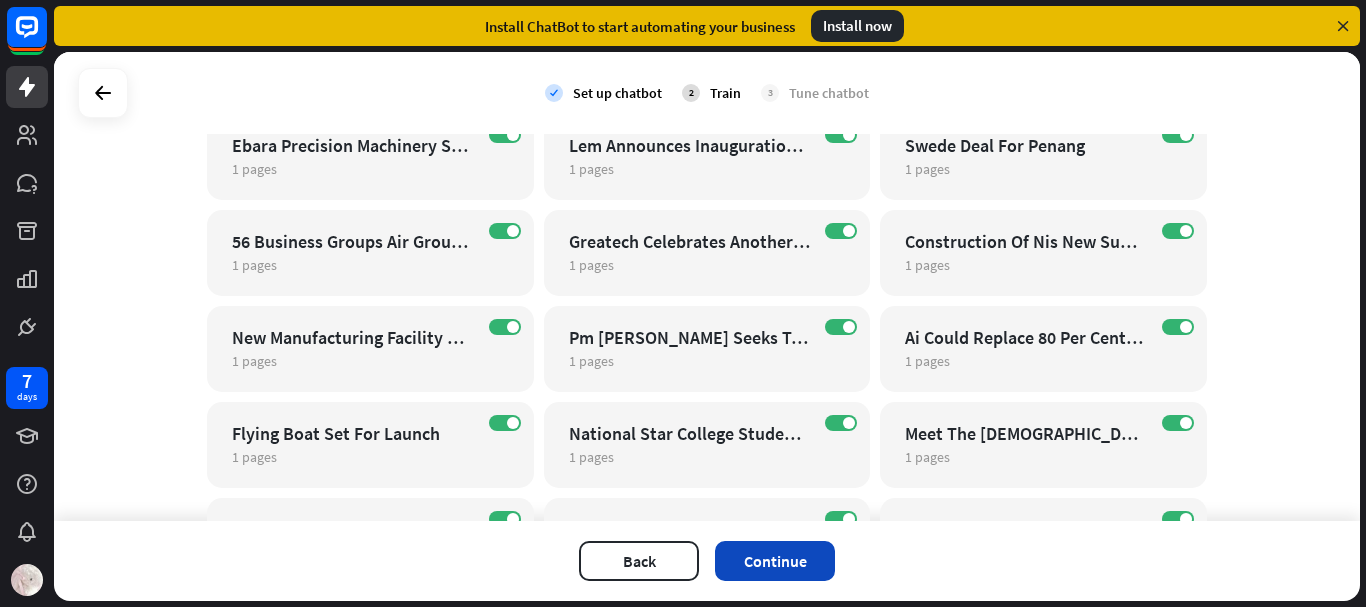 click on "Continue" at bounding box center (775, 561) 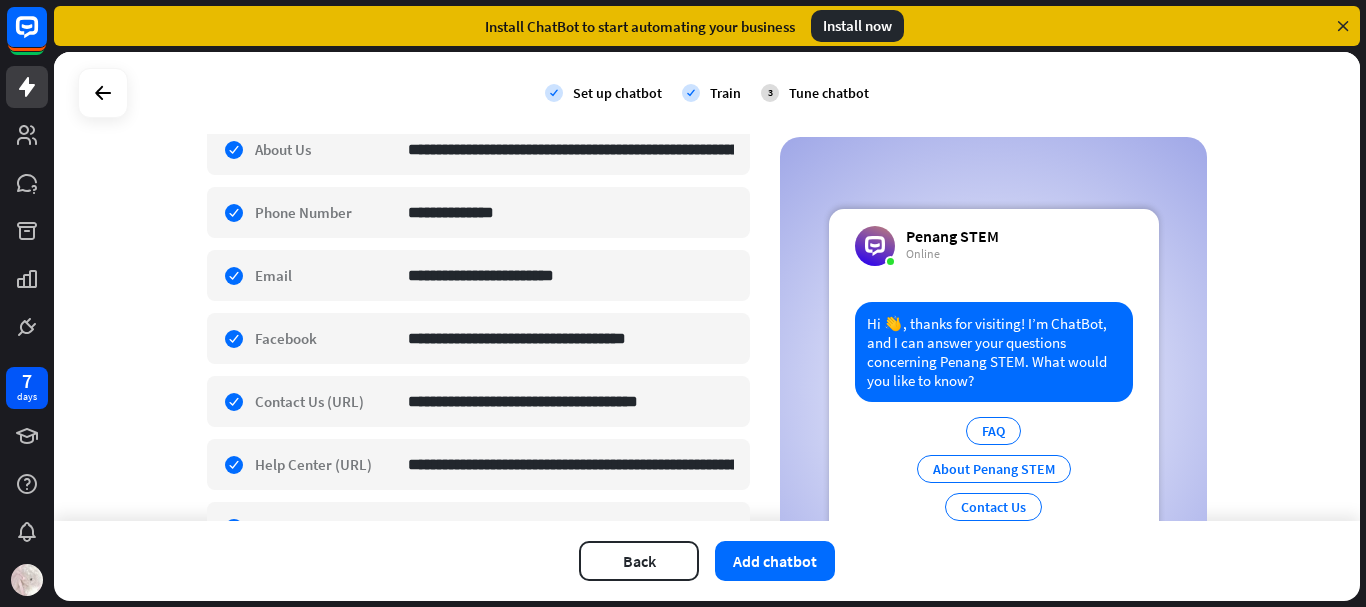scroll, scrollTop: 811, scrollLeft: 0, axis: vertical 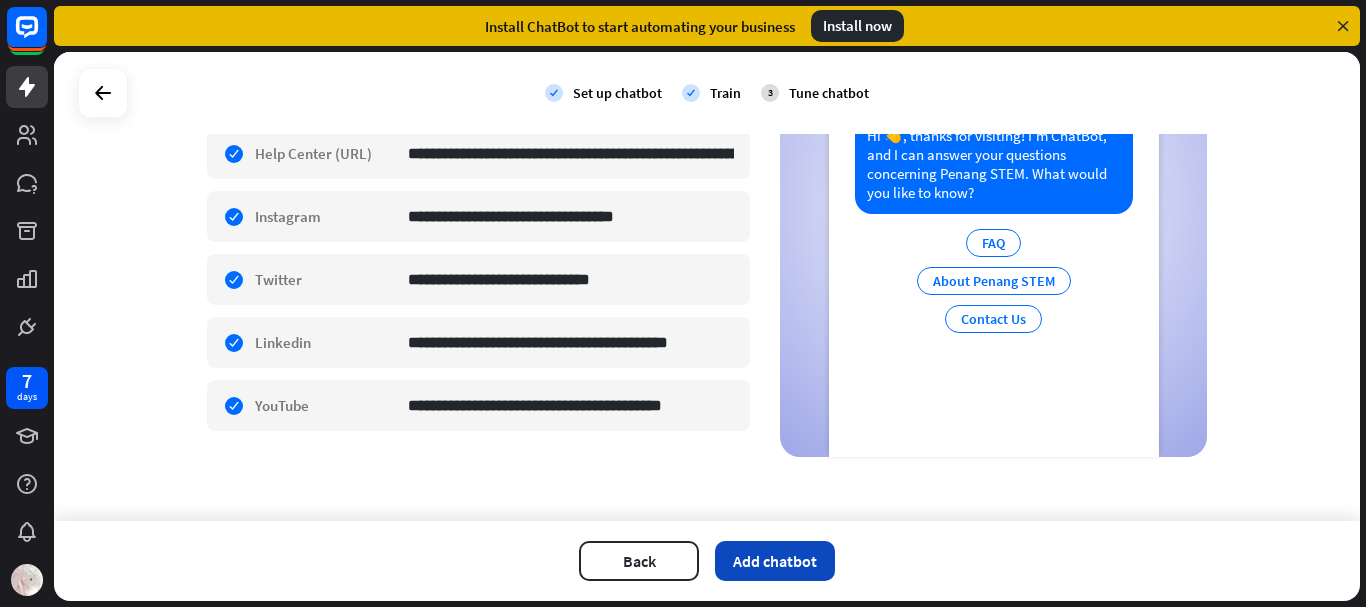 click on "Add chatbot" at bounding box center [775, 561] 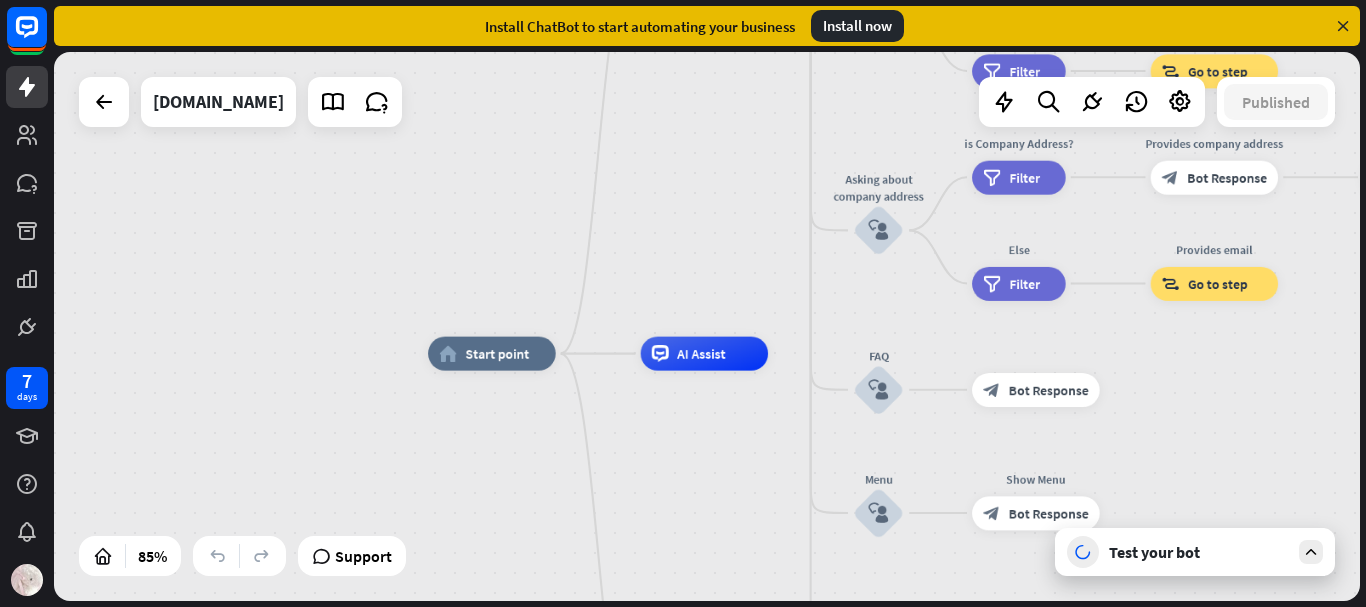 click on "Test your bot" at bounding box center (1195, 552) 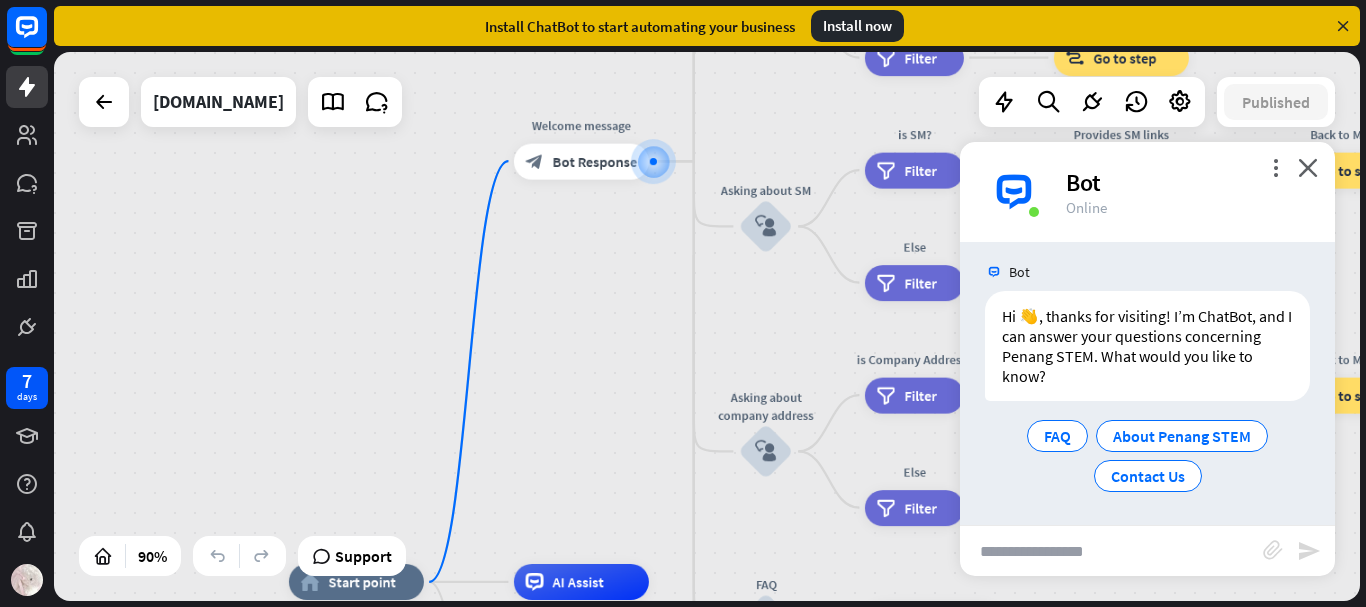 scroll, scrollTop: 10, scrollLeft: 0, axis: vertical 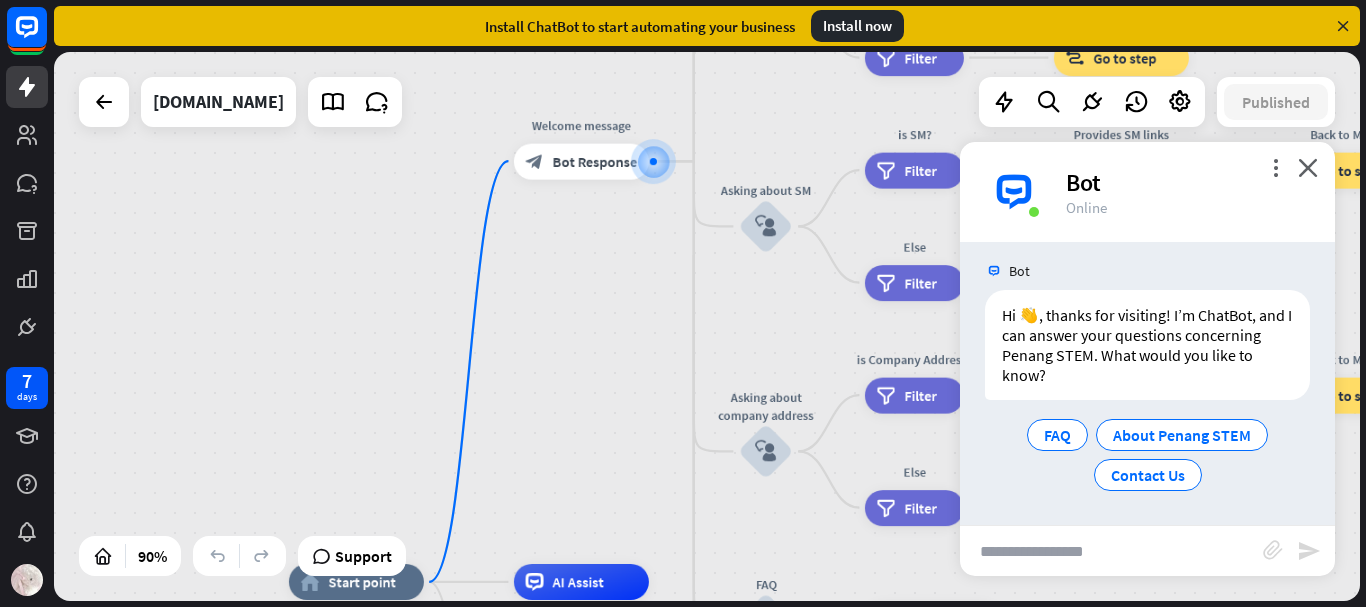 click at bounding box center (1111, 551) 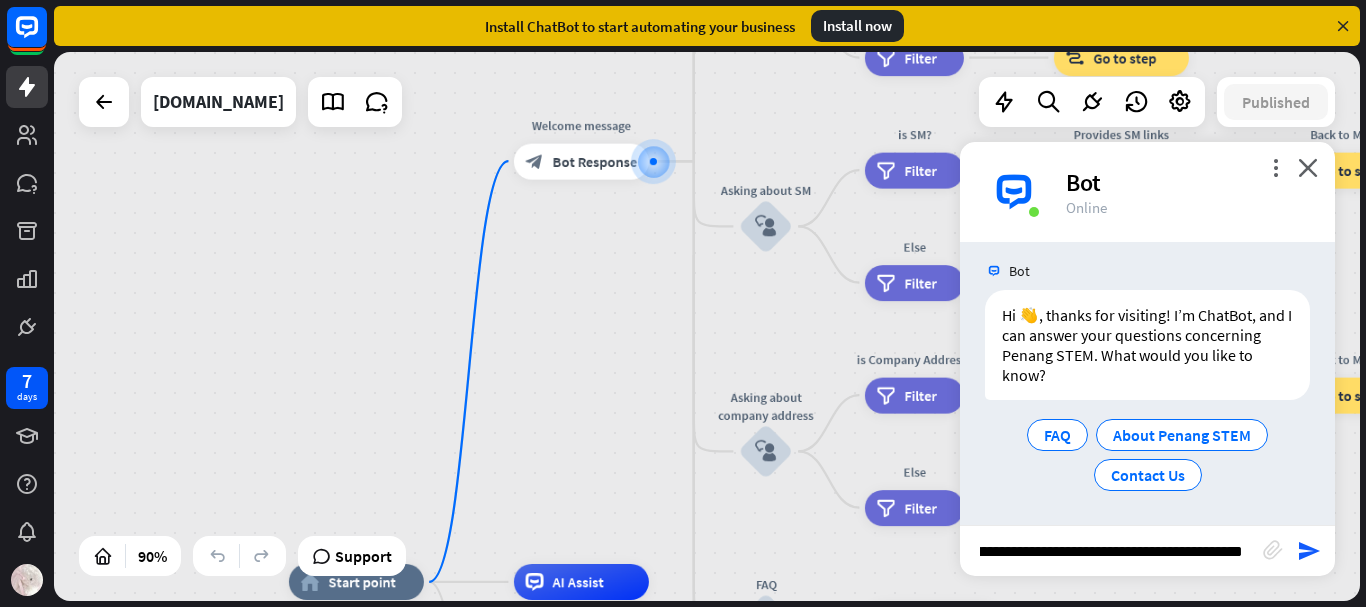 type on "**********" 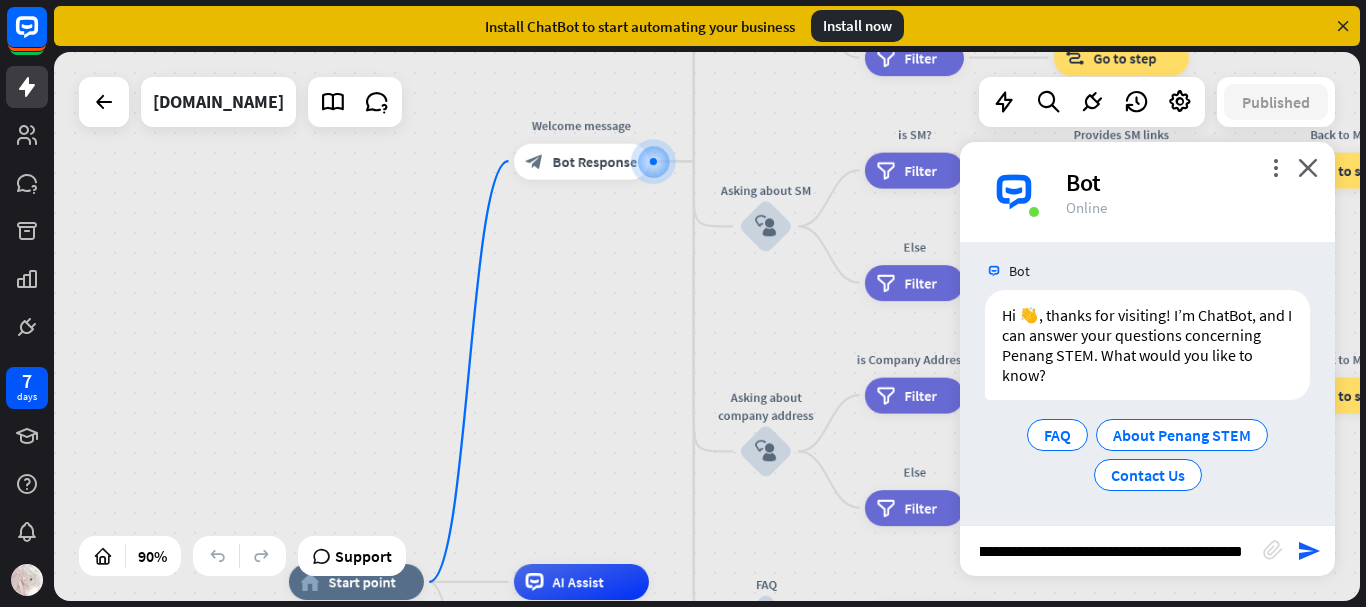 scroll, scrollTop: 0, scrollLeft: 113, axis: horizontal 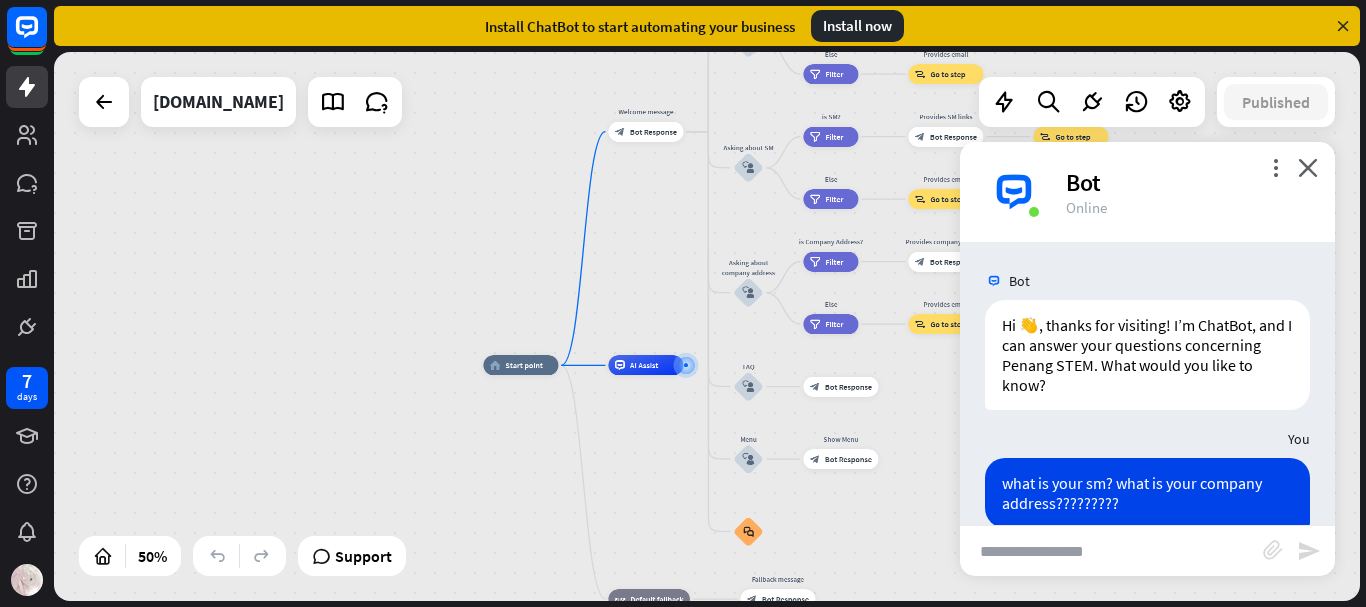 click at bounding box center [104, 102] 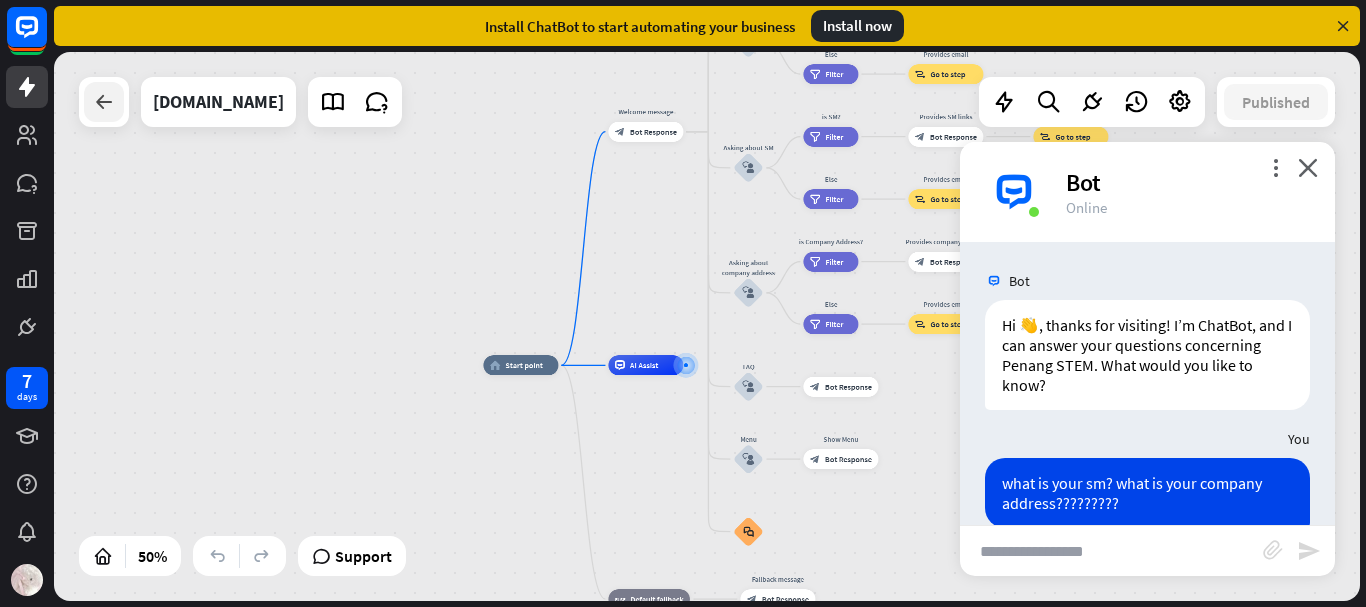 click at bounding box center (104, 102) 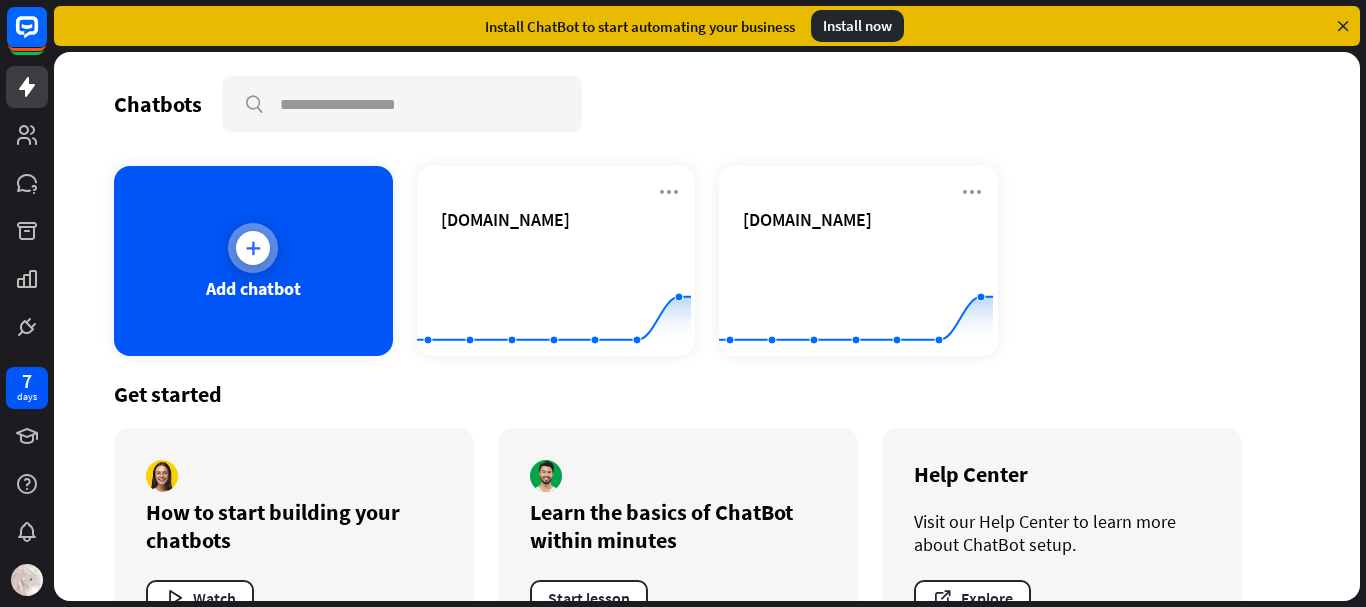 click on "Add chatbot" at bounding box center [253, 261] 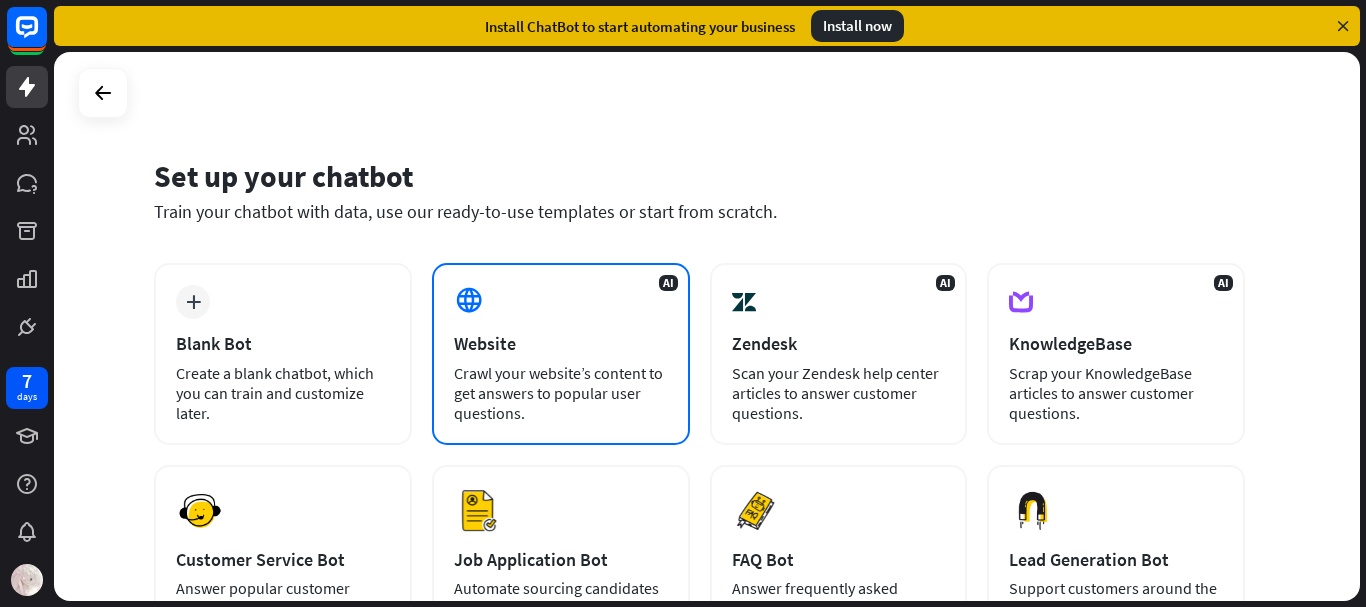 click on "AI     Website
Crawl your website’s content to get answers to
popular user questions." at bounding box center [561, 354] 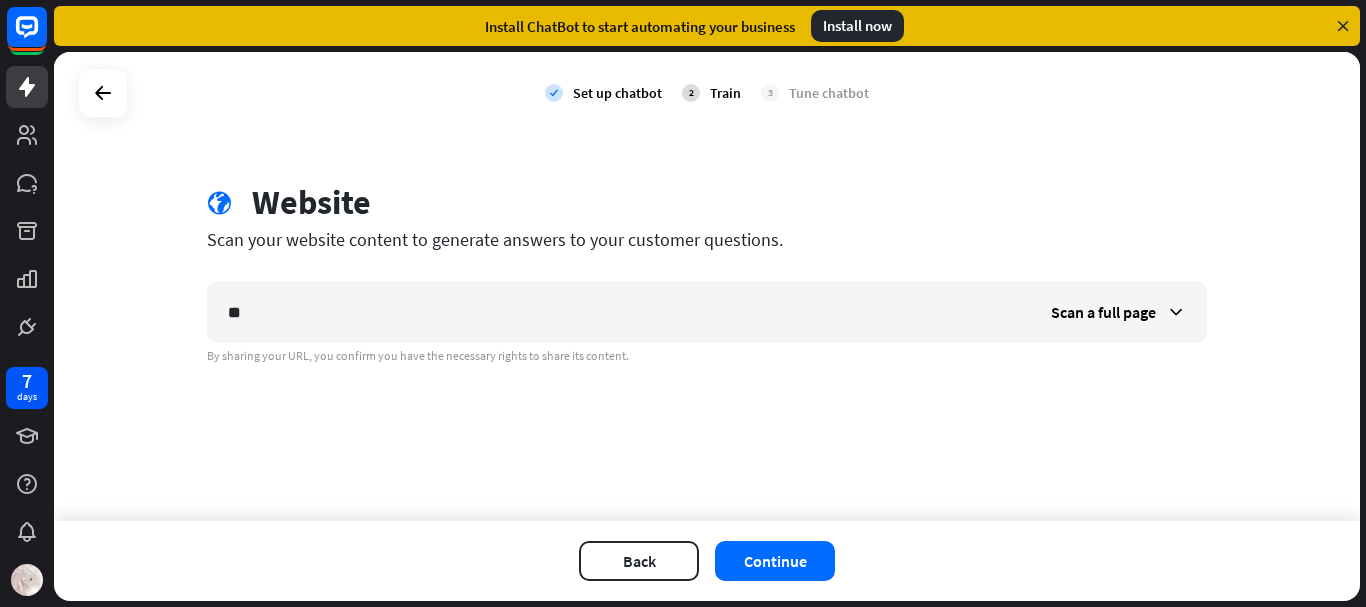 type on "*" 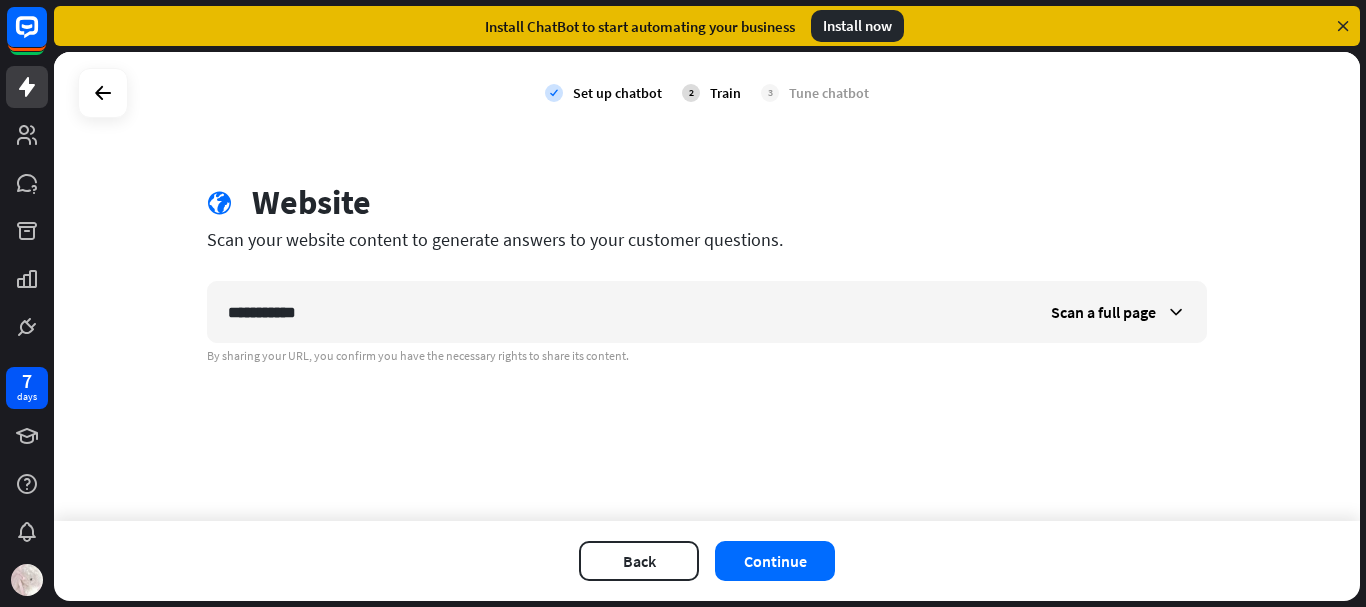 type on "**********" 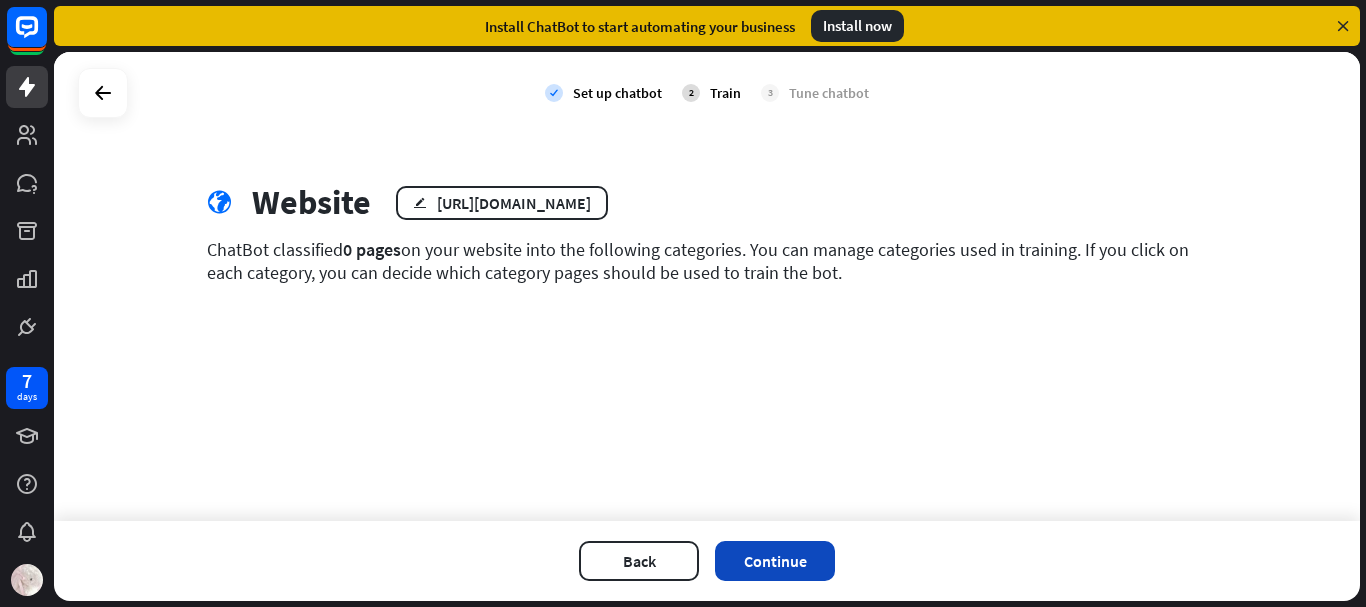click on "Continue" at bounding box center [775, 561] 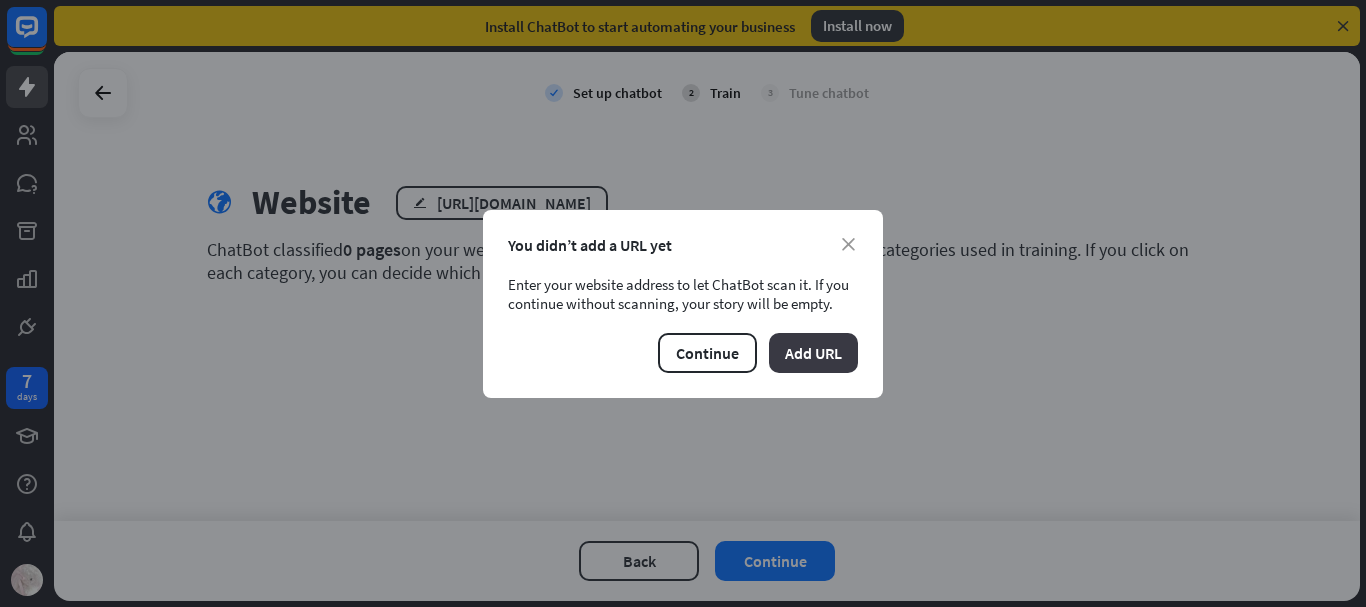 click on "Add URL" at bounding box center (813, 353) 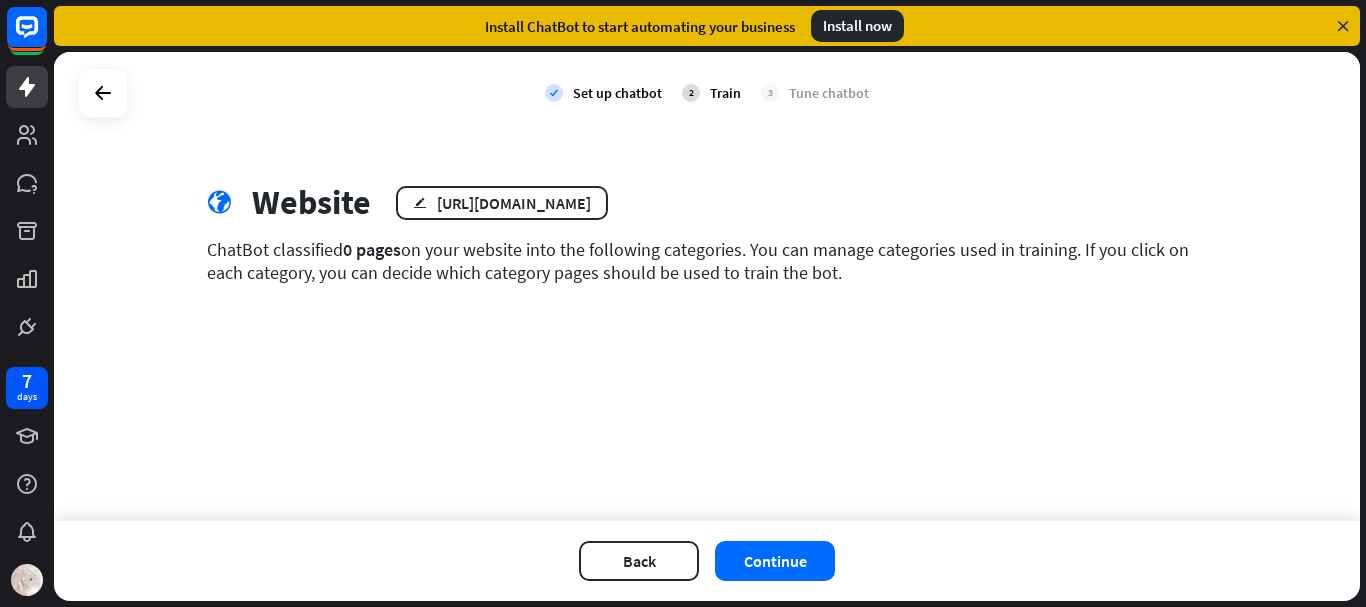 click at bounding box center [103, 93] 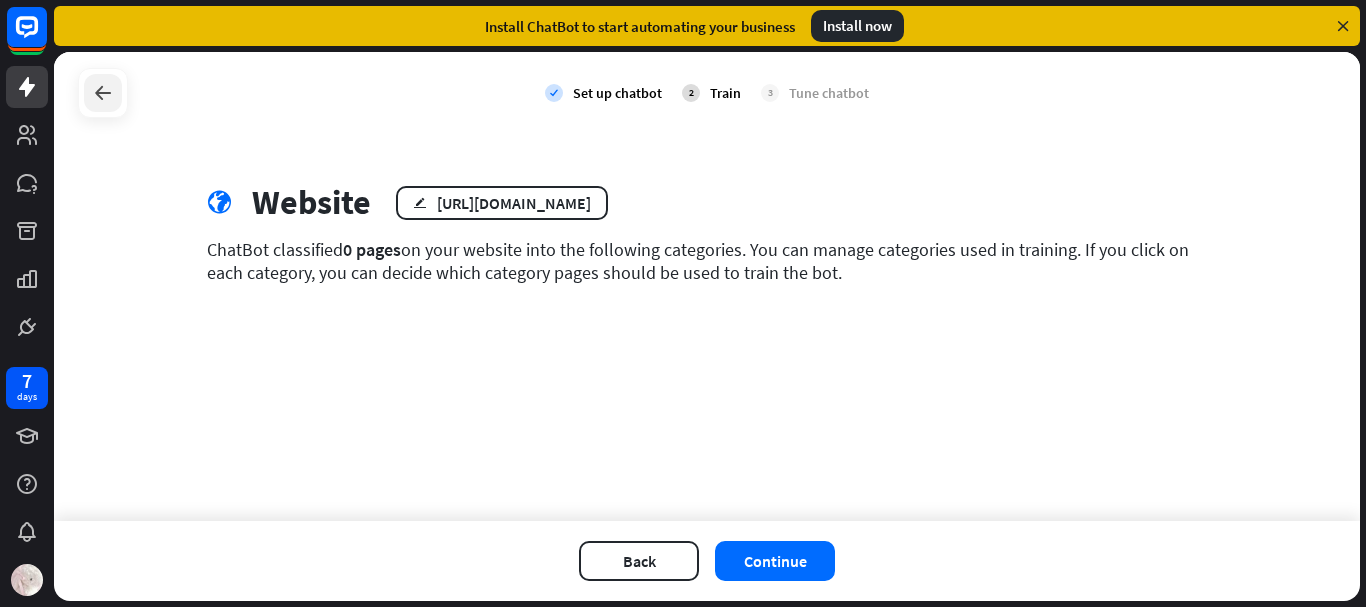 click at bounding box center (103, 93) 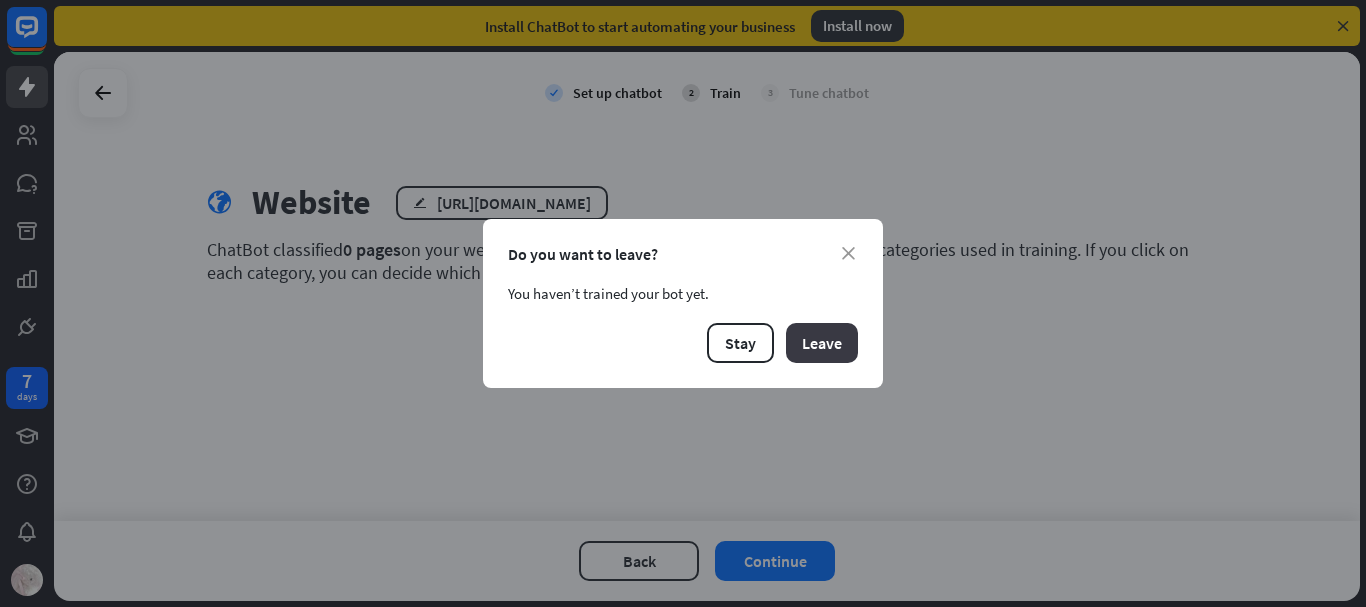 click on "Leave" at bounding box center [822, 343] 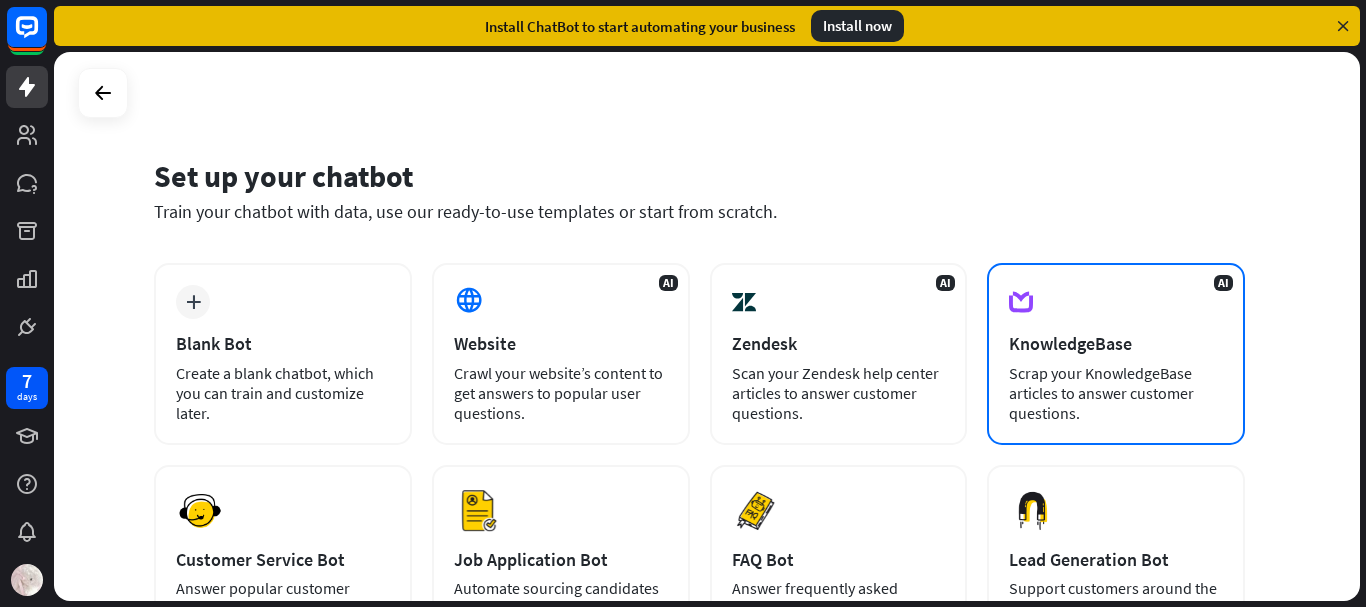 click on "AI         KnowledgeBase
Scrap your KnowledgeBase articles to answer customer
questions." at bounding box center [1116, 354] 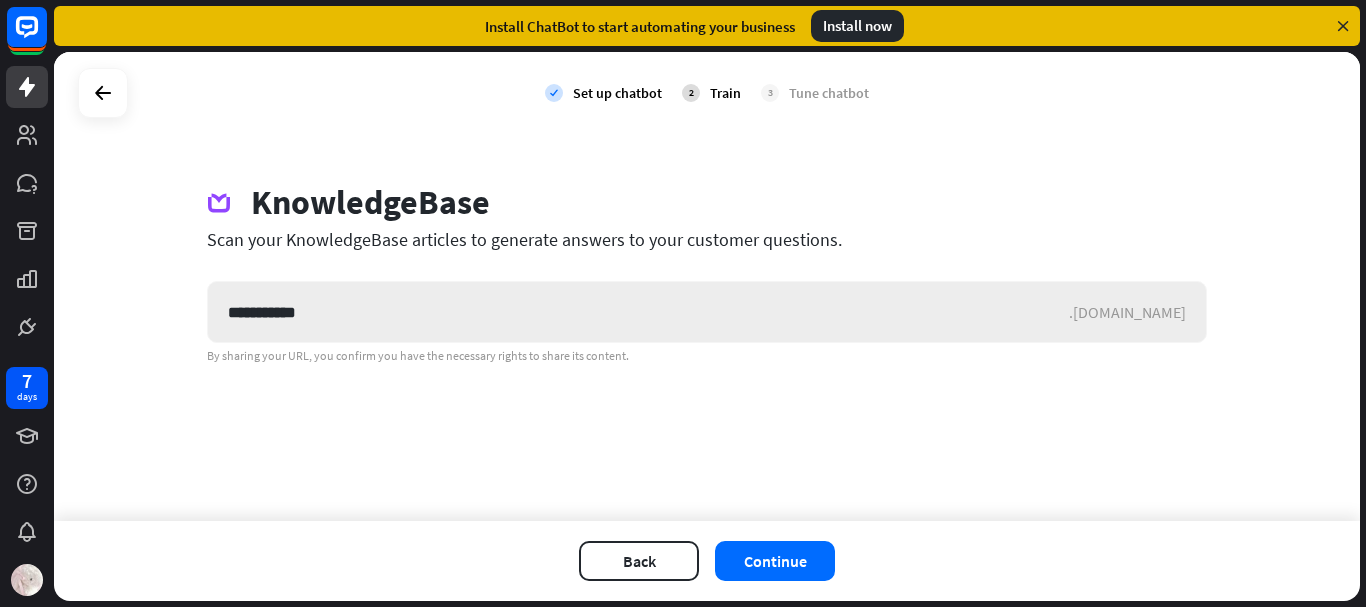 type on "**********" 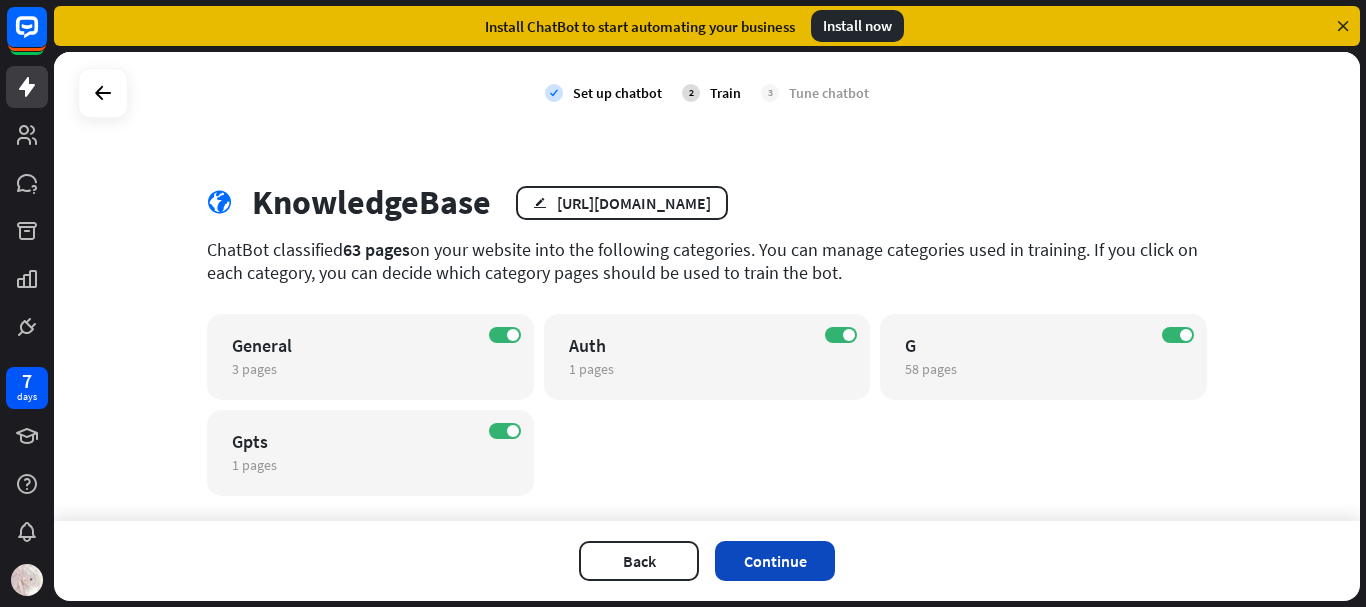 click on "Continue" at bounding box center (775, 561) 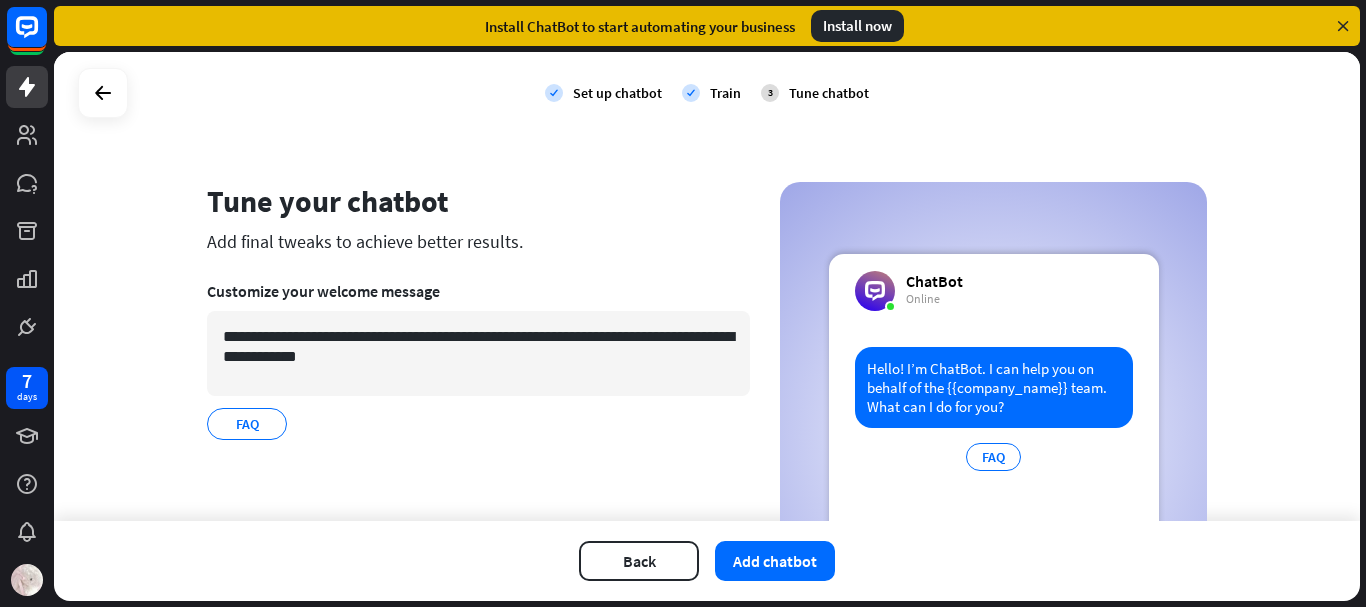click on "FAQ" at bounding box center [993, 457] 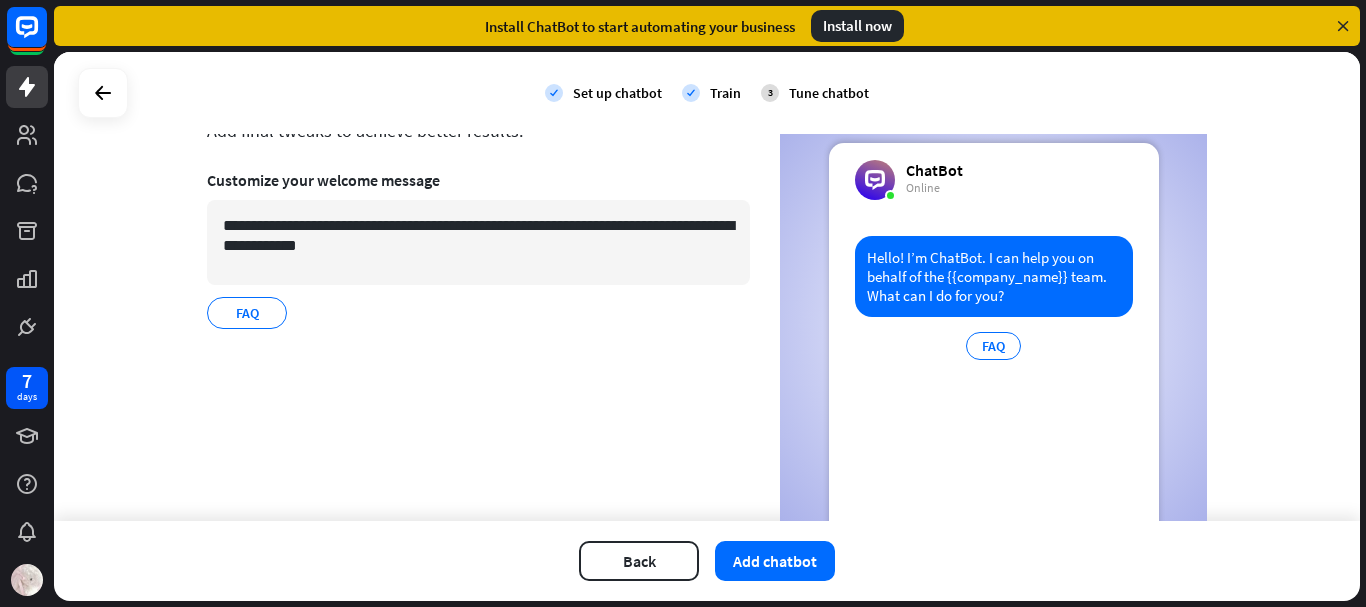 scroll, scrollTop: 200, scrollLeft: 0, axis: vertical 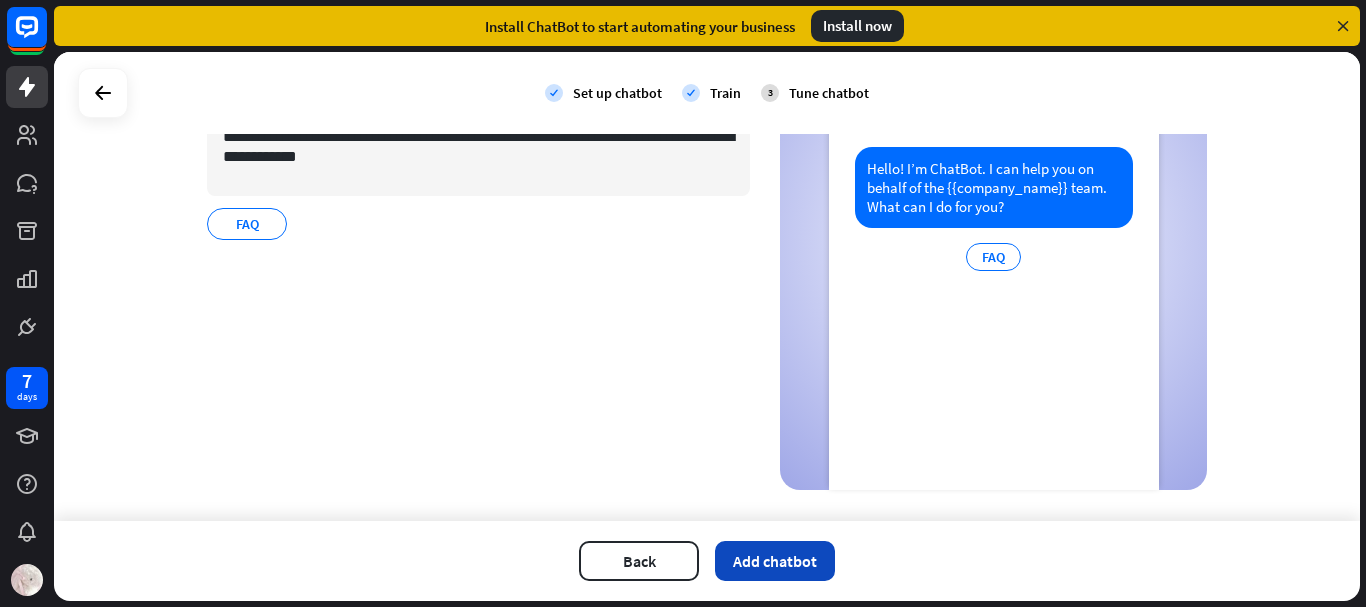 click on "Add chatbot" at bounding box center [775, 561] 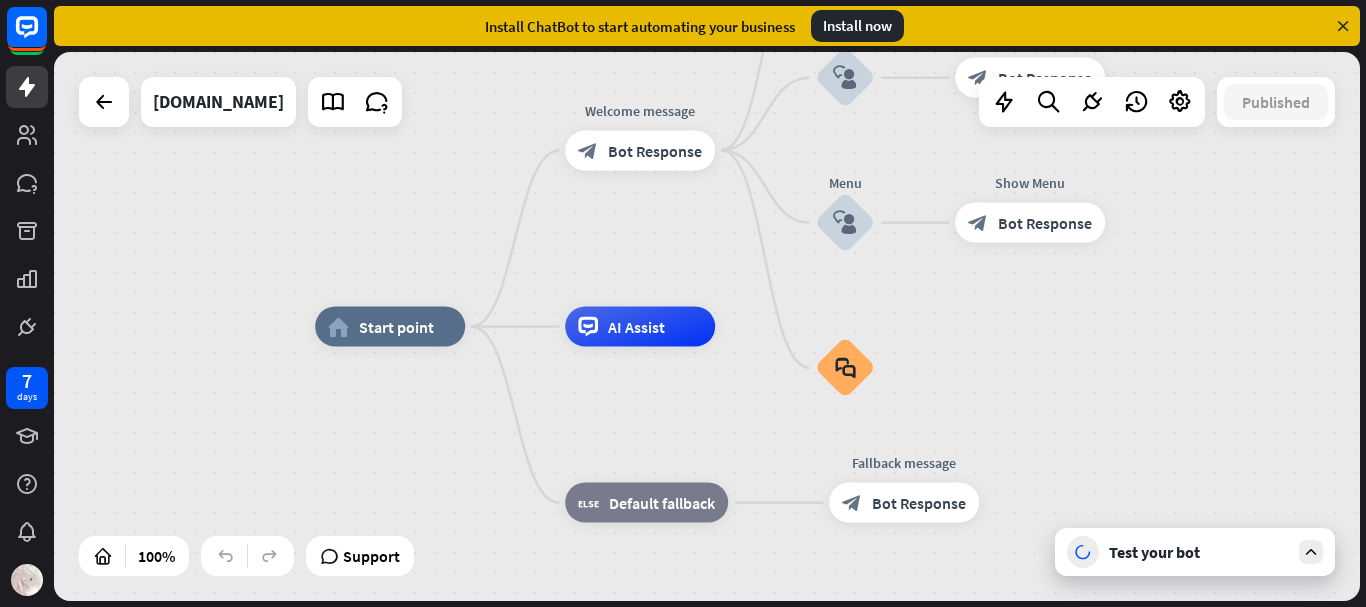 click on "Test your bot" at bounding box center (1195, 552) 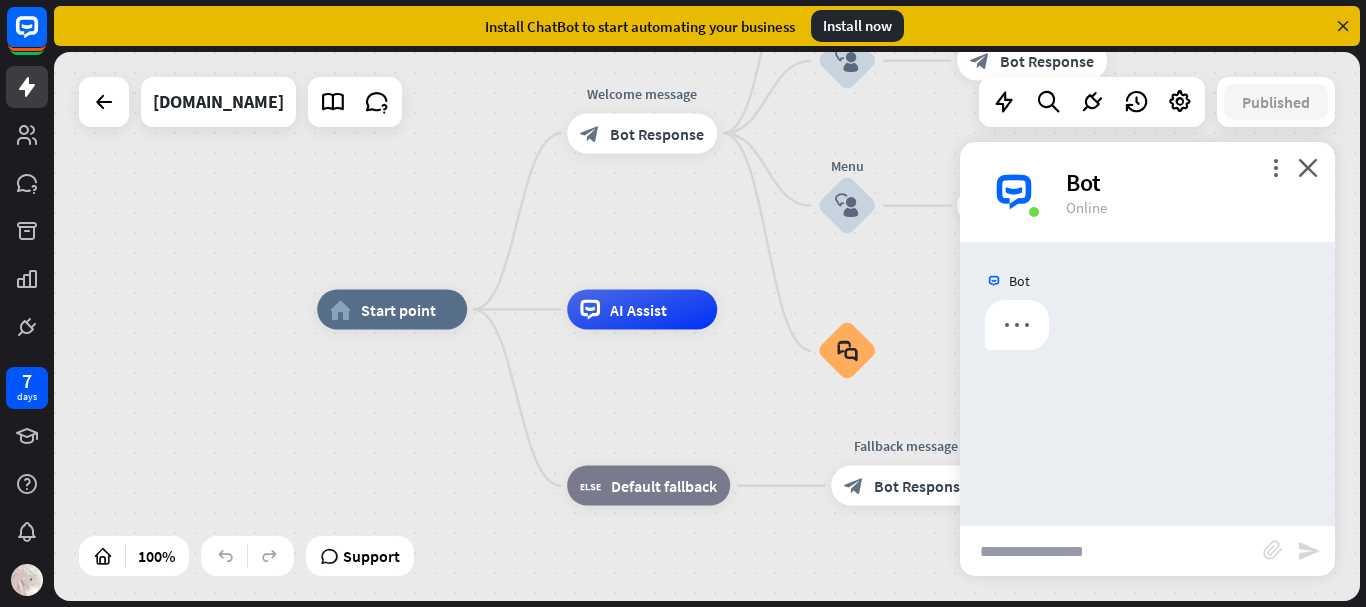 drag, startPoint x: 1223, startPoint y: 564, endPoint x: 1225, endPoint y: 547, distance: 17.117243 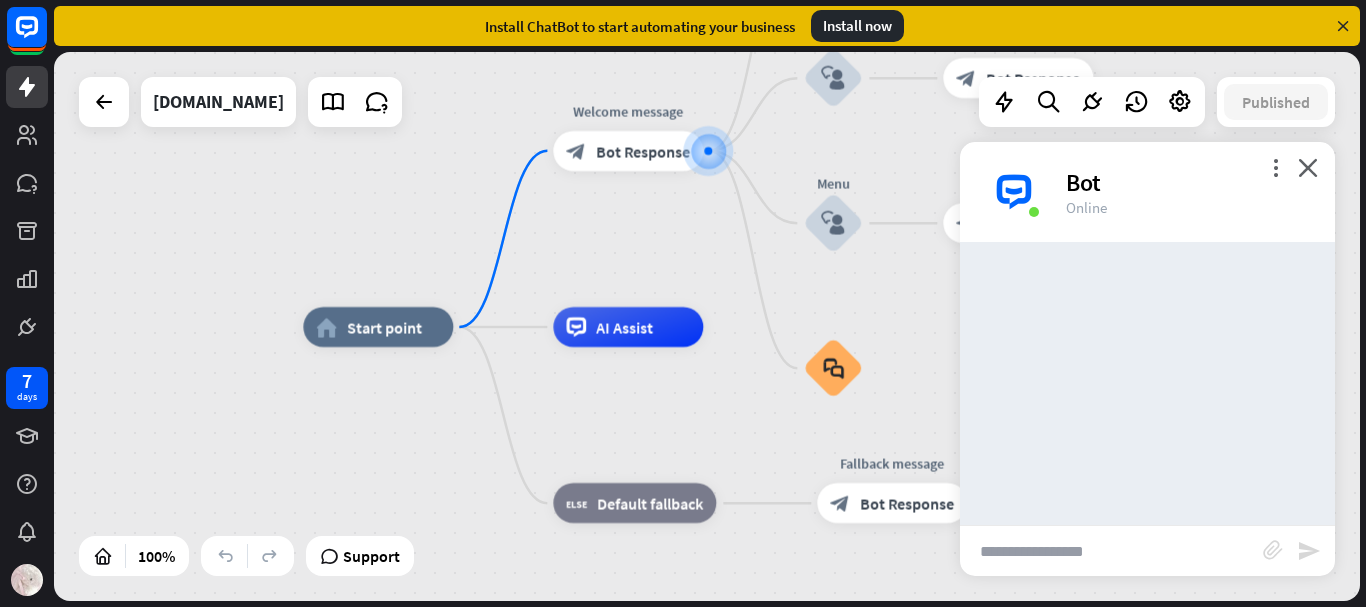 click on "home_2   Start point                     Welcome message   block_bot_response   Bot Response                     Back to Menu   block_user_input                 Was it helpful?   block_bot_response   Bot Response                 Yes   block_user_input                 Thank you!   block_bot_response   Bot Response                 No   block_user_input                 Back to Menu   block_goto   Go to step                 FAQ   block_user_input                   block_bot_response   Bot Response                 Menu   block_user_input                 Show Menu   block_bot_response   Bot Response                   block_faq                     AI Assist                   block_fallback   Default fallback                 Fallback message   block_bot_response   Bot Response" at bounding box center [956, 601] 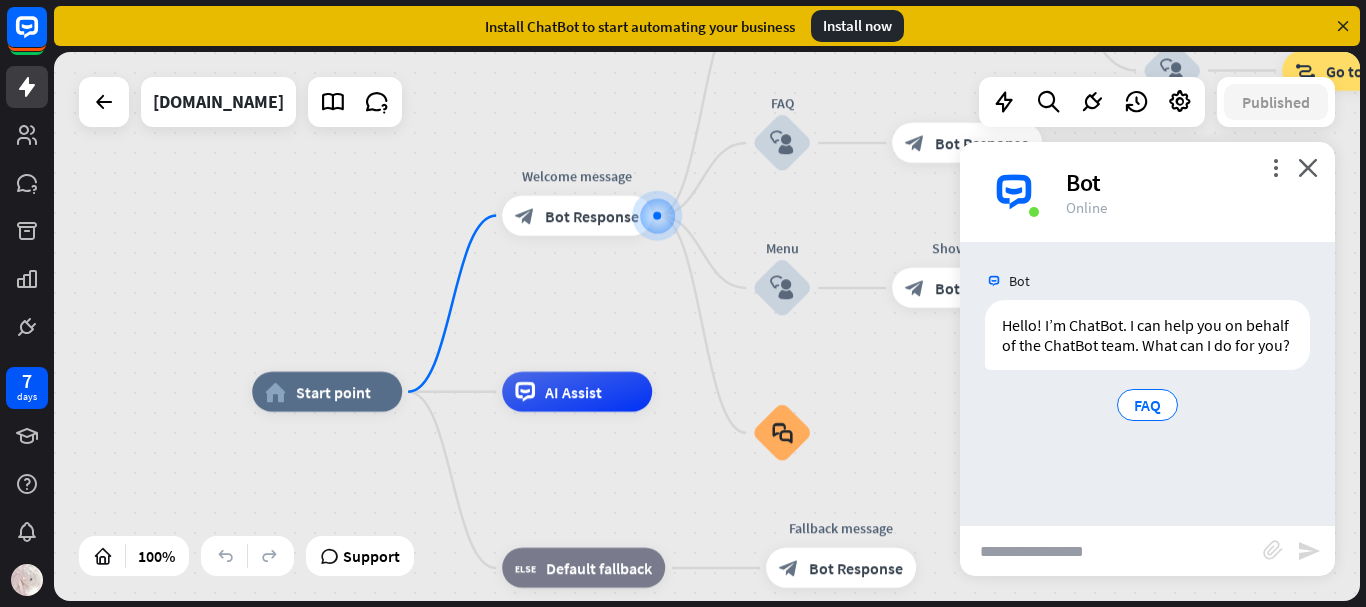 click at bounding box center (1111, 551) 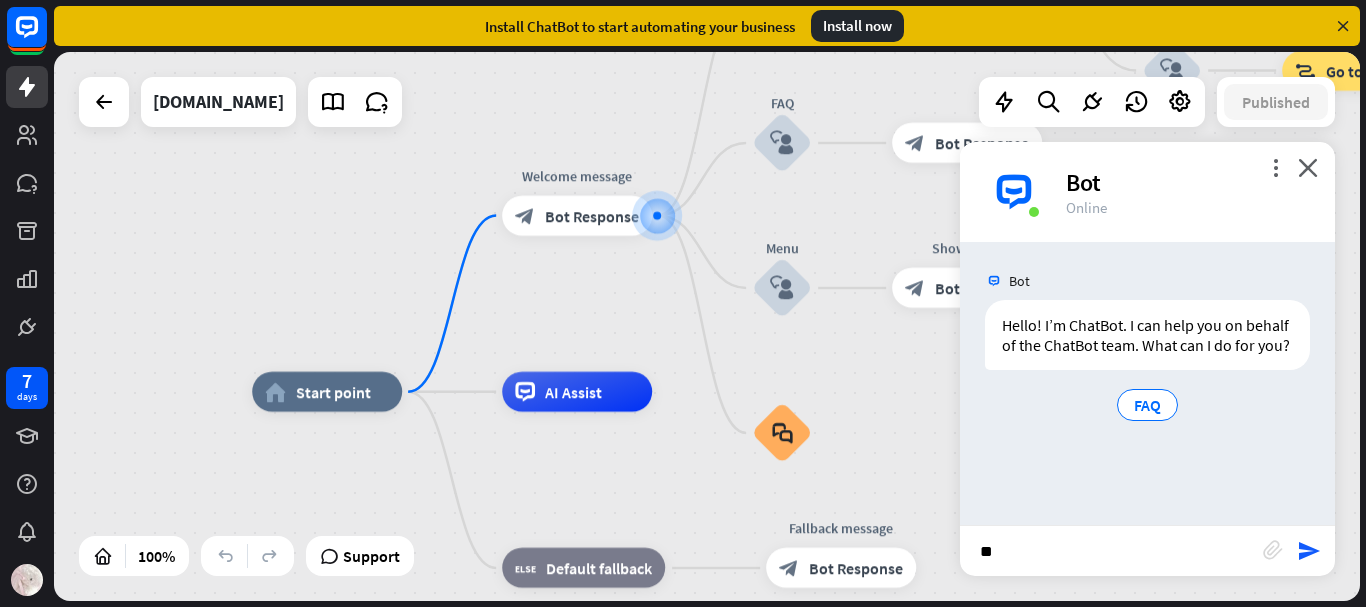 type on "*" 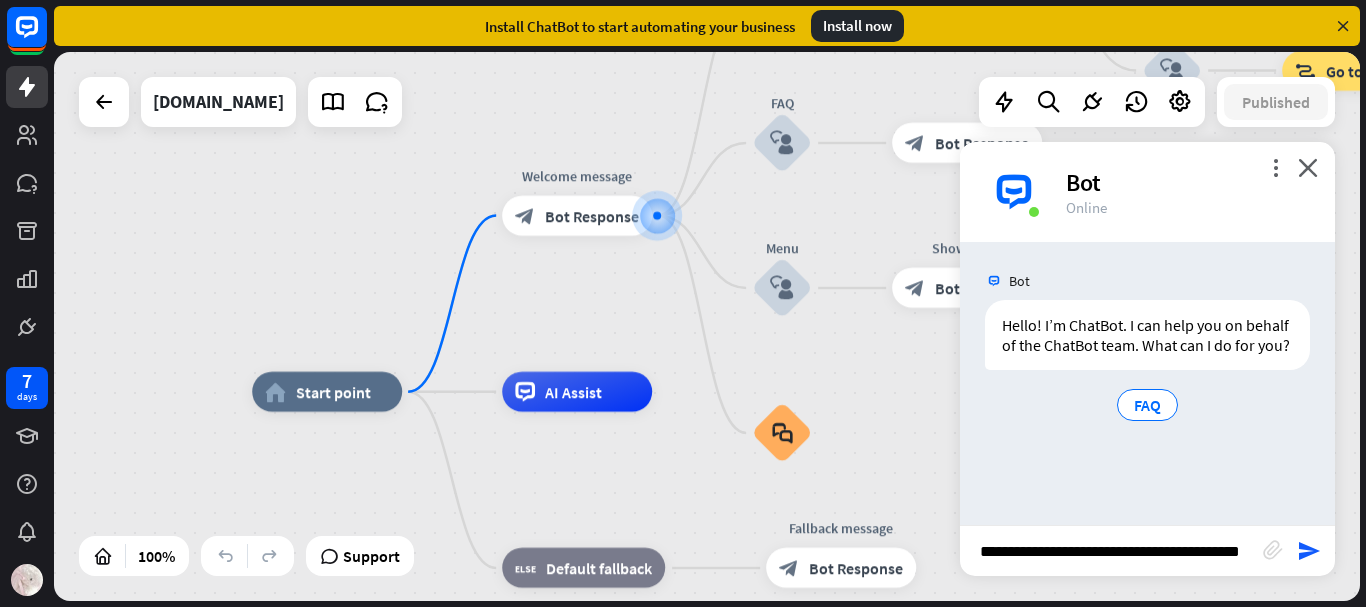 scroll, scrollTop: 0, scrollLeft: 25, axis: horizontal 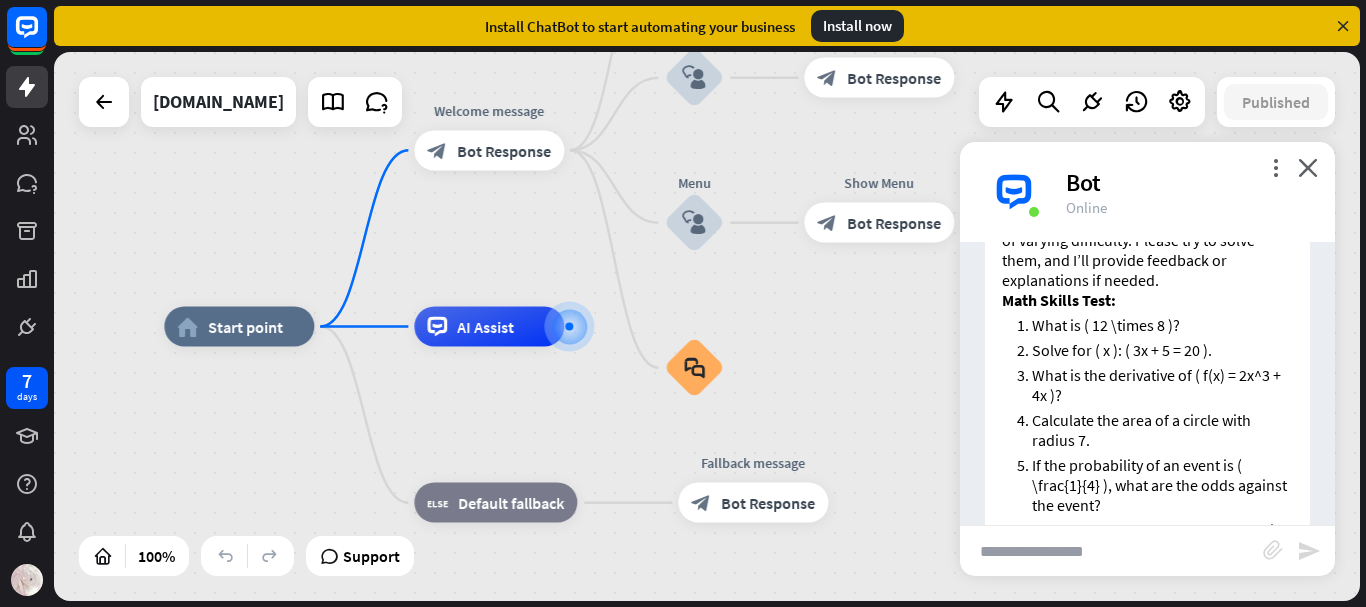 click at bounding box center [1111, 551] 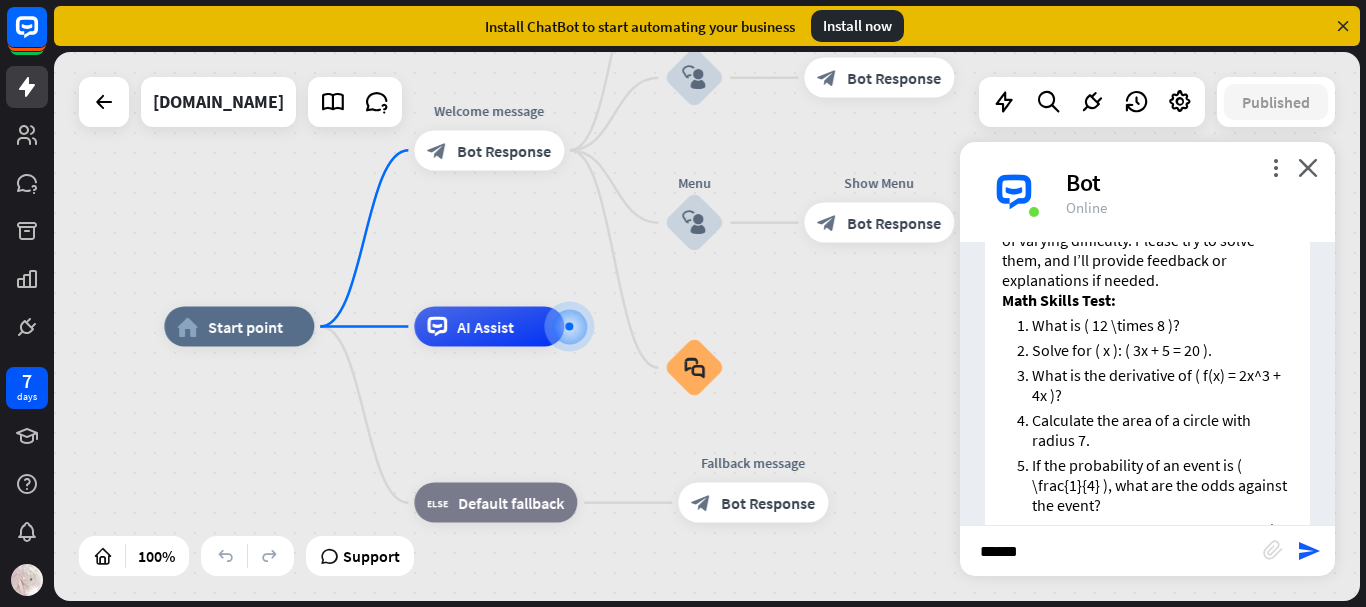 type on "*****" 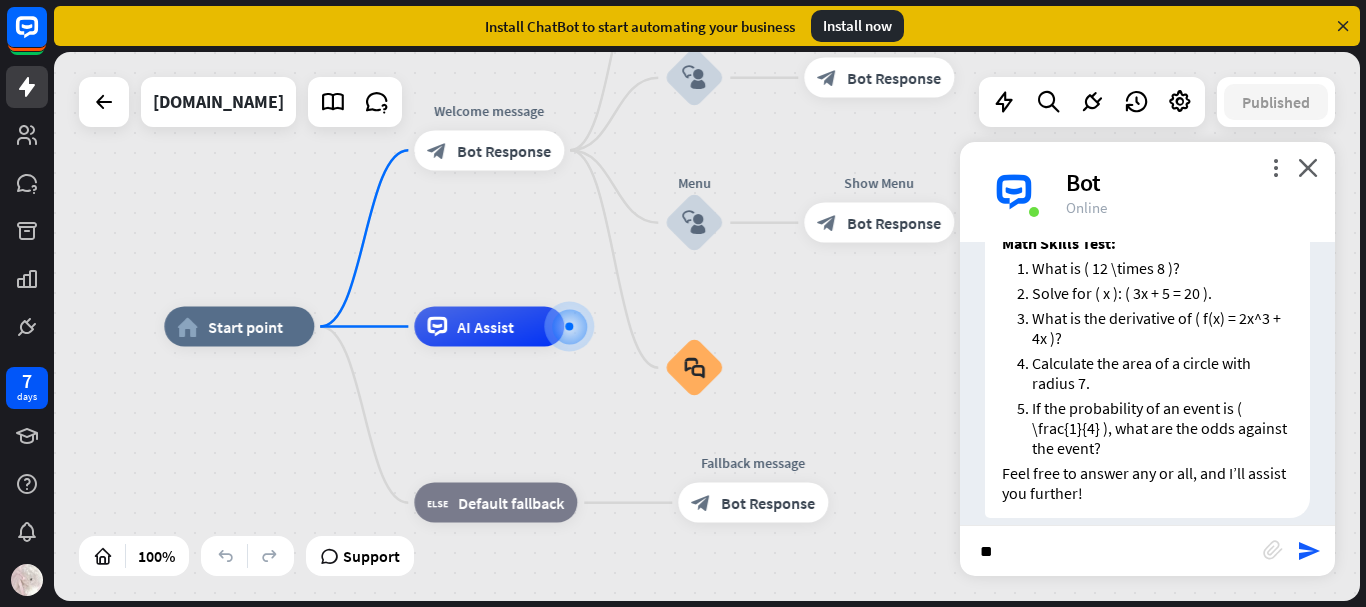 scroll, scrollTop: 417, scrollLeft: 0, axis: vertical 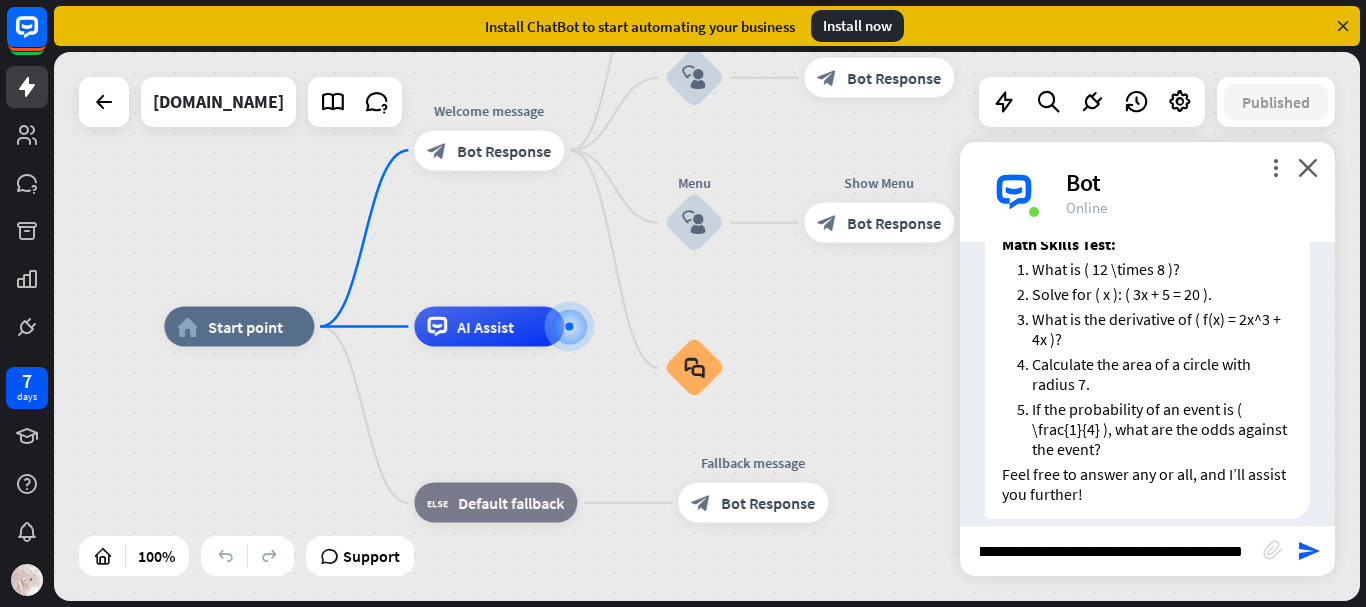 type on "**********" 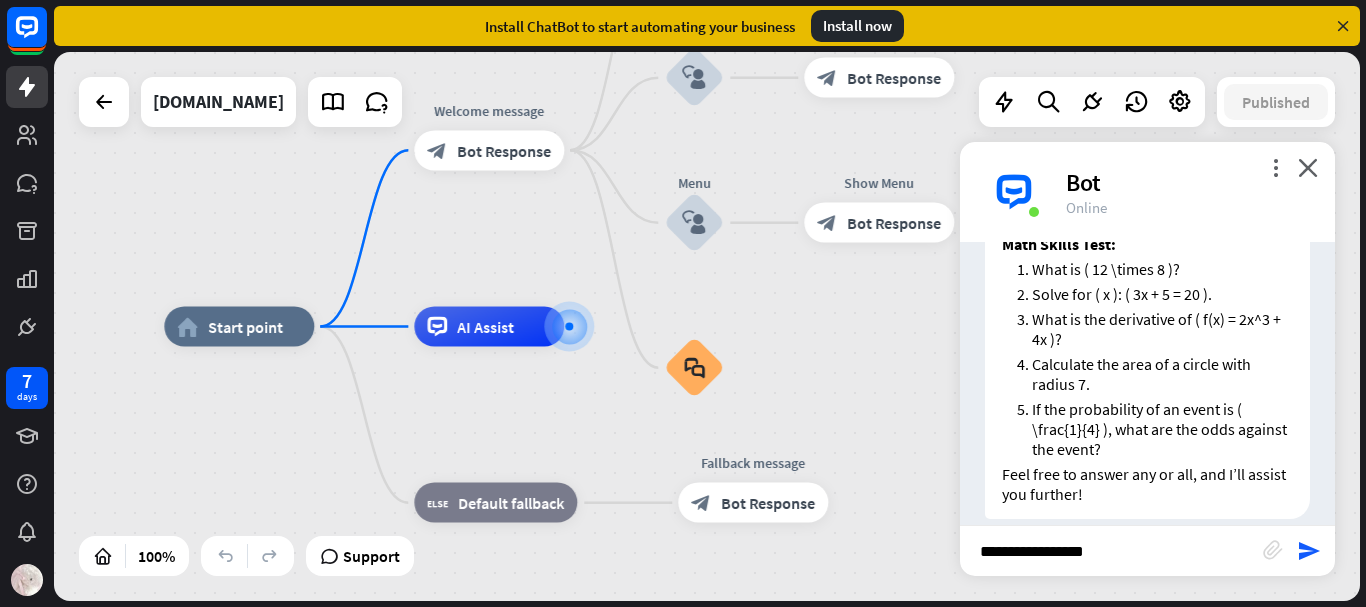 scroll, scrollTop: 0, scrollLeft: 0, axis: both 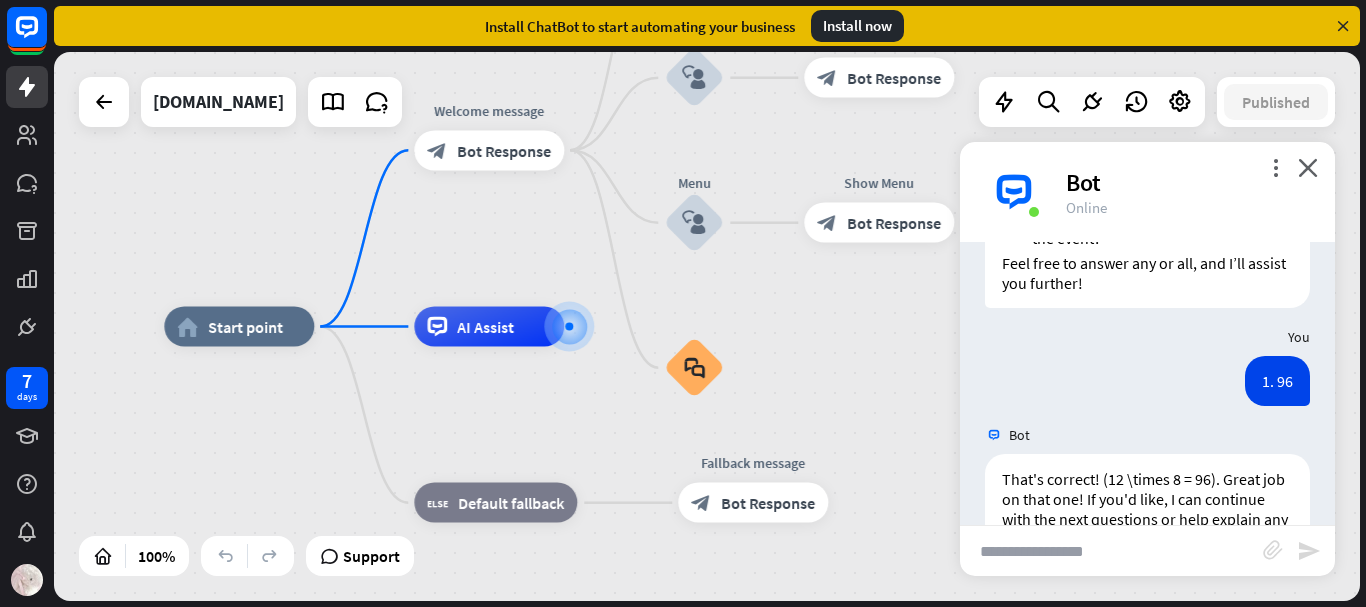 click at bounding box center [1111, 551] 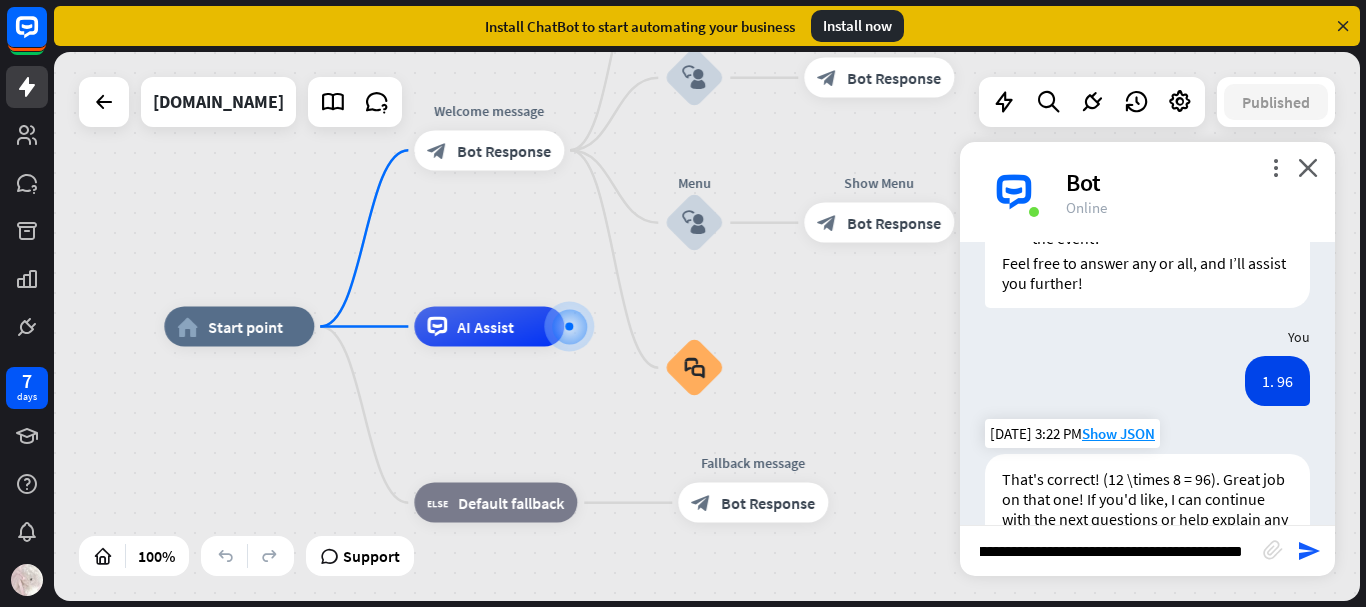 scroll, scrollTop: 0, scrollLeft: 252, axis: horizontal 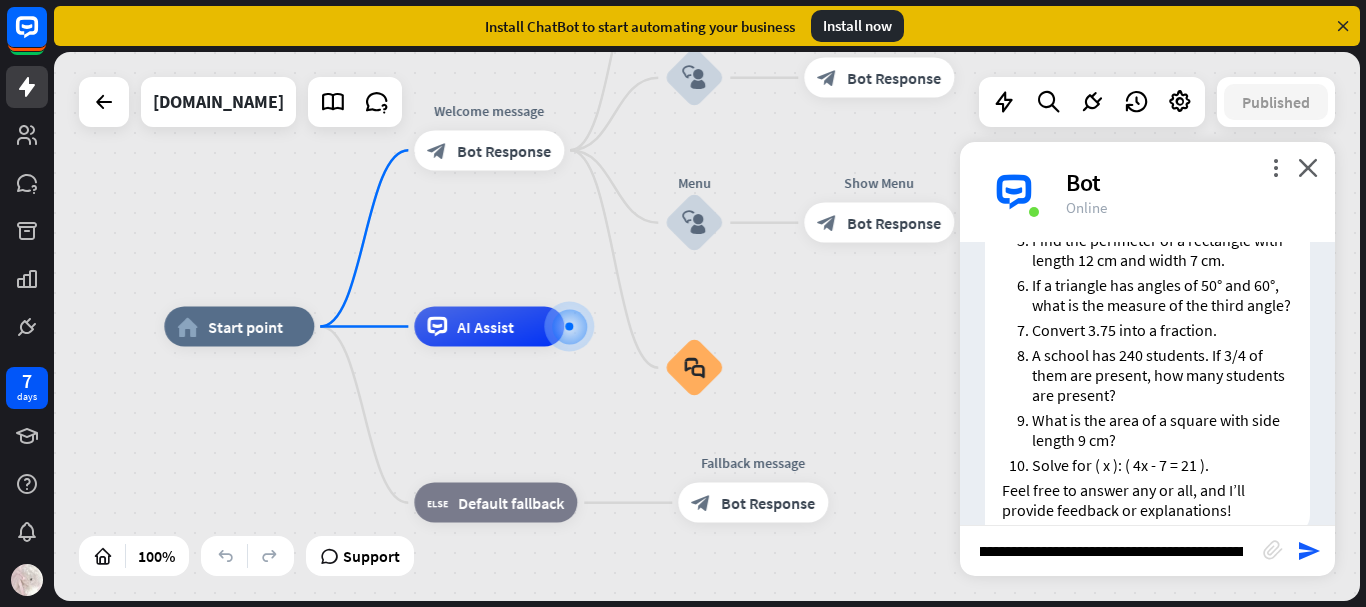 type on "**********" 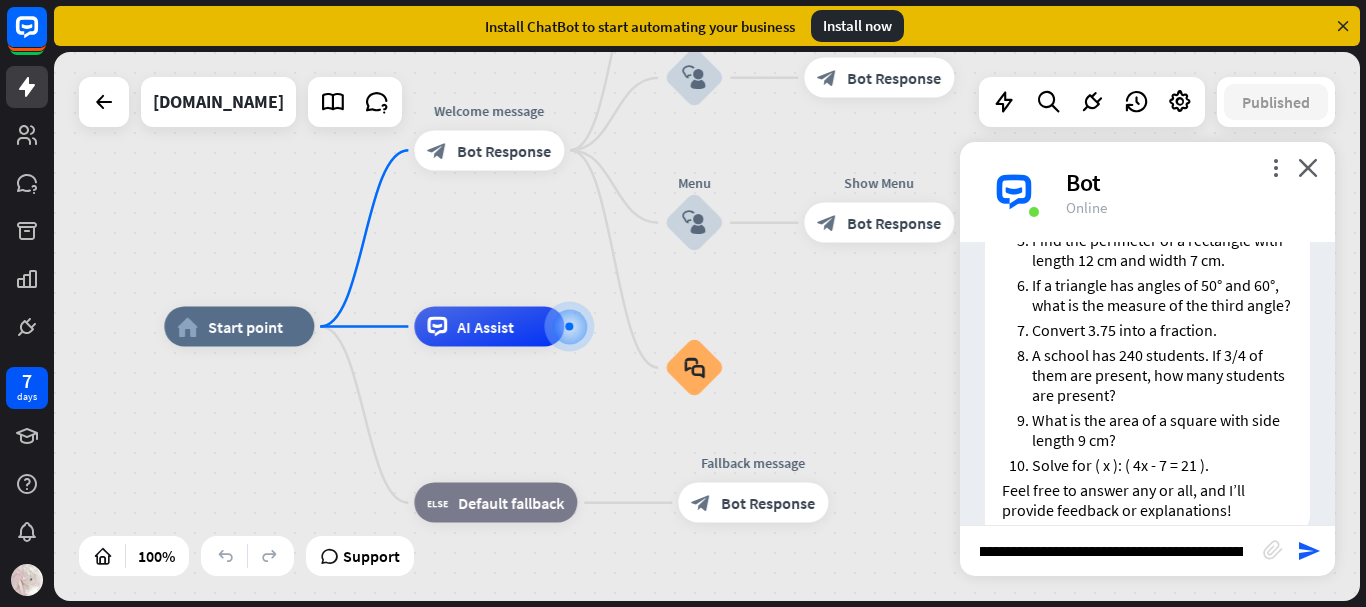 scroll, scrollTop: 0, scrollLeft: 138, axis: horizontal 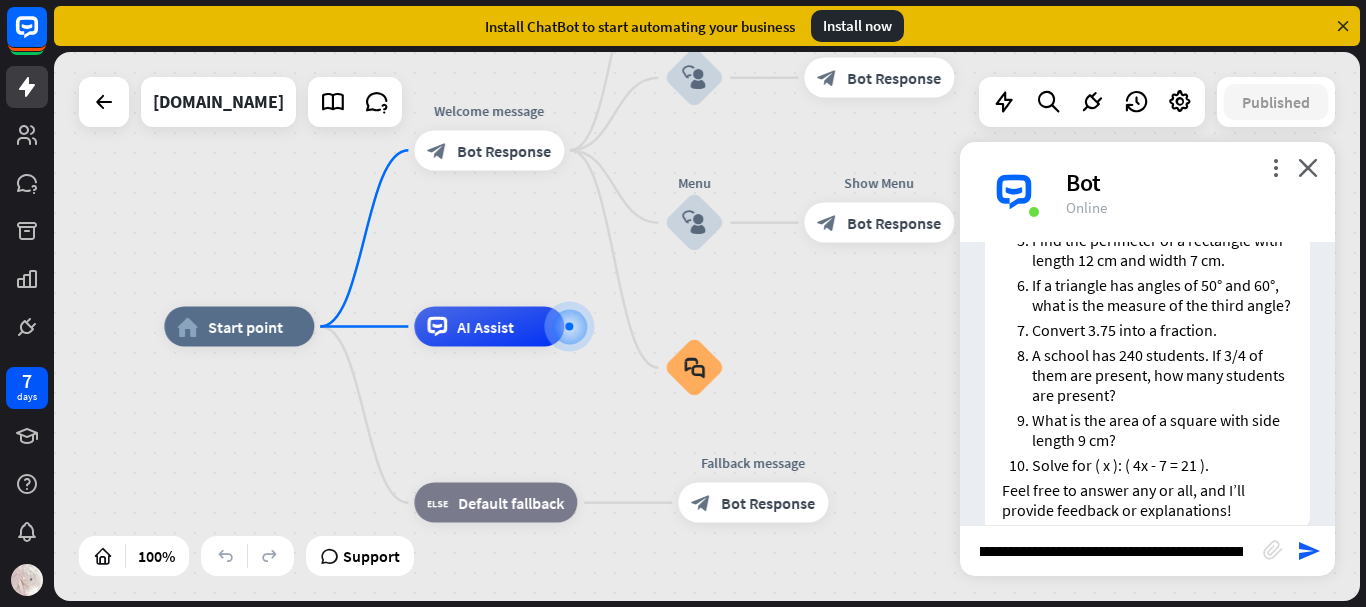 type 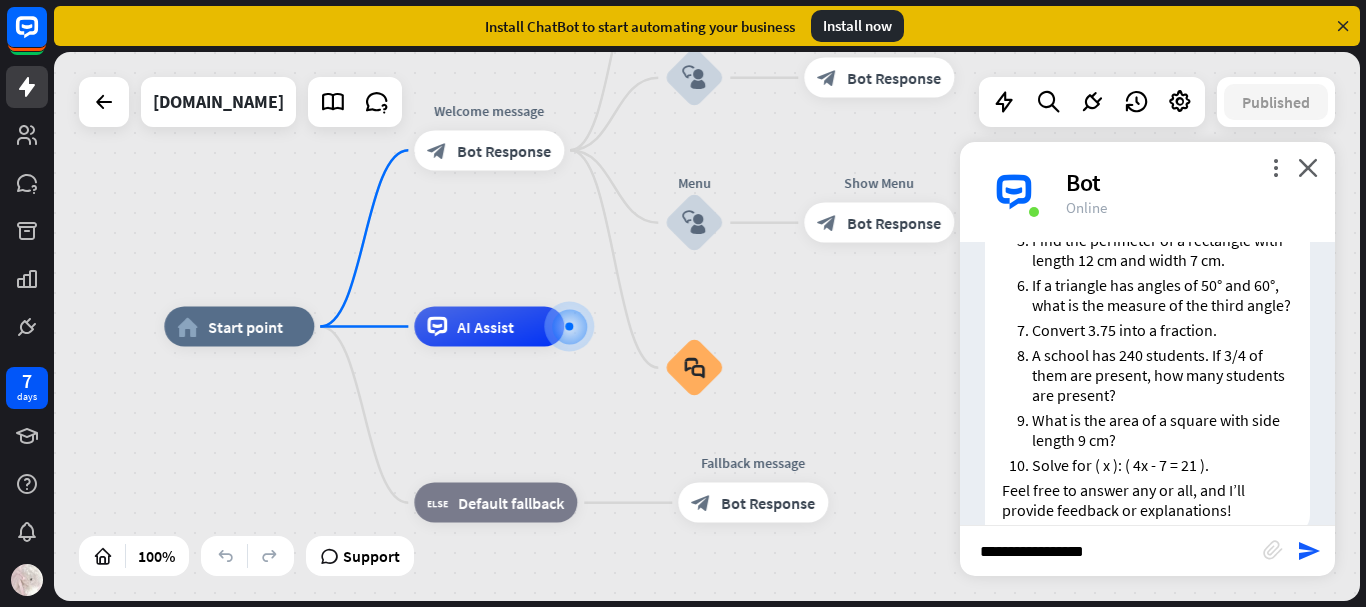 scroll, scrollTop: 0, scrollLeft: 0, axis: both 